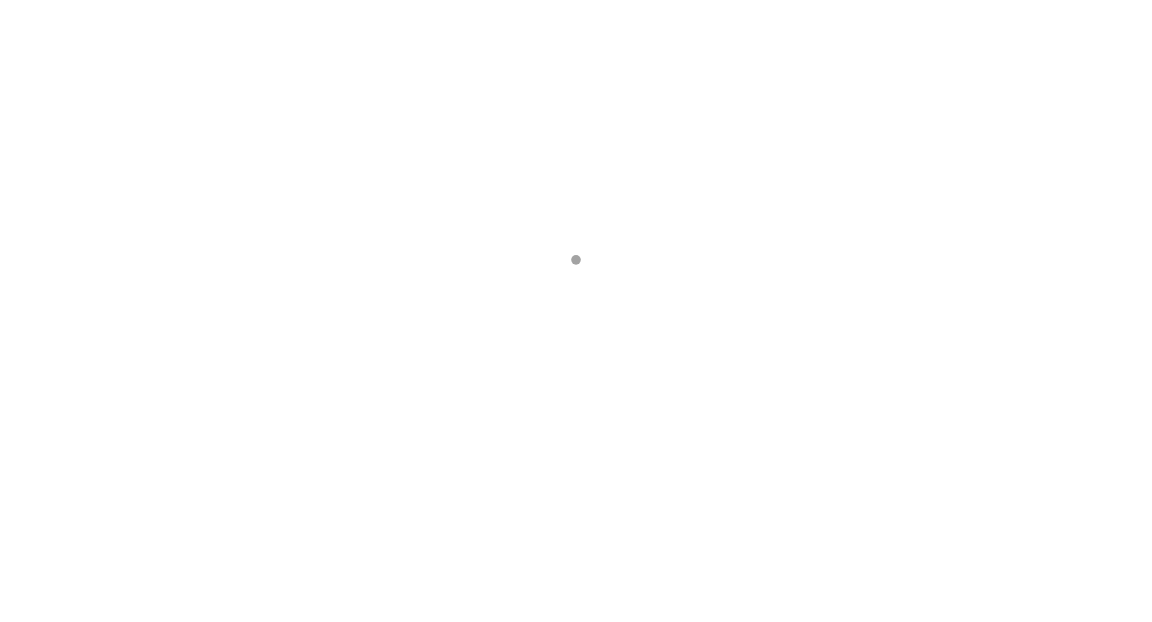 scroll, scrollTop: 0, scrollLeft: 0, axis: both 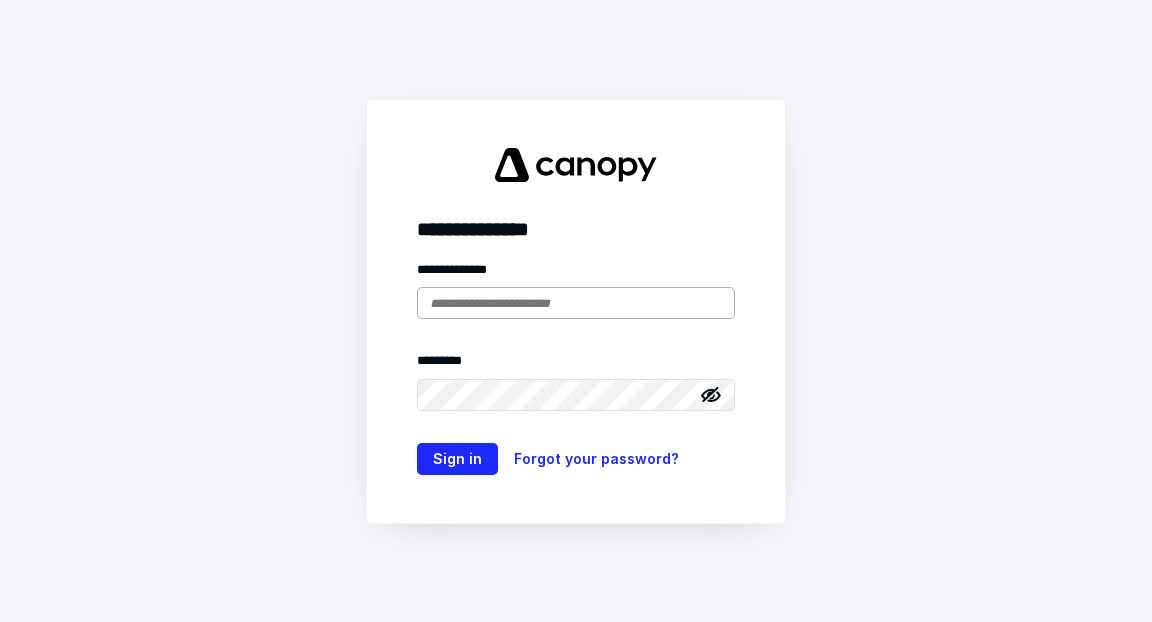 click at bounding box center [576, 303] 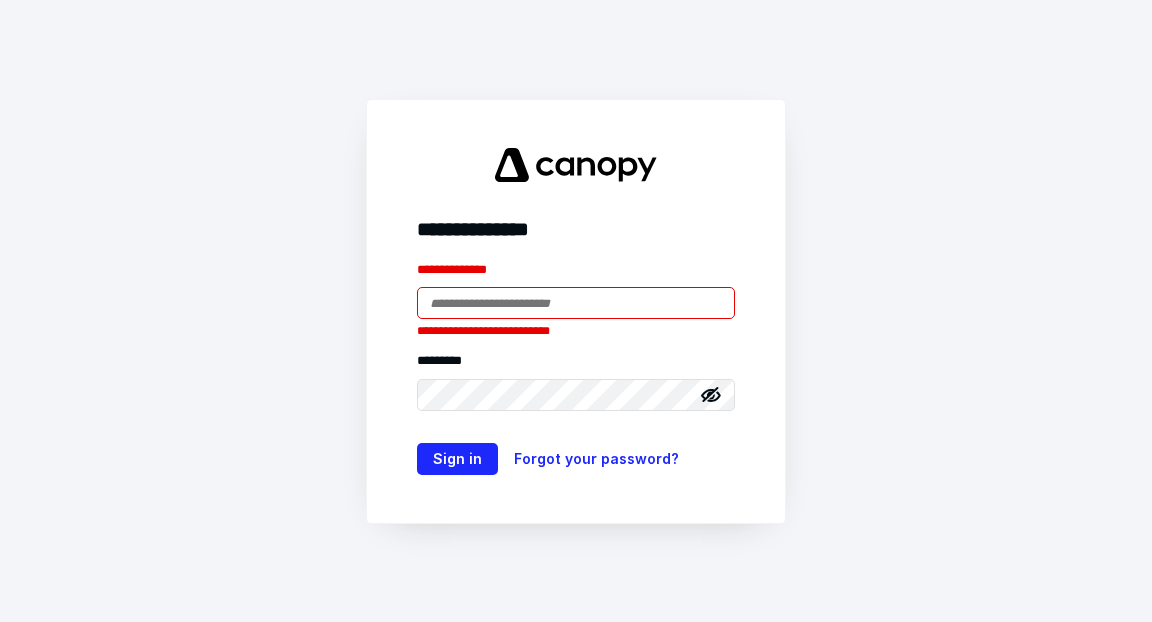 type on "**********" 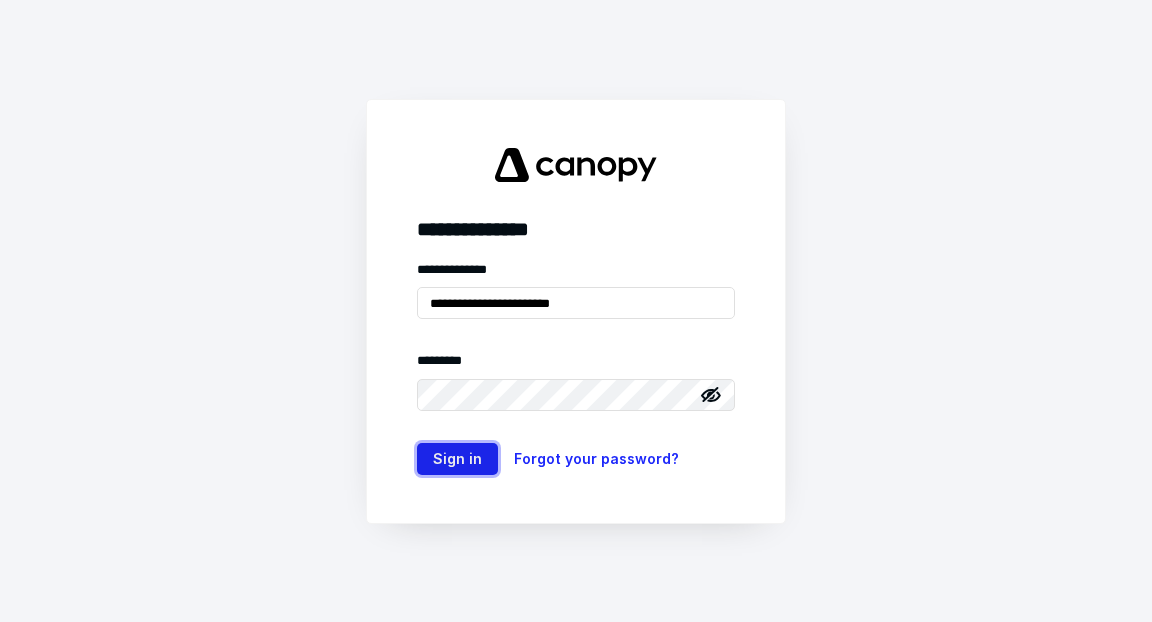 click on "Sign in" at bounding box center (457, 459) 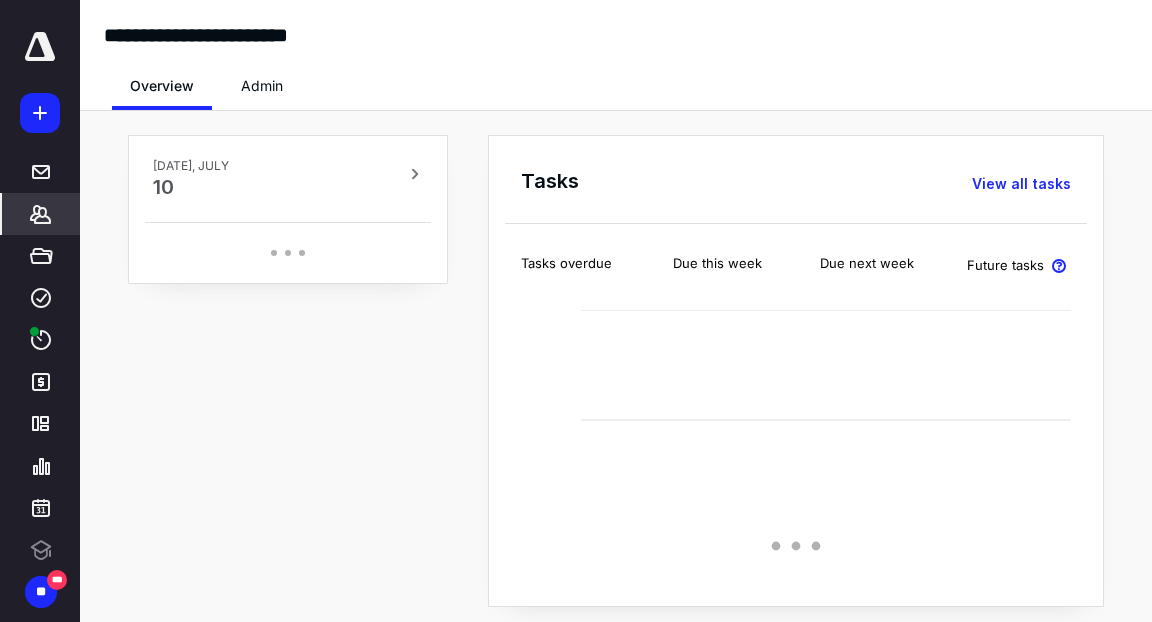 scroll, scrollTop: 0, scrollLeft: 0, axis: both 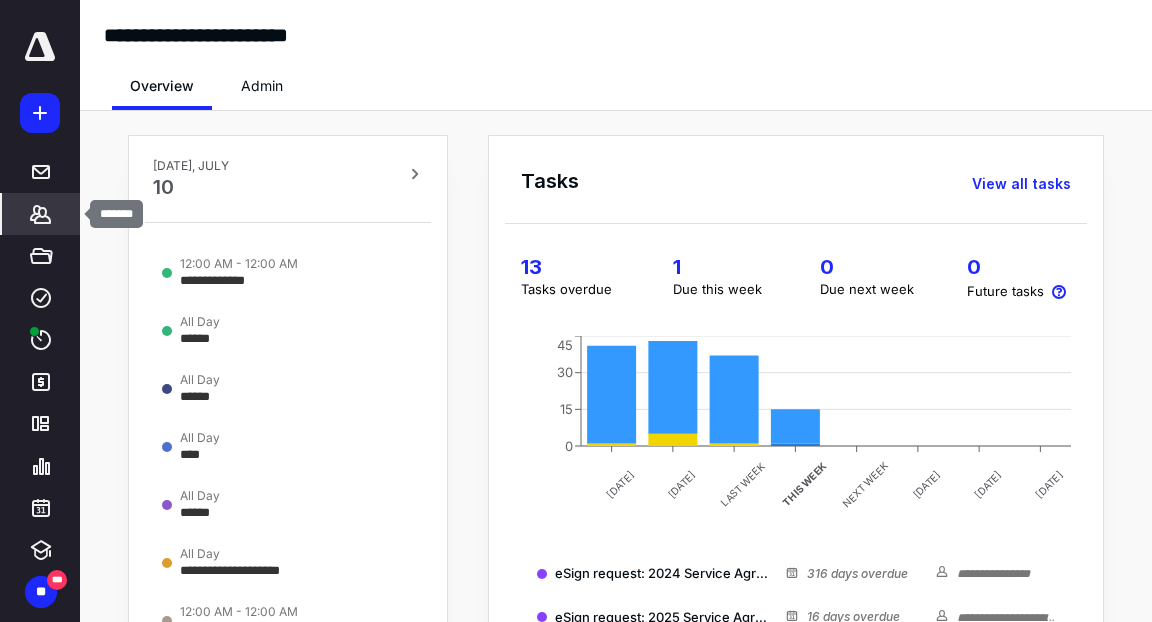 click 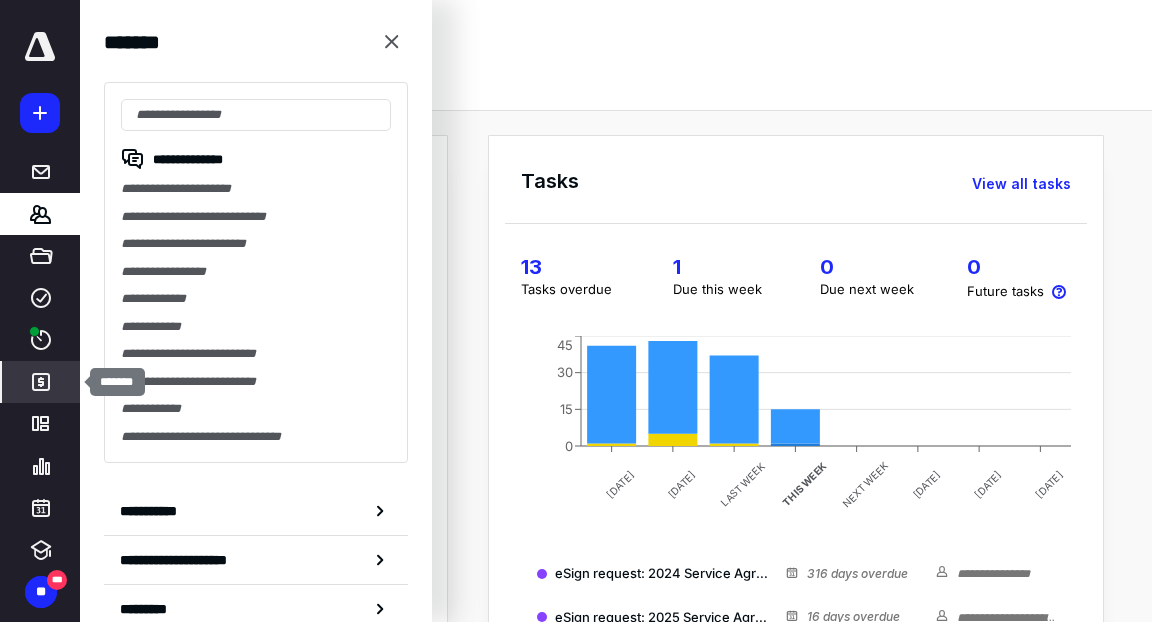 click 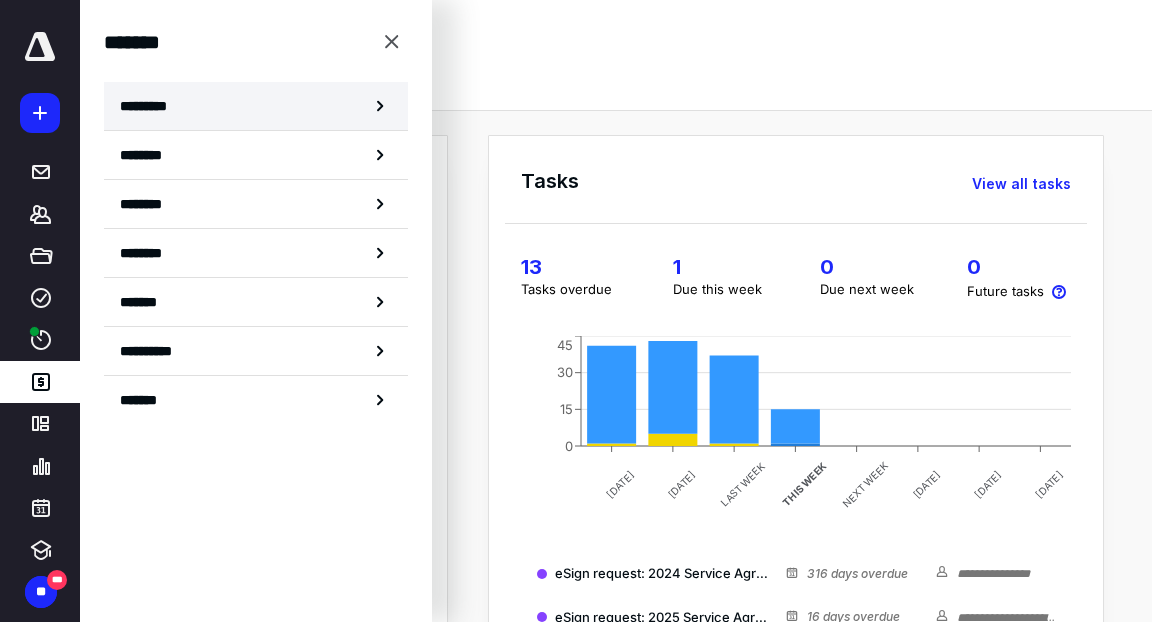 click on "*********" at bounding box center (256, 106) 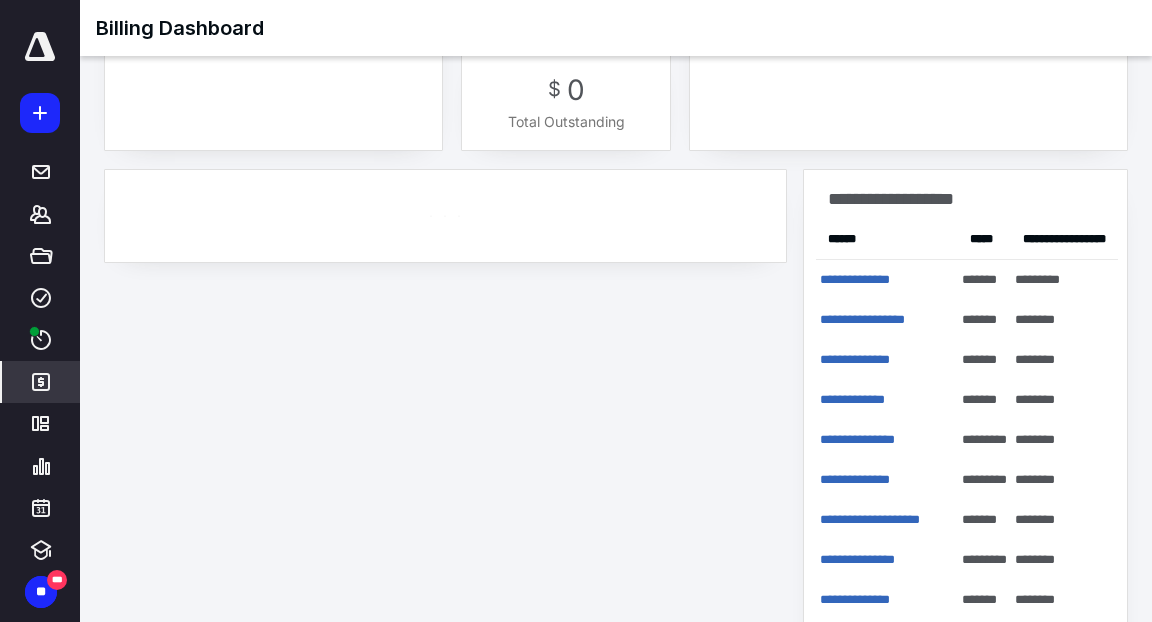 scroll, scrollTop: 169, scrollLeft: 0, axis: vertical 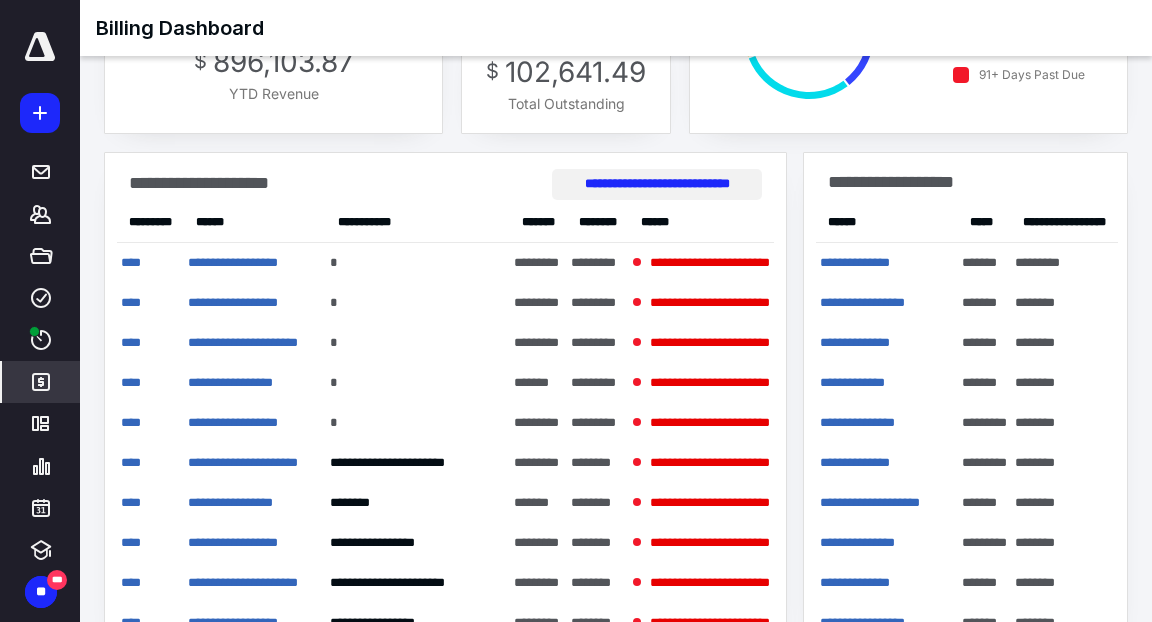 click on "**********" at bounding box center [656, 184] 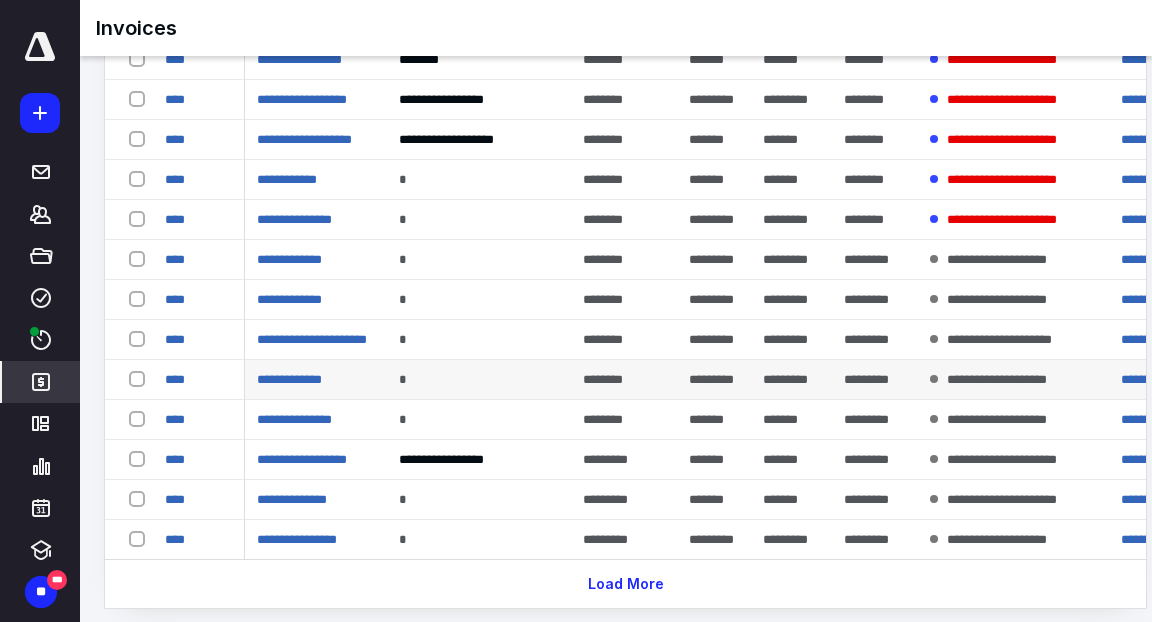 scroll, scrollTop: 1868, scrollLeft: 0, axis: vertical 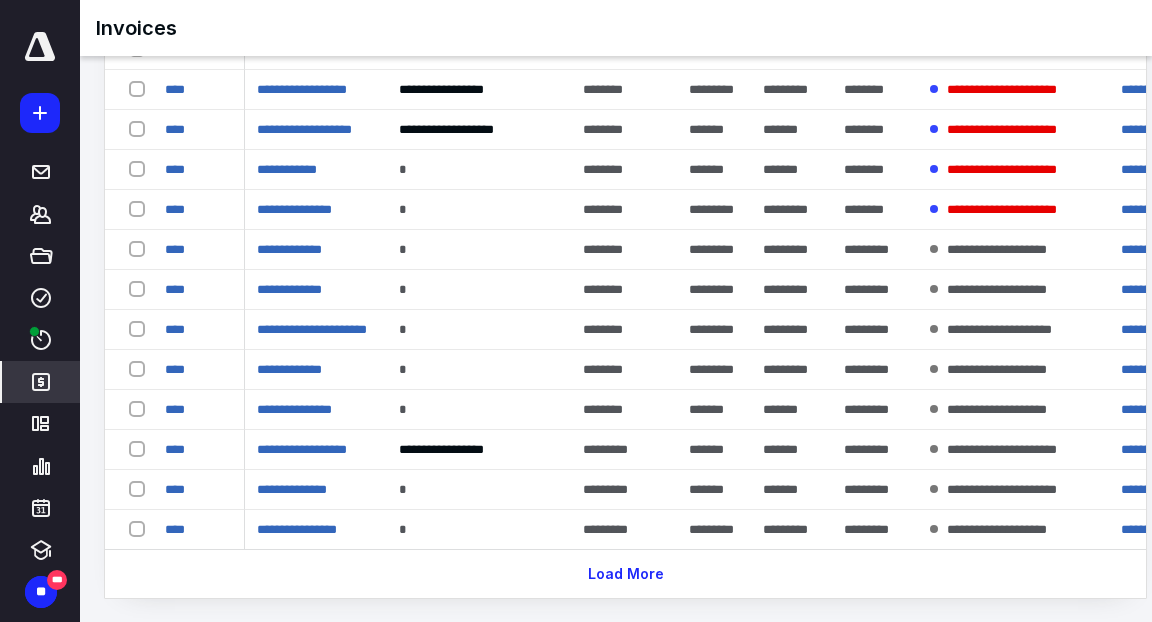click on "Load More" at bounding box center (625, 574) 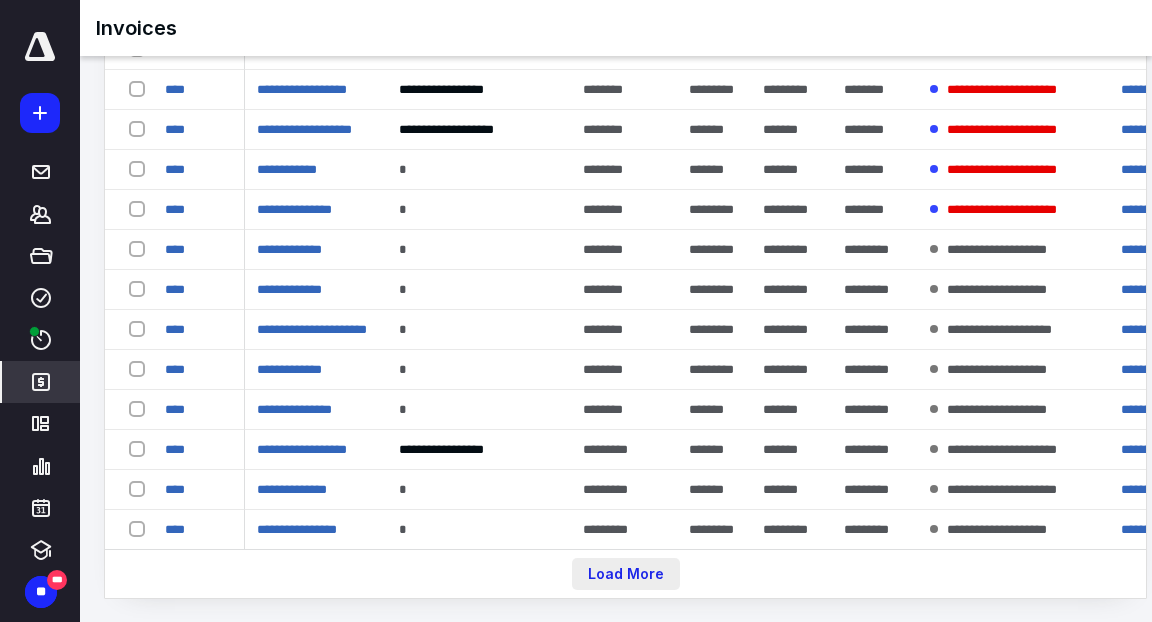 click on "Load More" at bounding box center (626, 574) 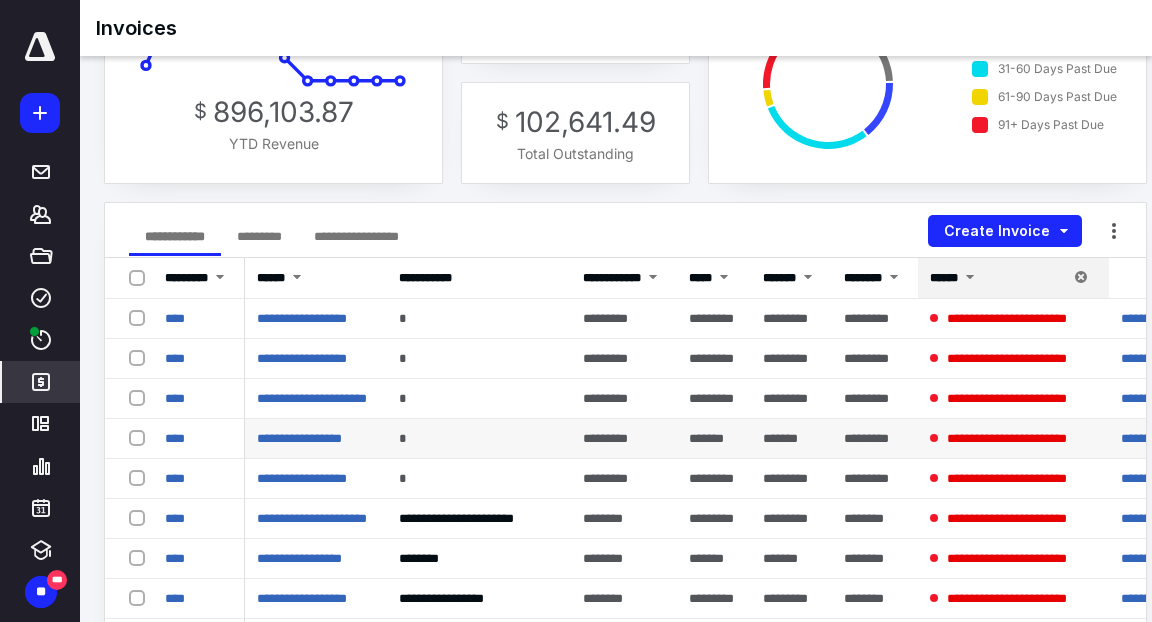 scroll, scrollTop: 13, scrollLeft: 0, axis: vertical 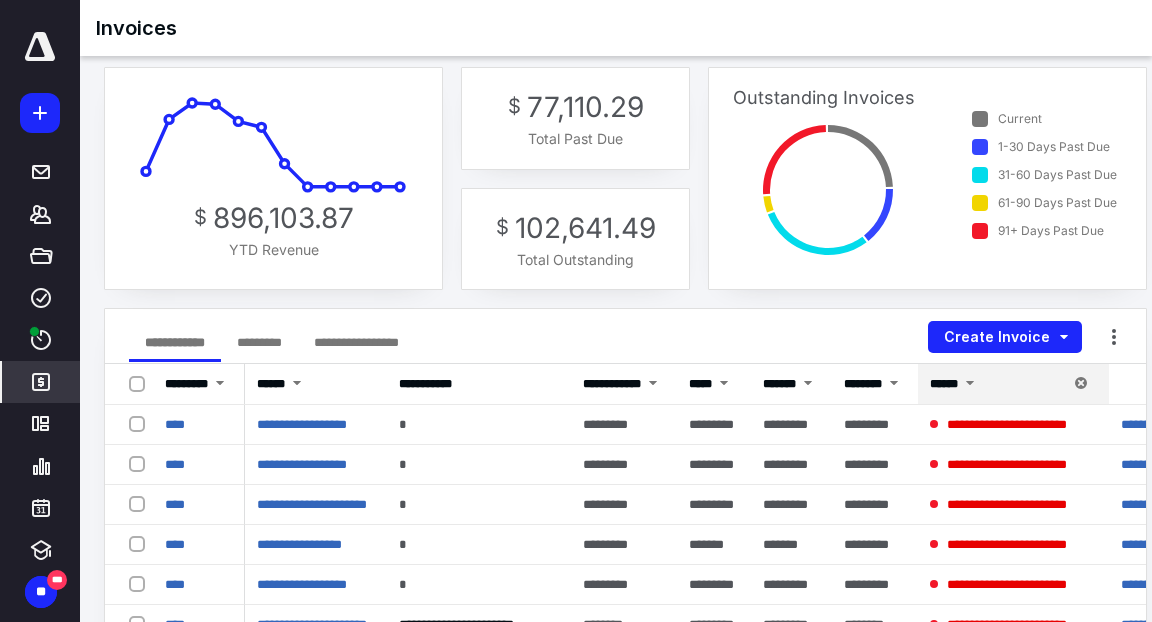 click at bounding box center (141, 383) 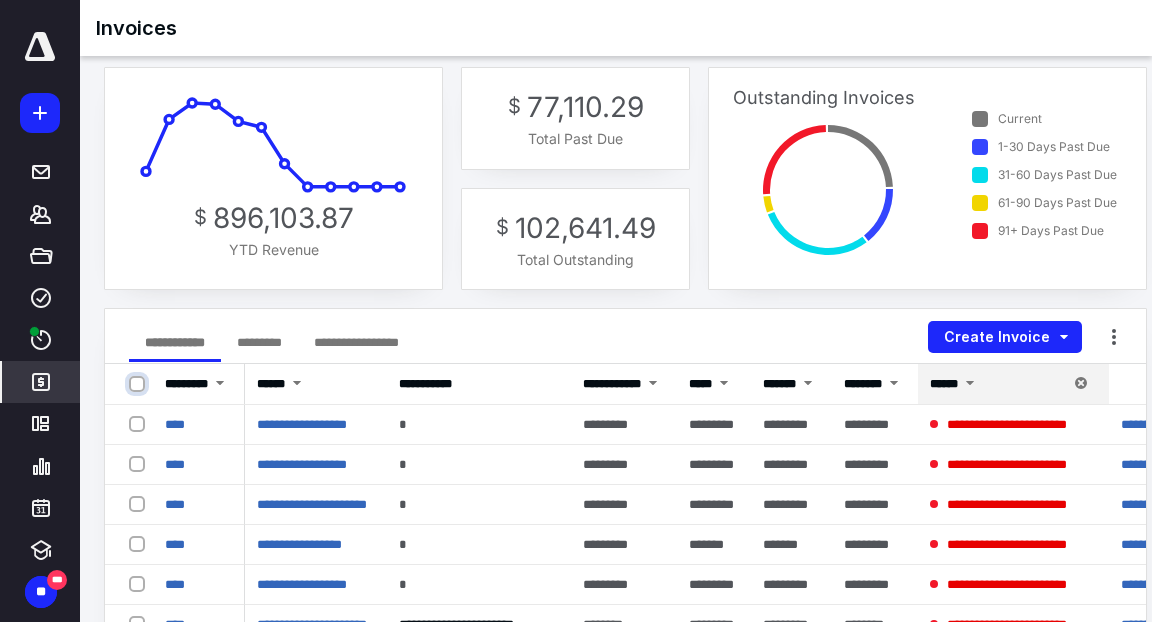 click at bounding box center (139, 384) 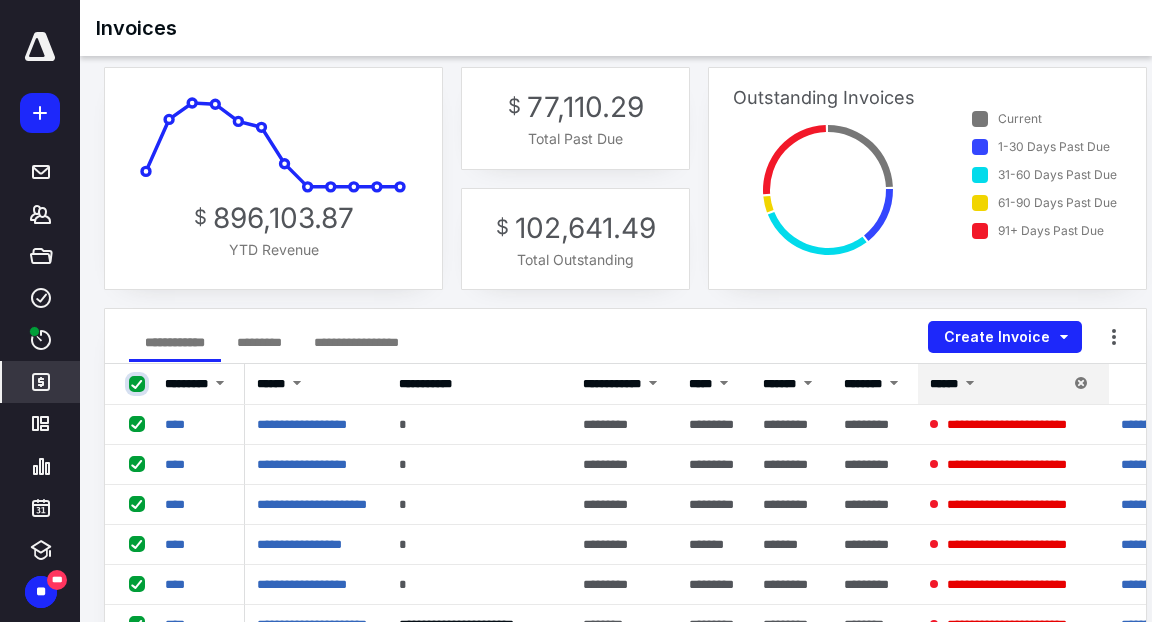 checkbox on "true" 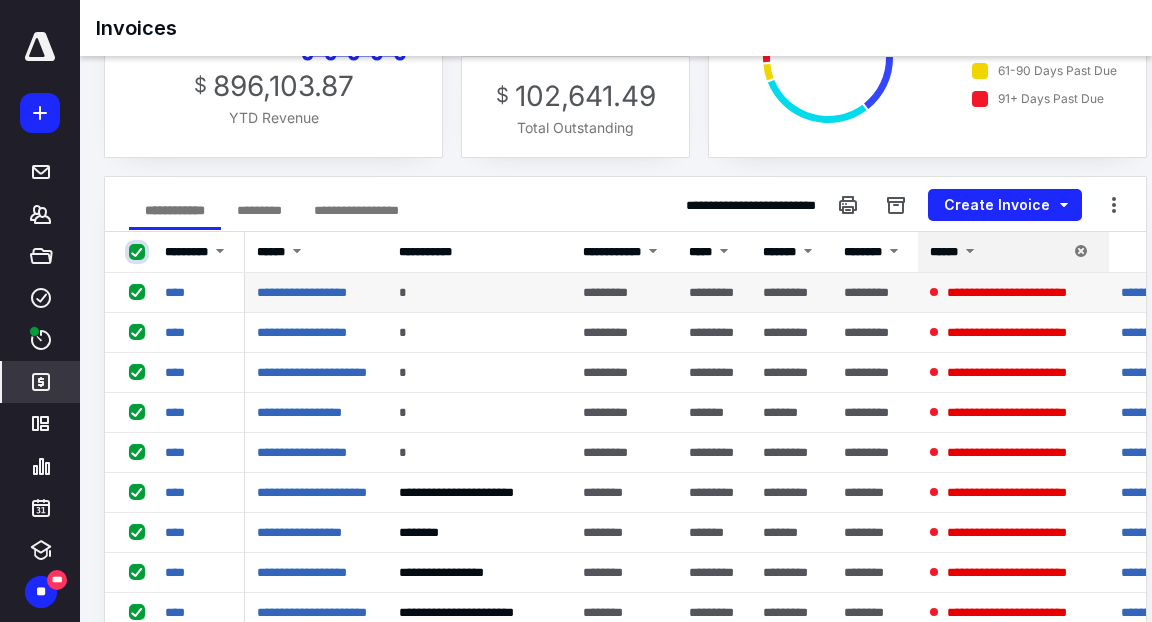 scroll, scrollTop: 146, scrollLeft: 0, axis: vertical 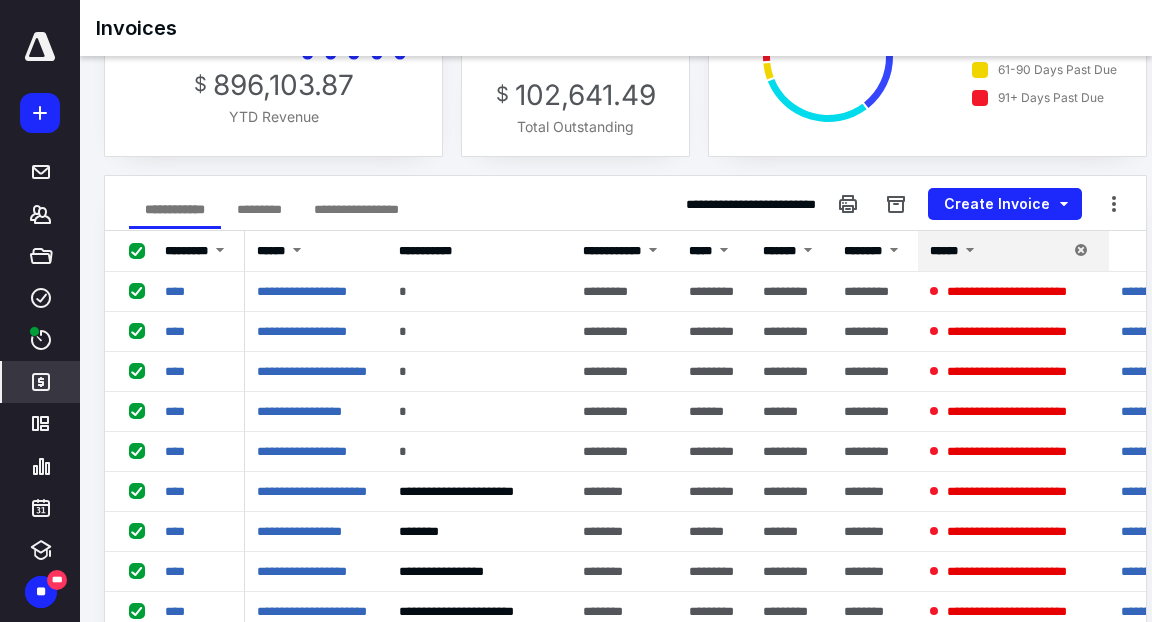 click at bounding box center (141, 250) 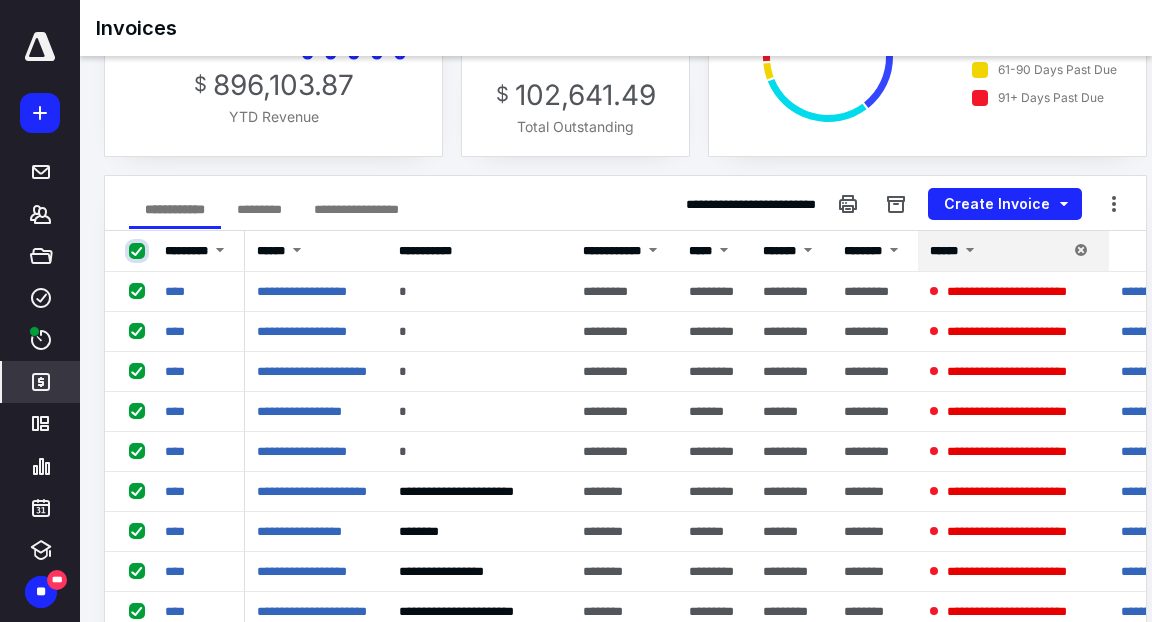 click at bounding box center [139, 251] 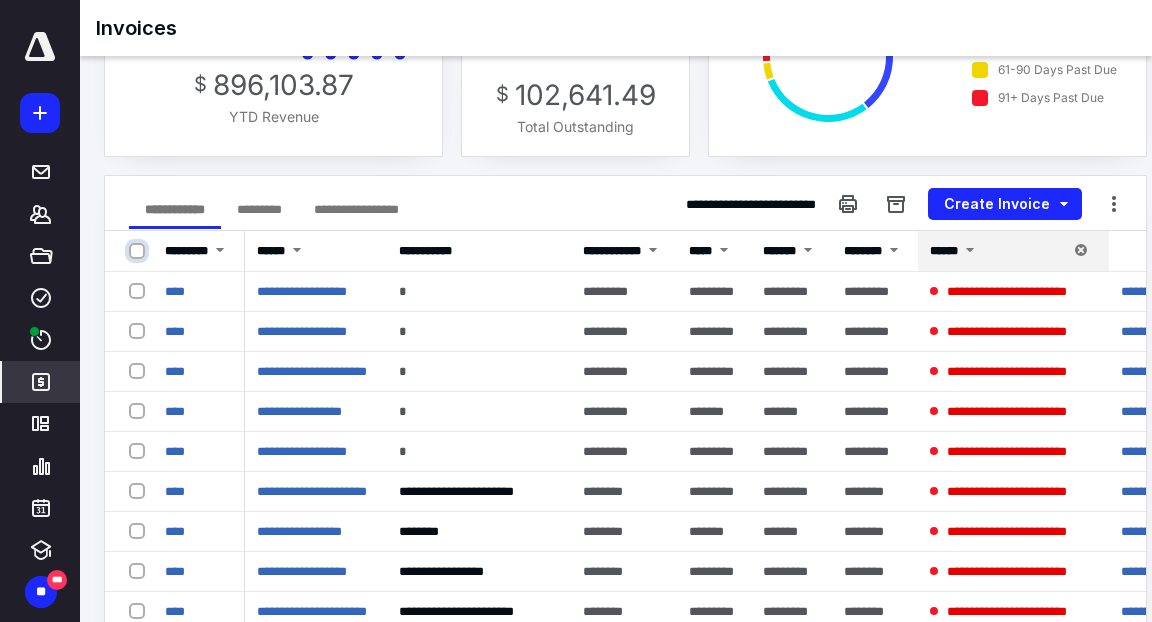 checkbox on "false" 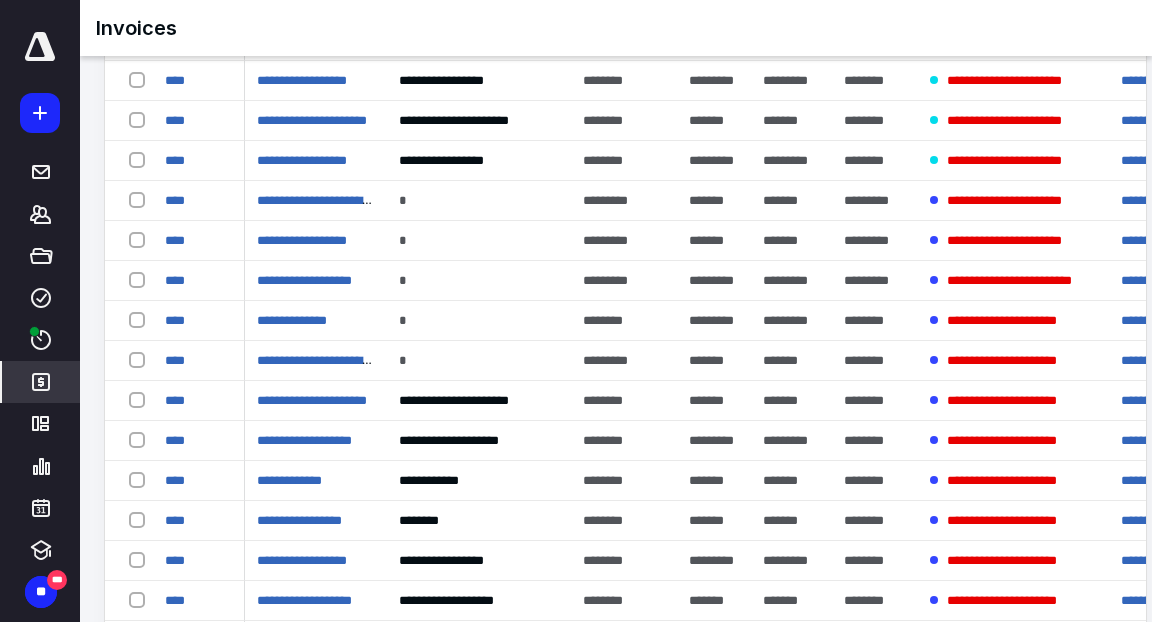 scroll, scrollTop: 1309, scrollLeft: 0, axis: vertical 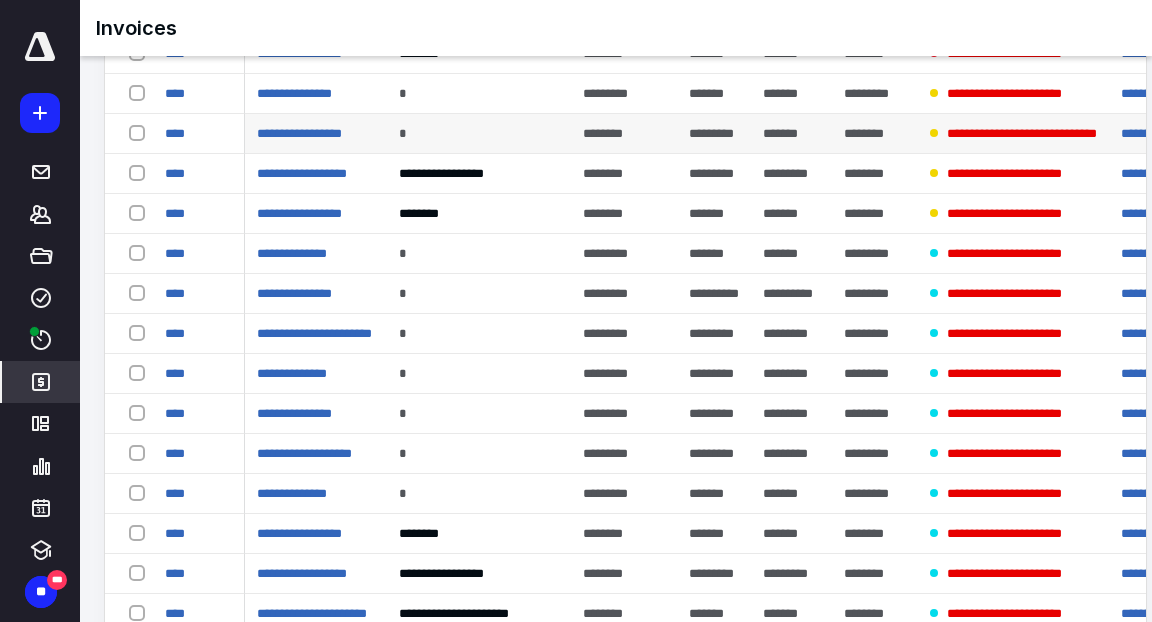 click at bounding box center [141, 132] 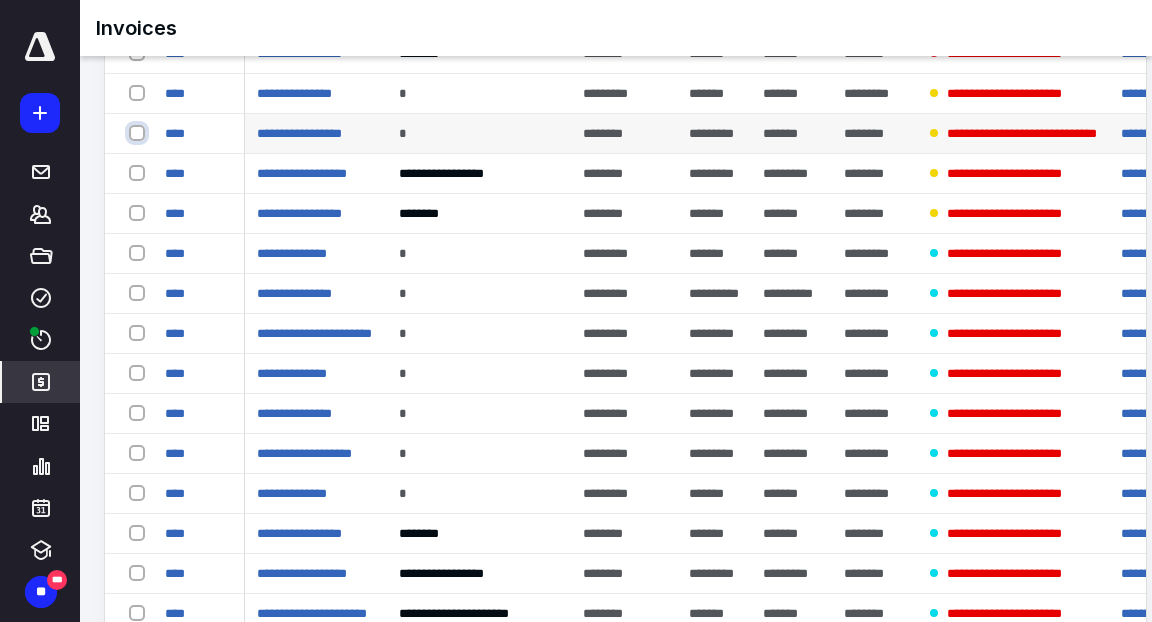 click at bounding box center [139, 133] 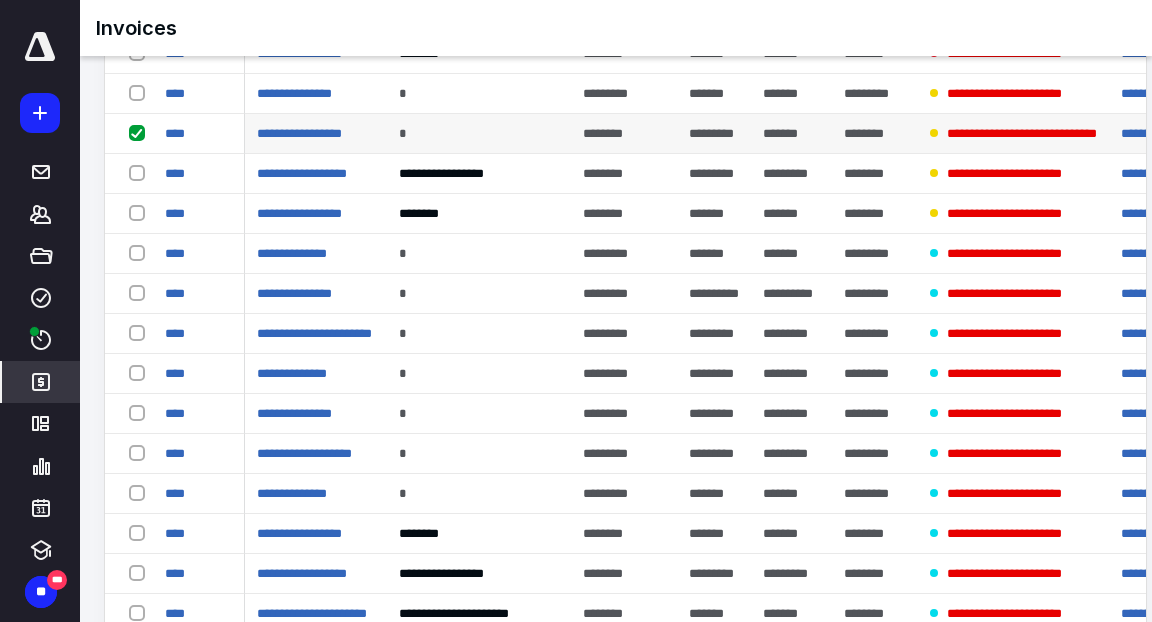 click at bounding box center (141, 132) 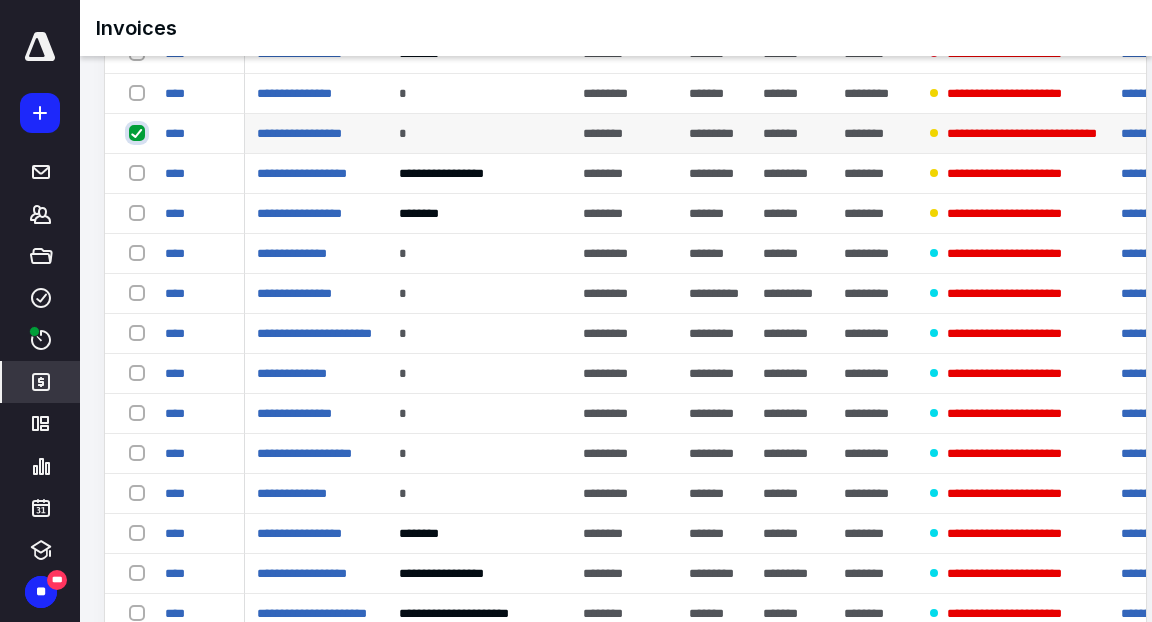 click at bounding box center (139, 133) 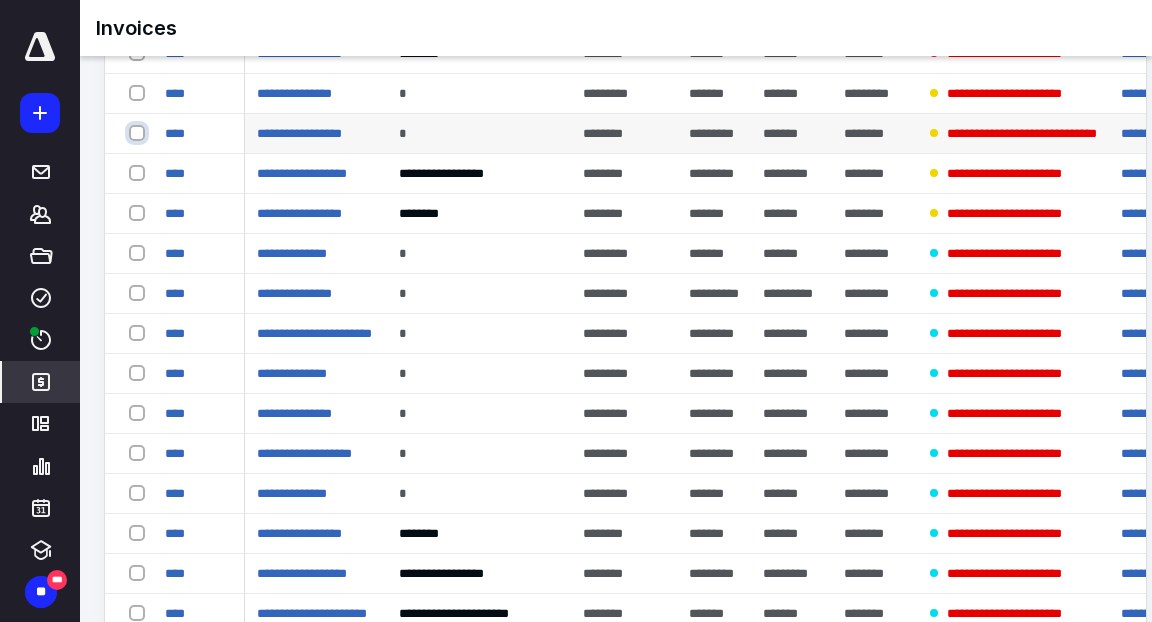 checkbox on "false" 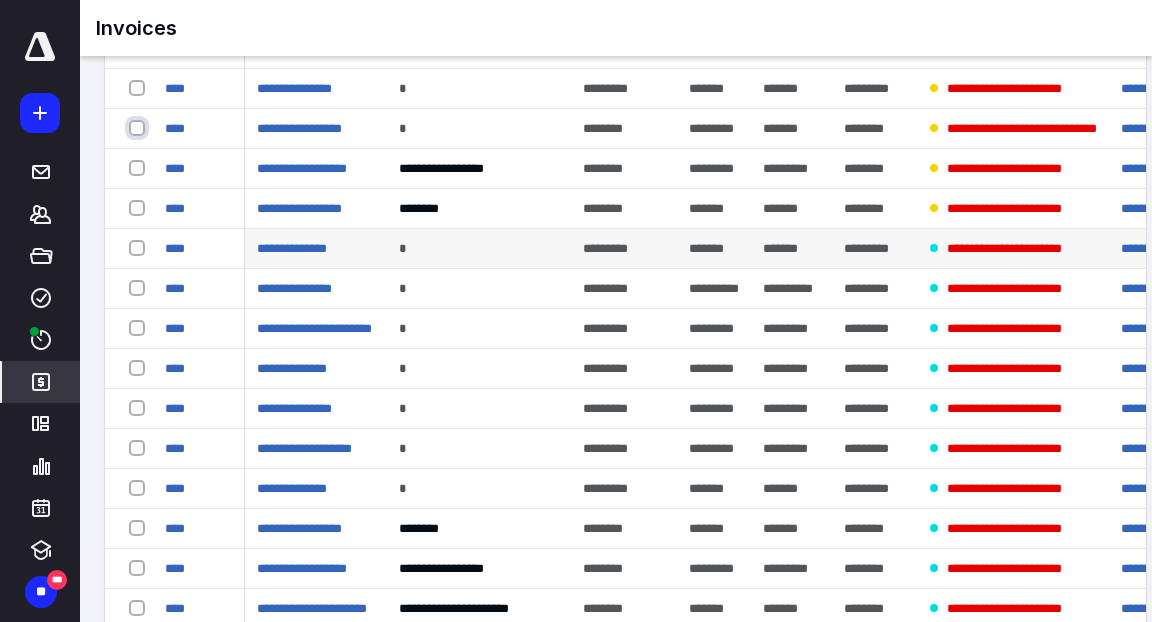 scroll, scrollTop: 910, scrollLeft: 0, axis: vertical 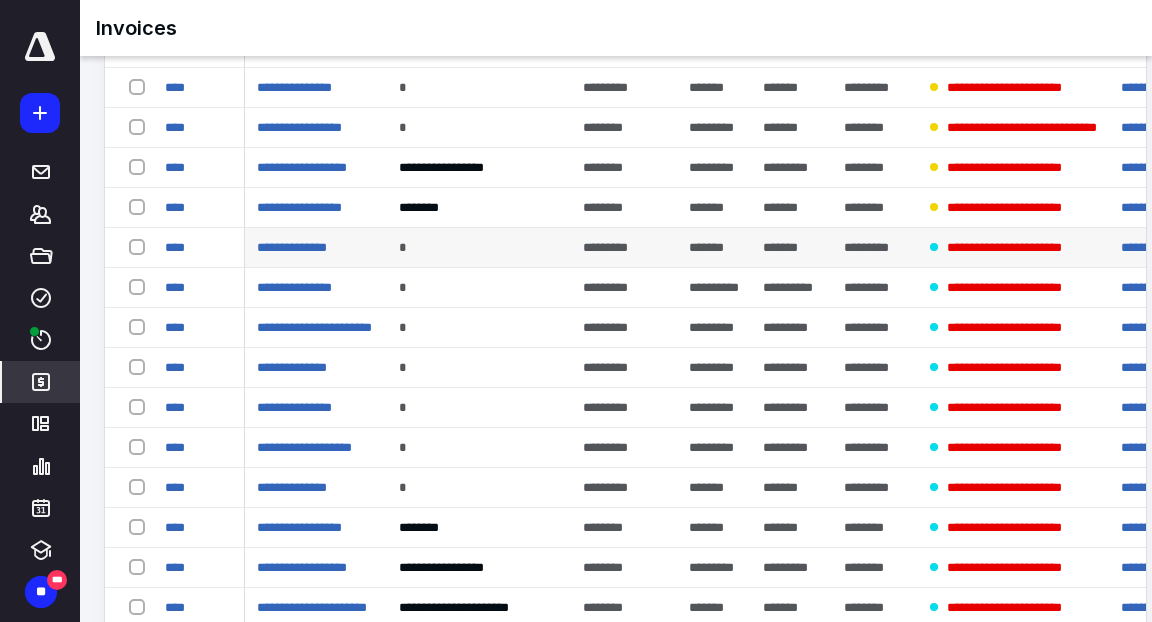 click at bounding box center (129, 248) 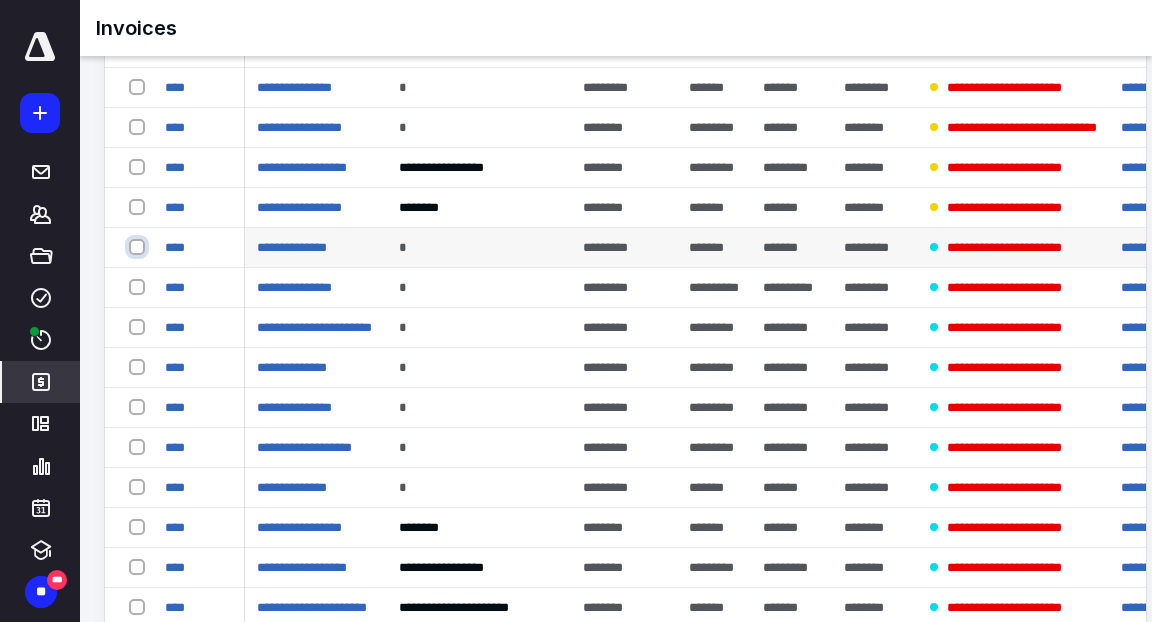 click at bounding box center [139, 247] 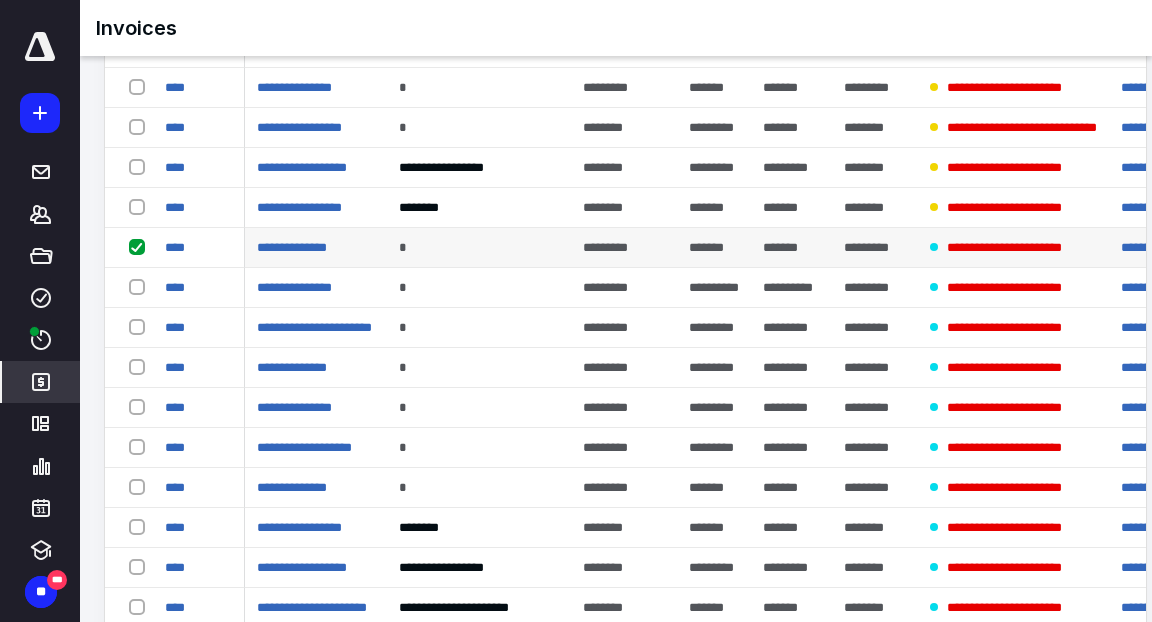 click at bounding box center [141, 246] 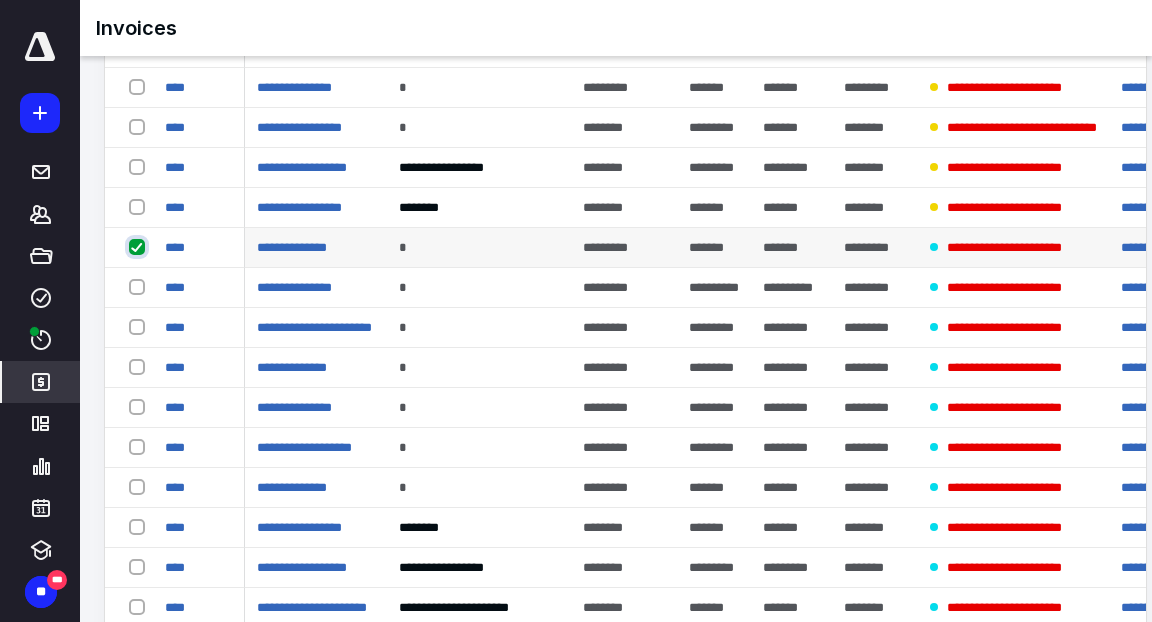click at bounding box center (139, 247) 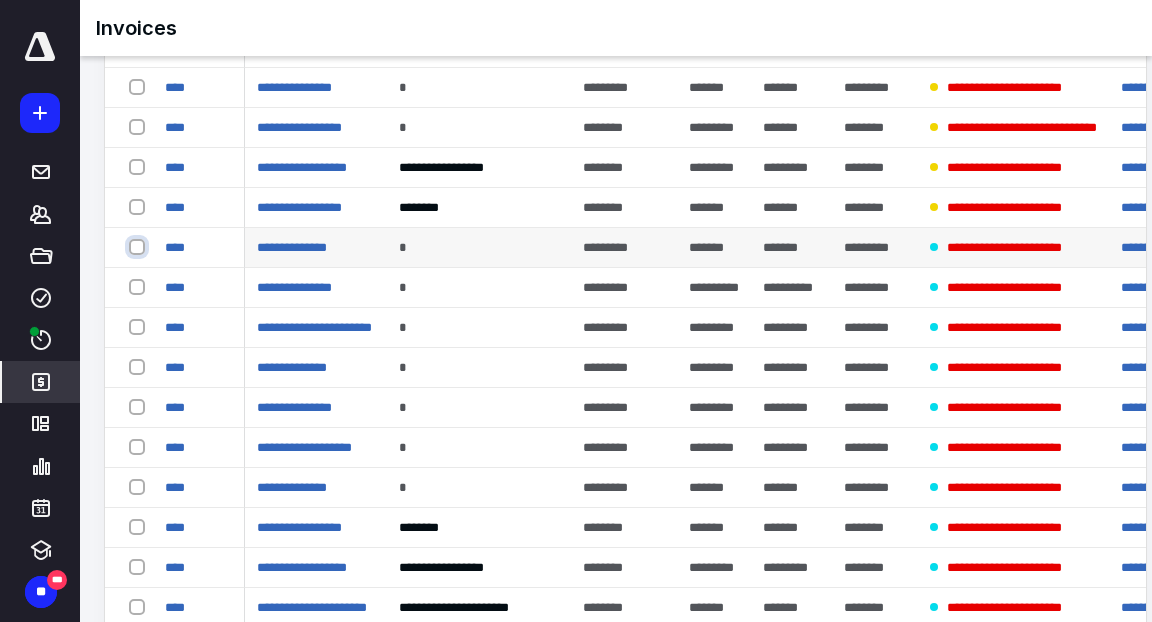checkbox on "false" 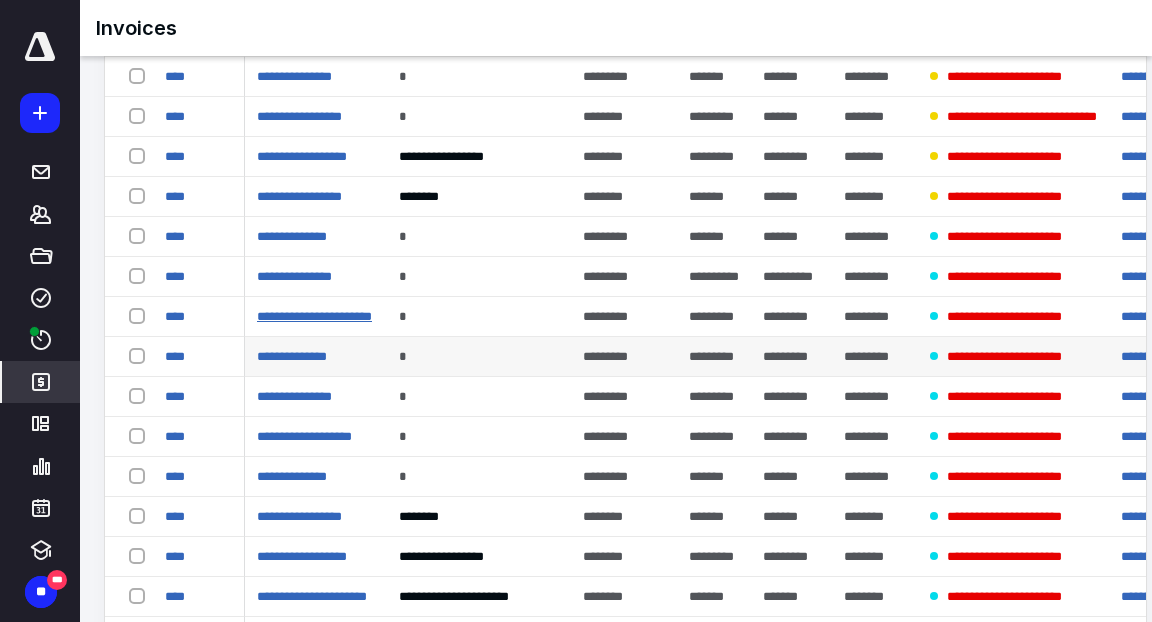 scroll, scrollTop: 922, scrollLeft: 0, axis: vertical 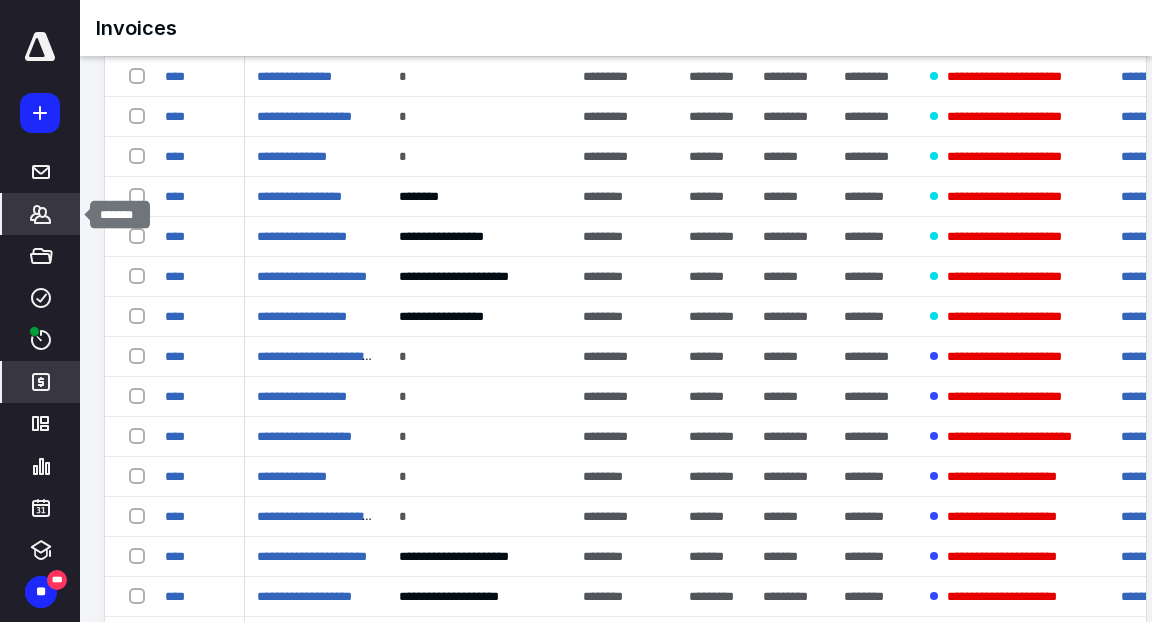 click 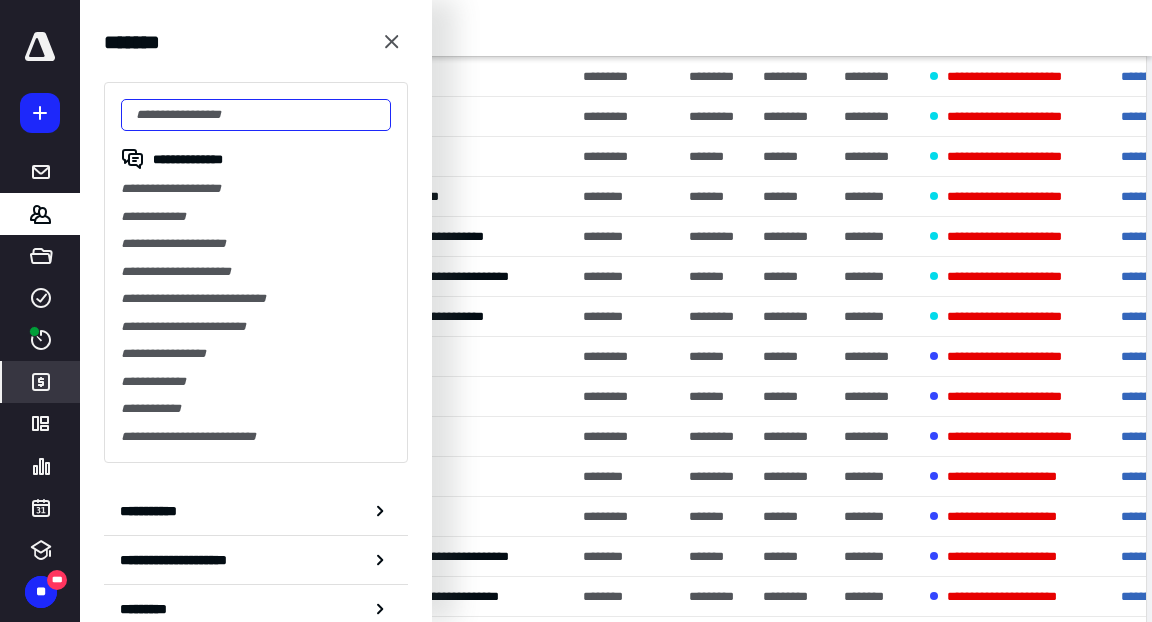 click at bounding box center (256, 115) 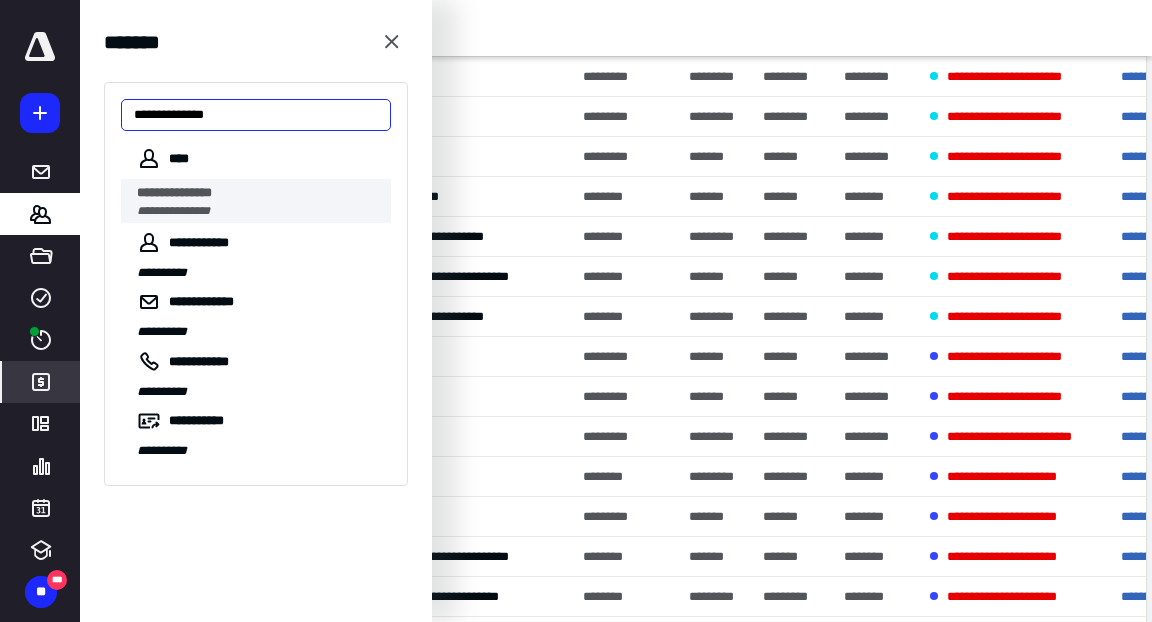 type on "**********" 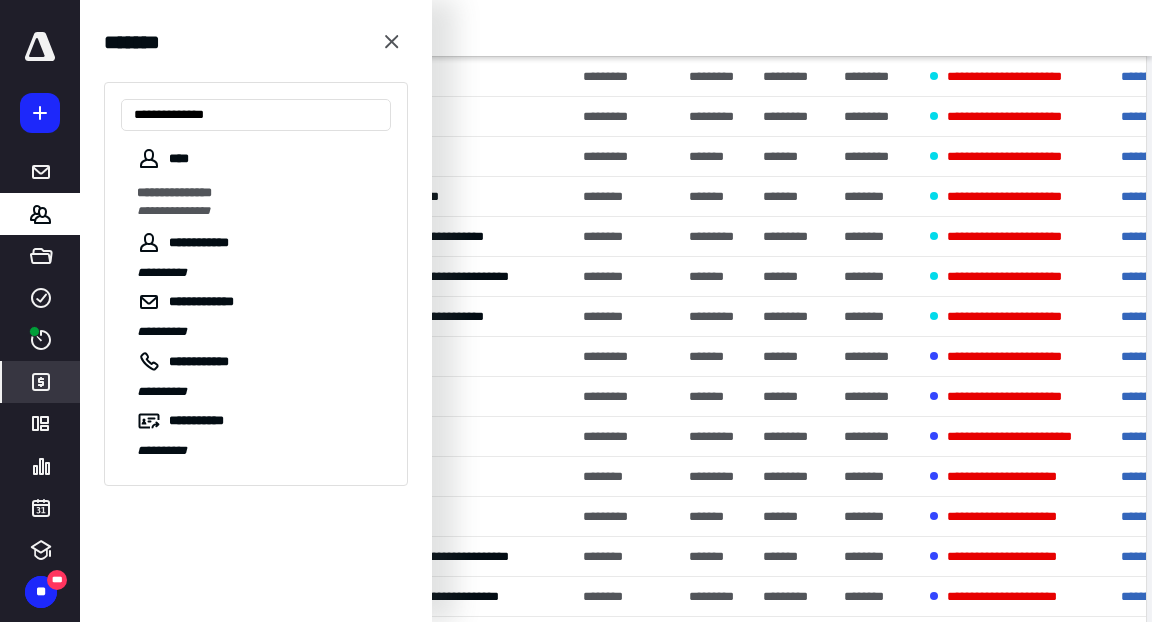 click on "**********" at bounding box center [174, 192] 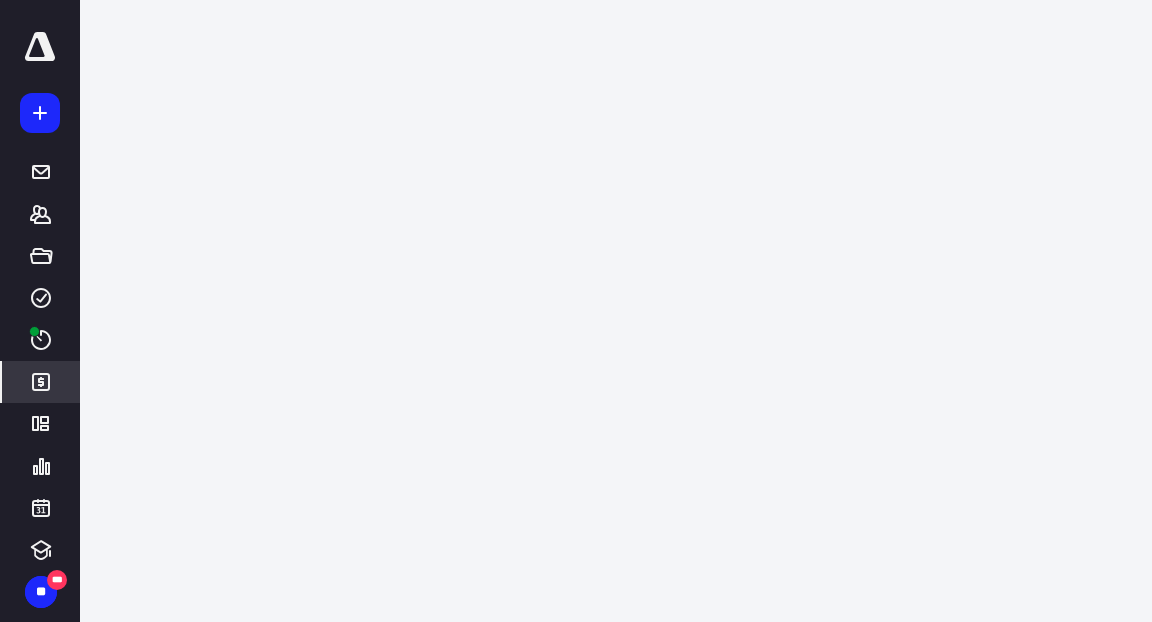 scroll, scrollTop: 0, scrollLeft: 0, axis: both 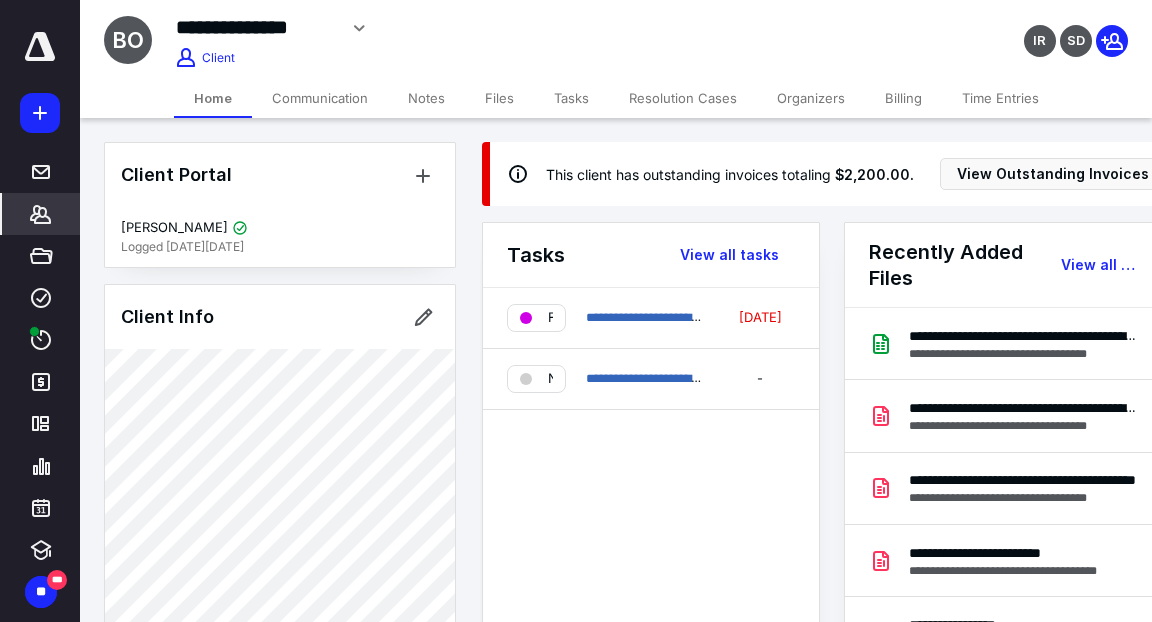 click on "Billing" at bounding box center [903, 98] 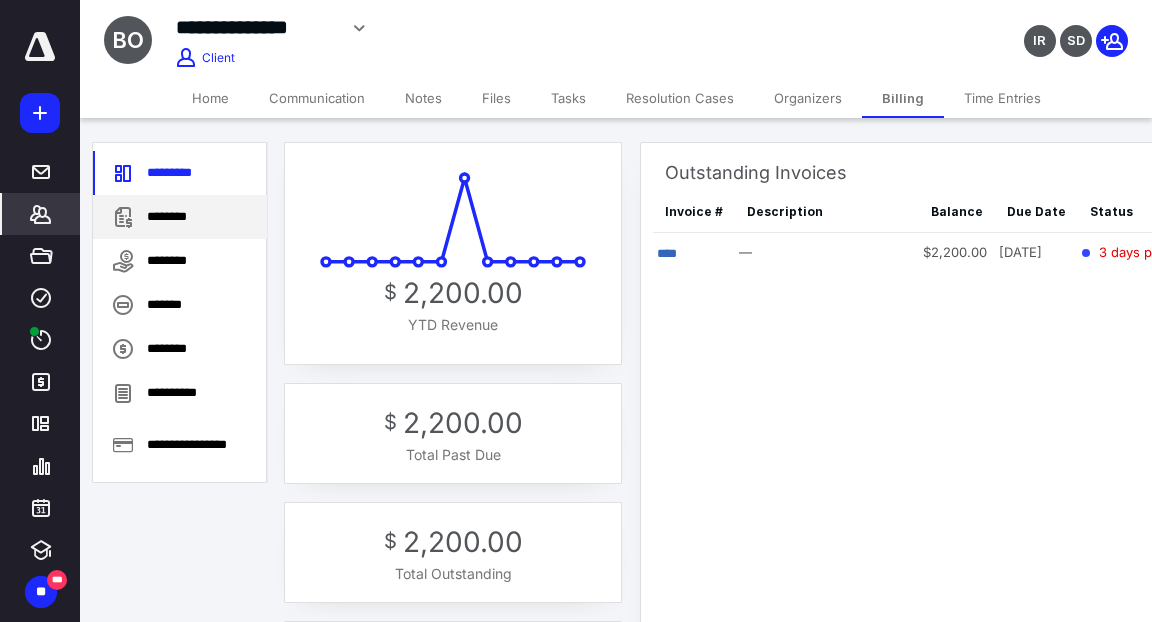 click on "********" at bounding box center (180, 217) 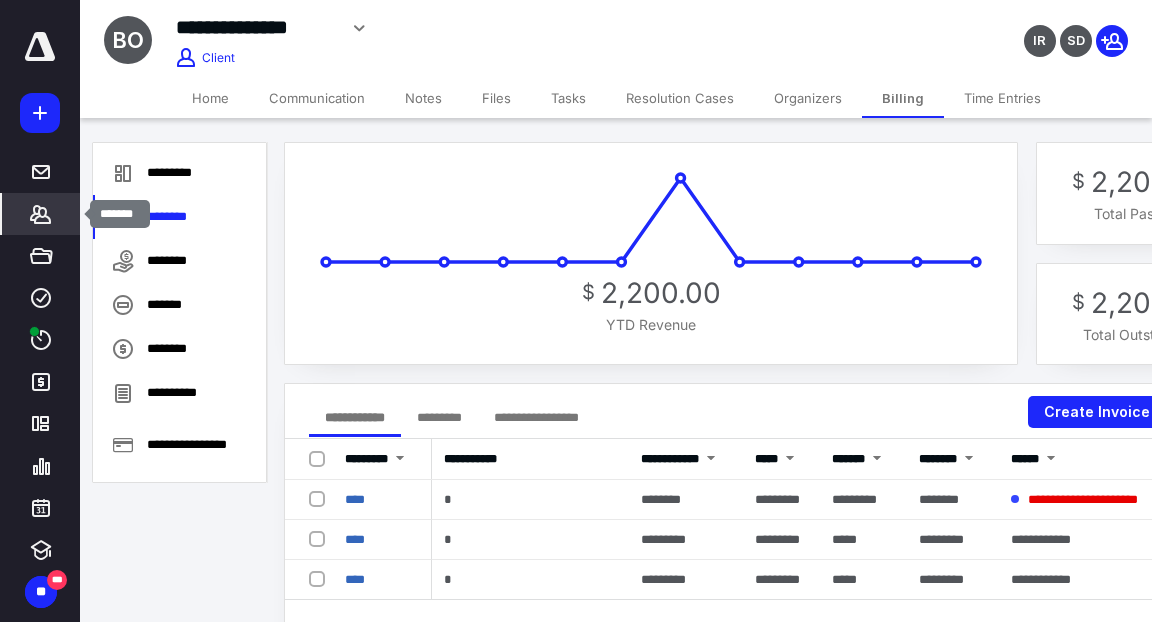 click 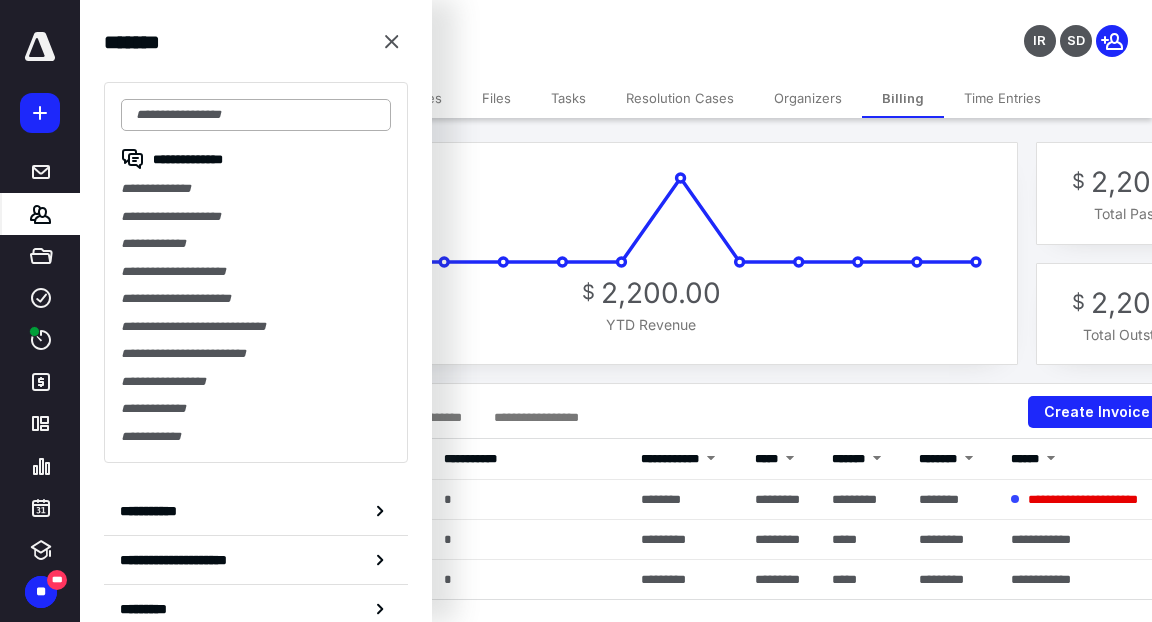 click at bounding box center [256, 115] 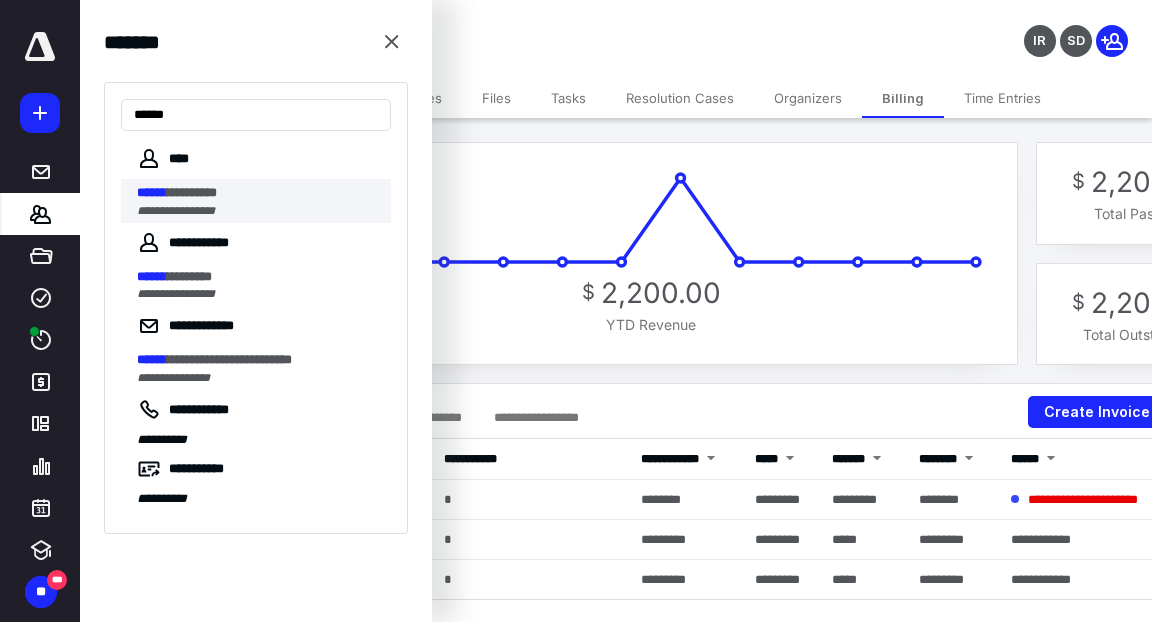 type on "******" 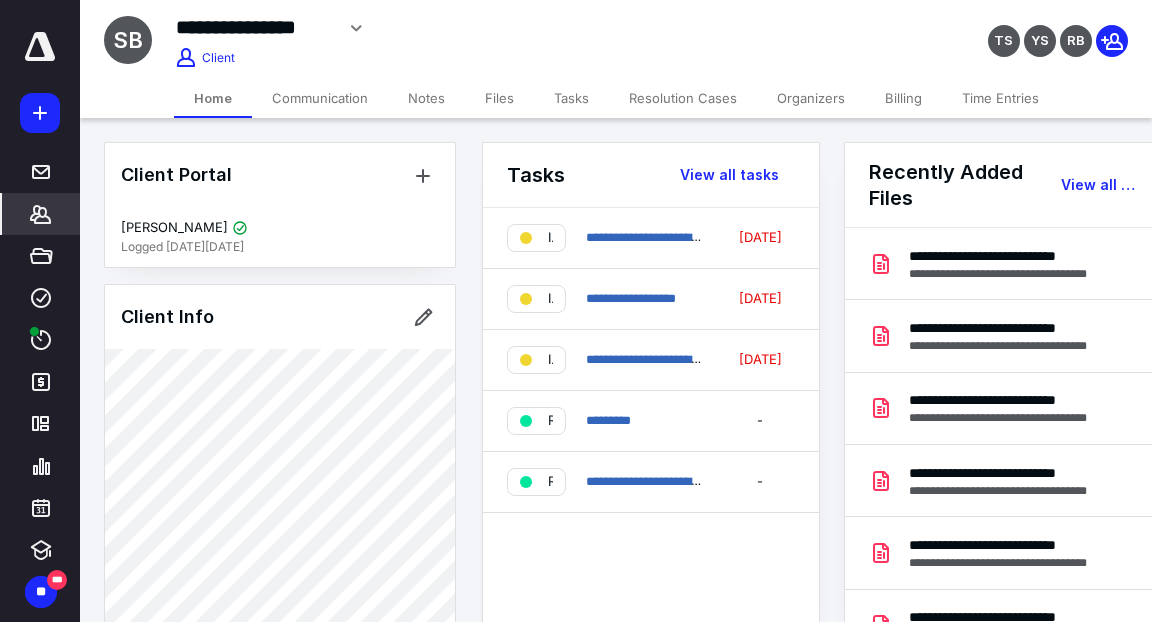 click on "Billing" at bounding box center [903, 98] 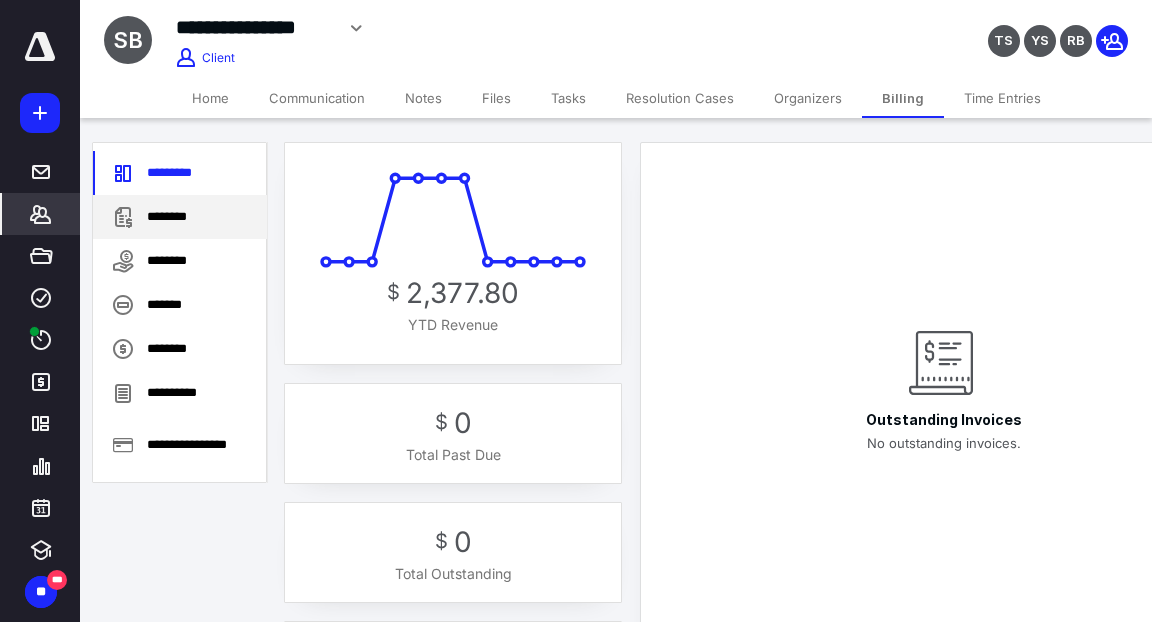 click on "********" at bounding box center [180, 217] 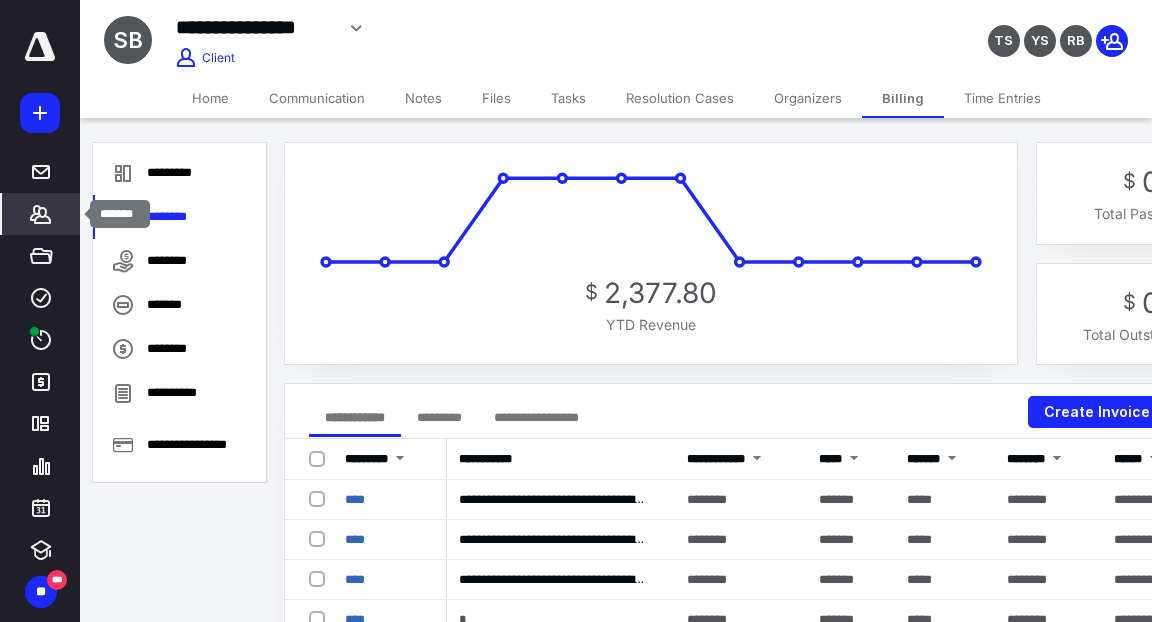 click 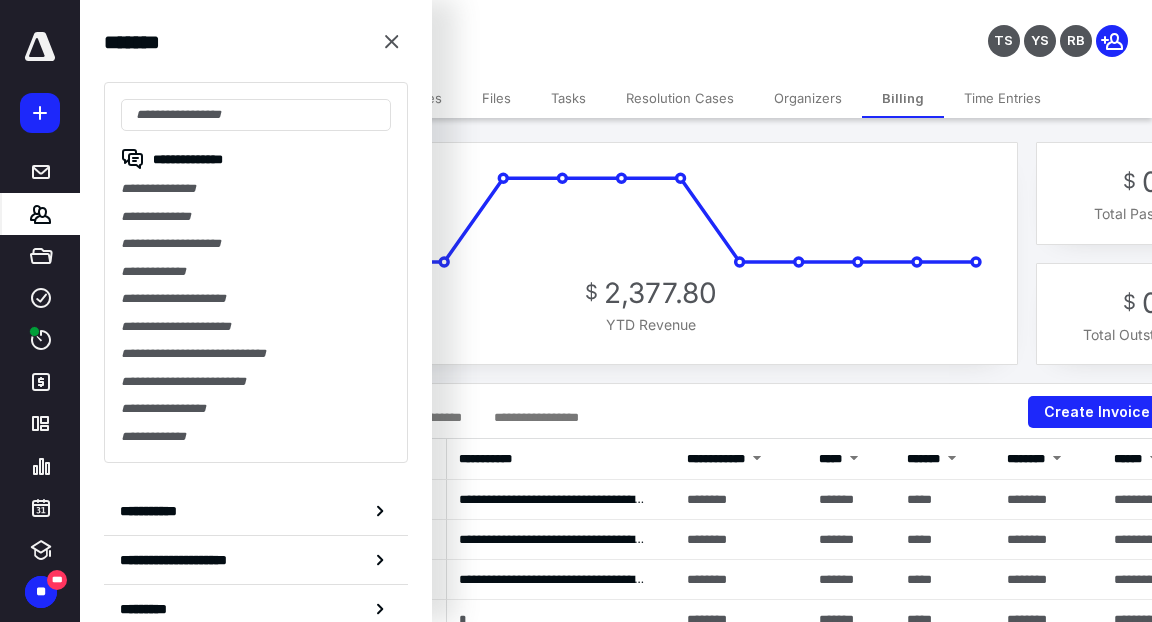 drag, startPoint x: 170, startPoint y: 130, endPoint x: 233, endPoint y: 84, distance: 78.00641 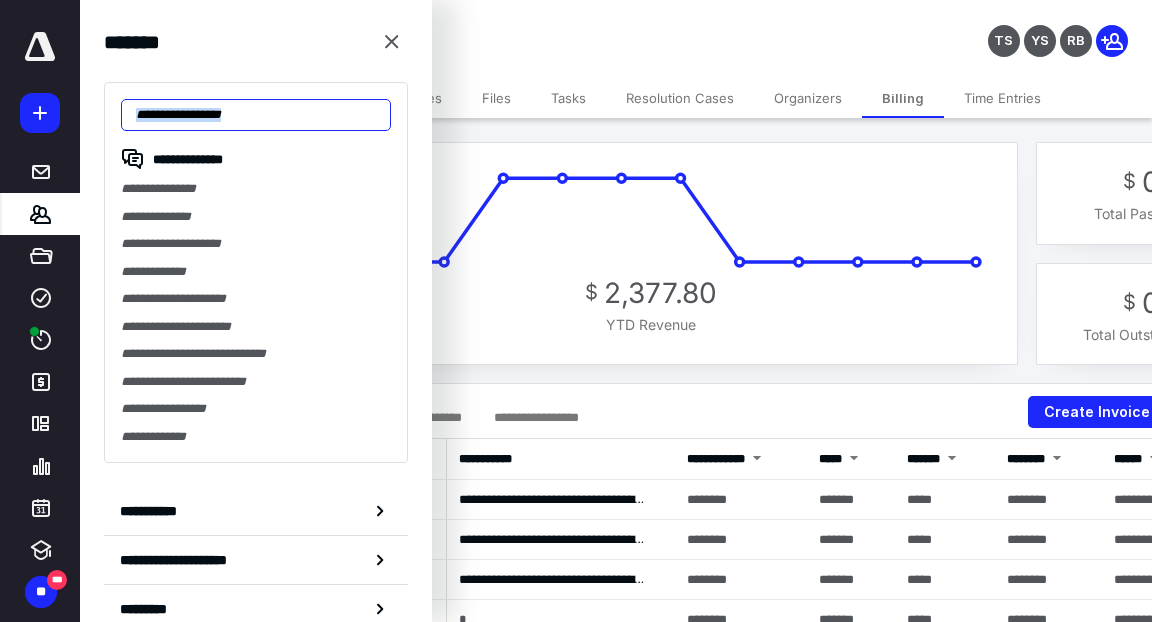 click at bounding box center [256, 115] 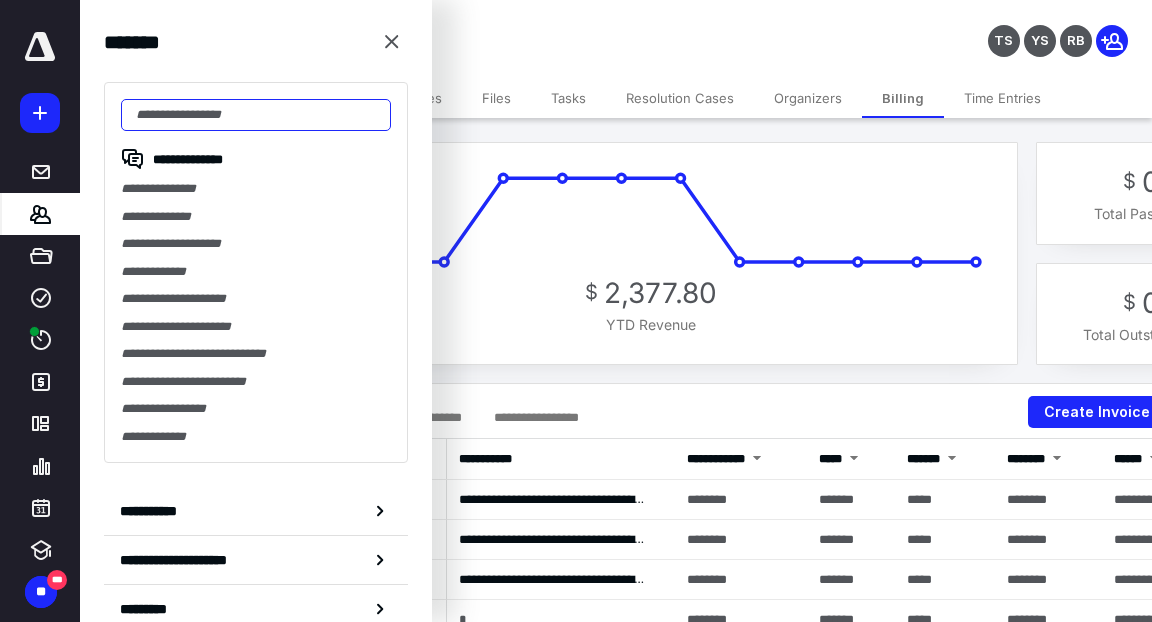 click at bounding box center (256, 115) 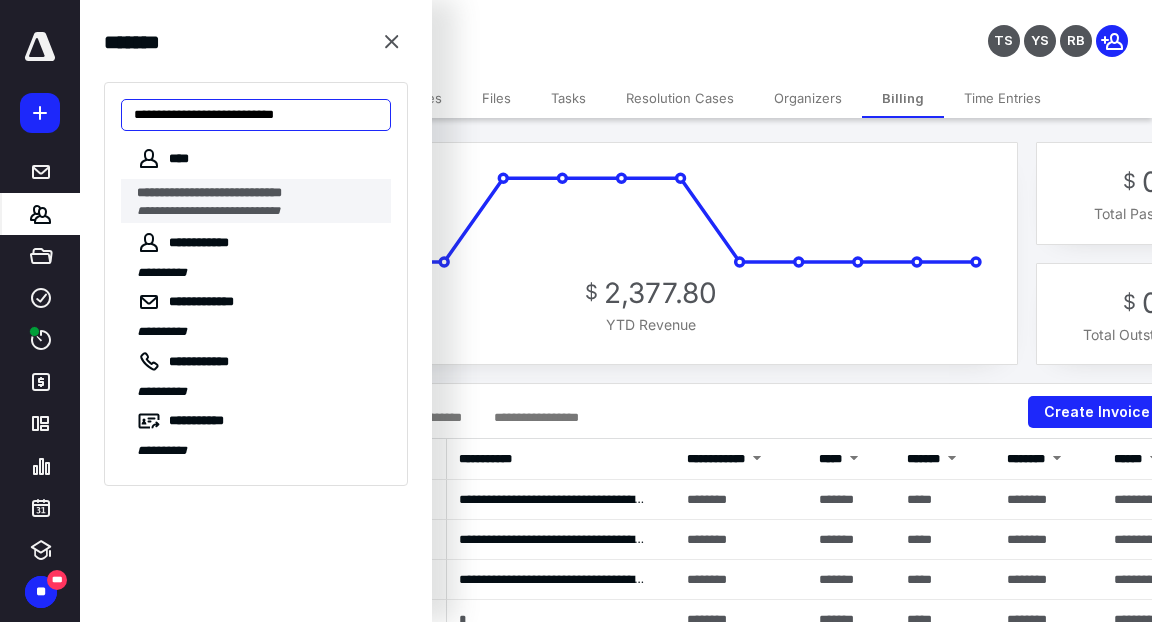 type on "**********" 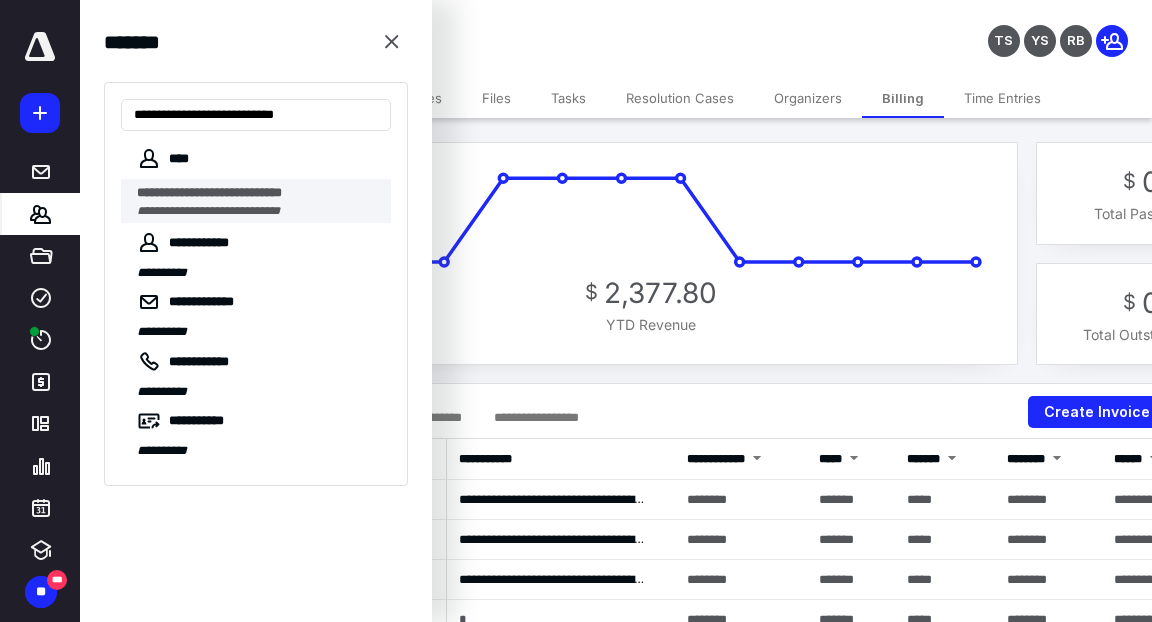 click on "**********" at bounding box center [209, 192] 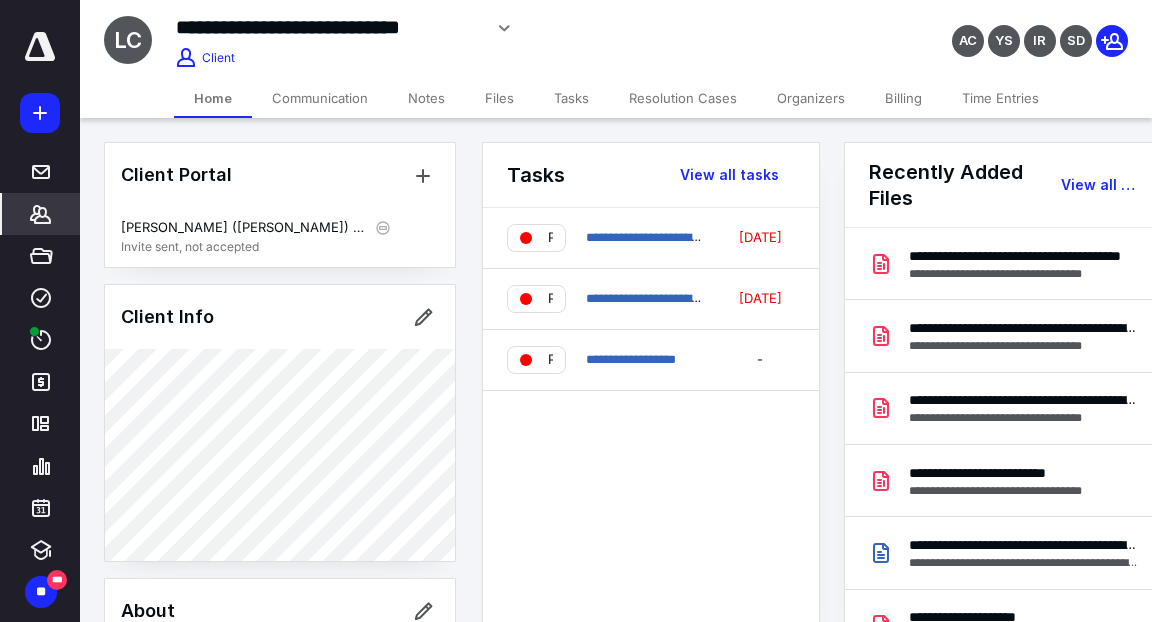 click on "Billing" at bounding box center (903, 98) 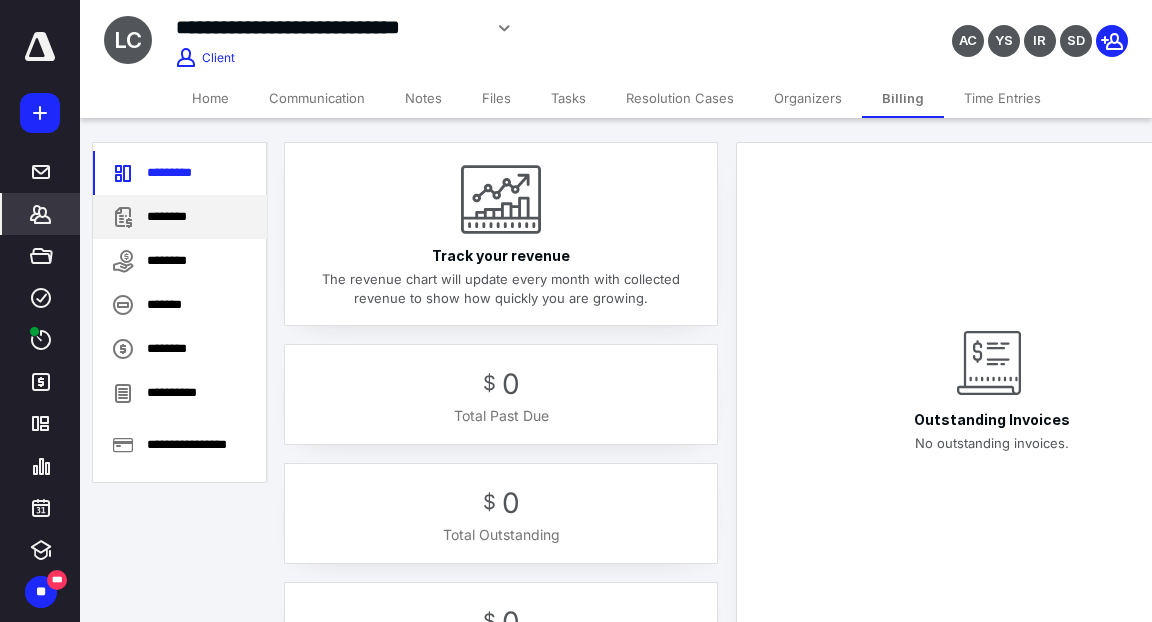 click on "********" at bounding box center [180, 217] 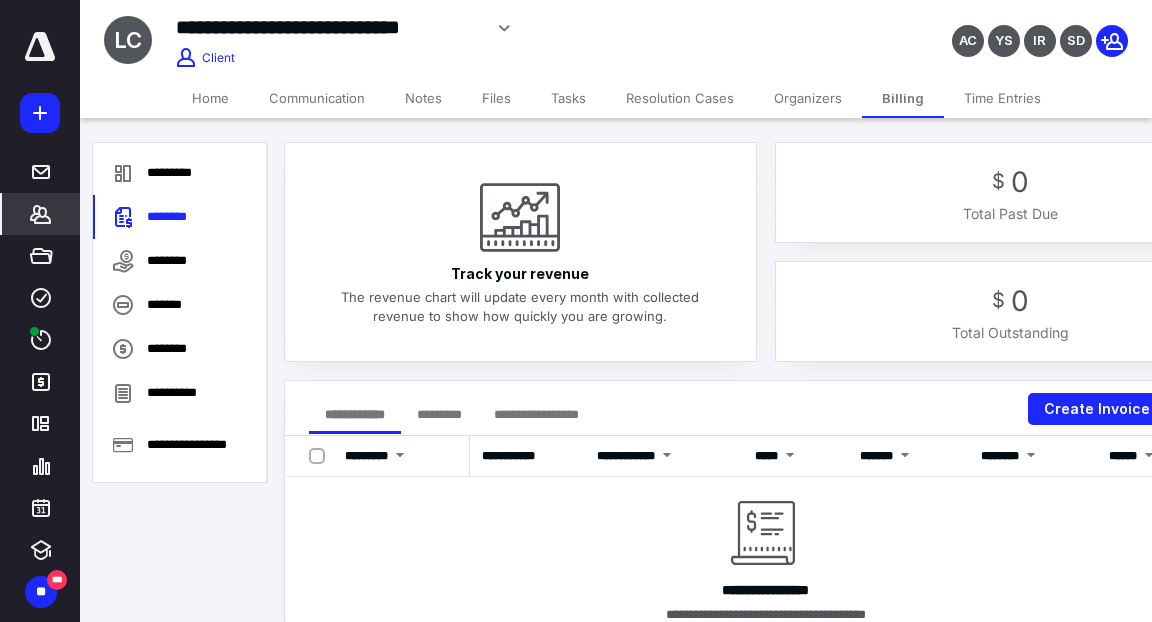 click on "**********" at bounding box center [536, 414] 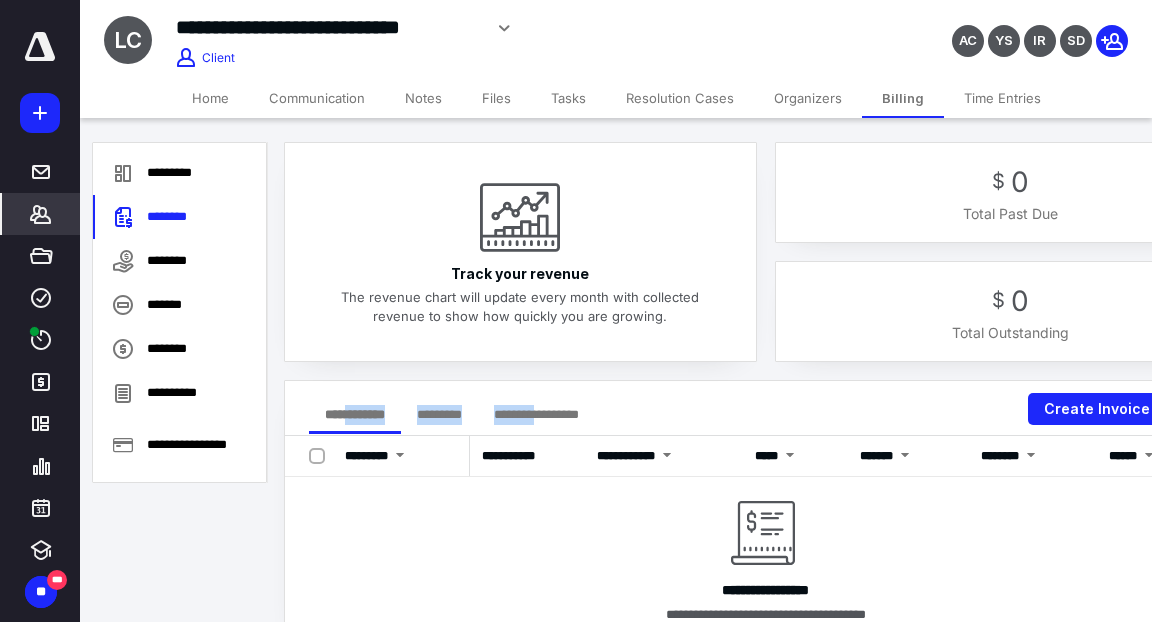 click on "**********" at bounding box center [536, 414] 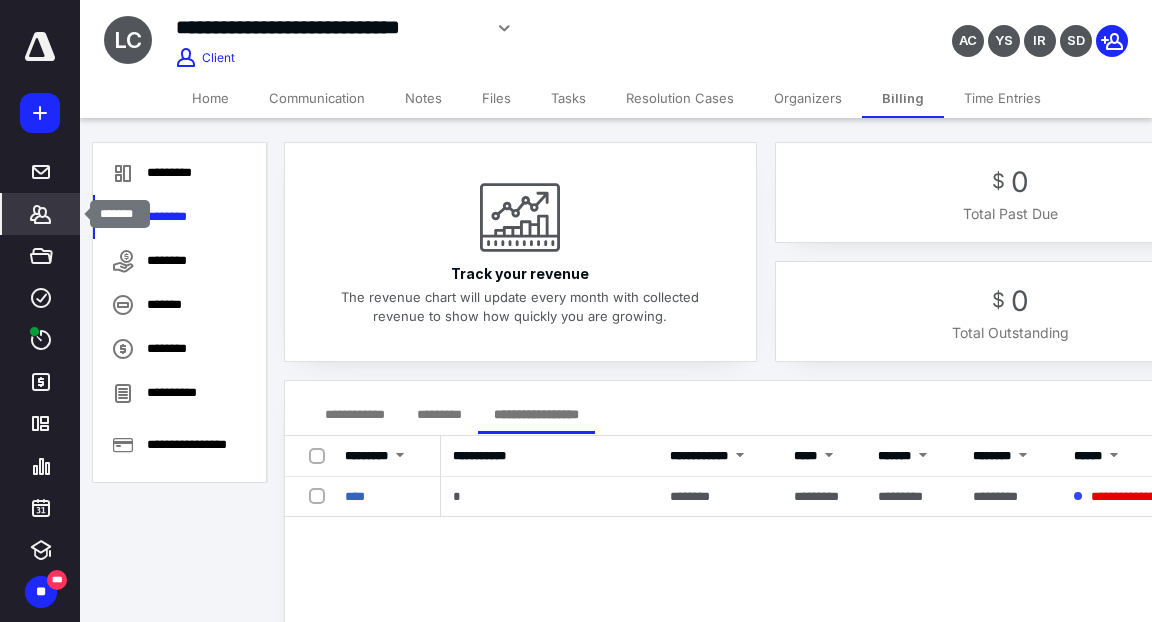 click on "*******" at bounding box center (41, 214) 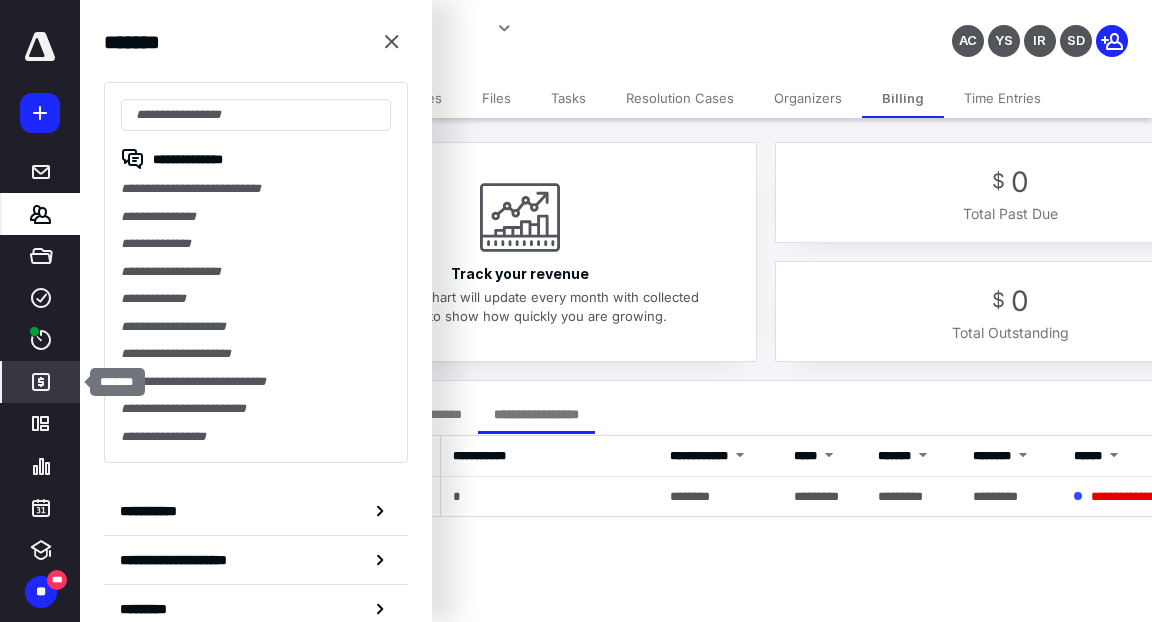 click on "*******" at bounding box center (41, 382) 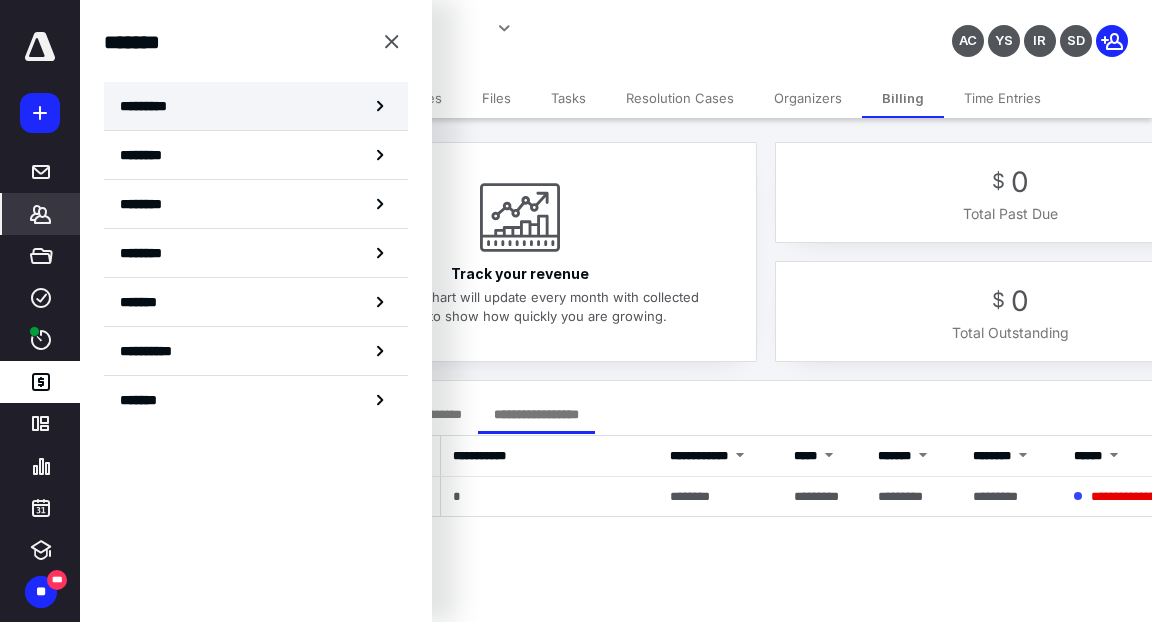click on "*********" at bounding box center [256, 106] 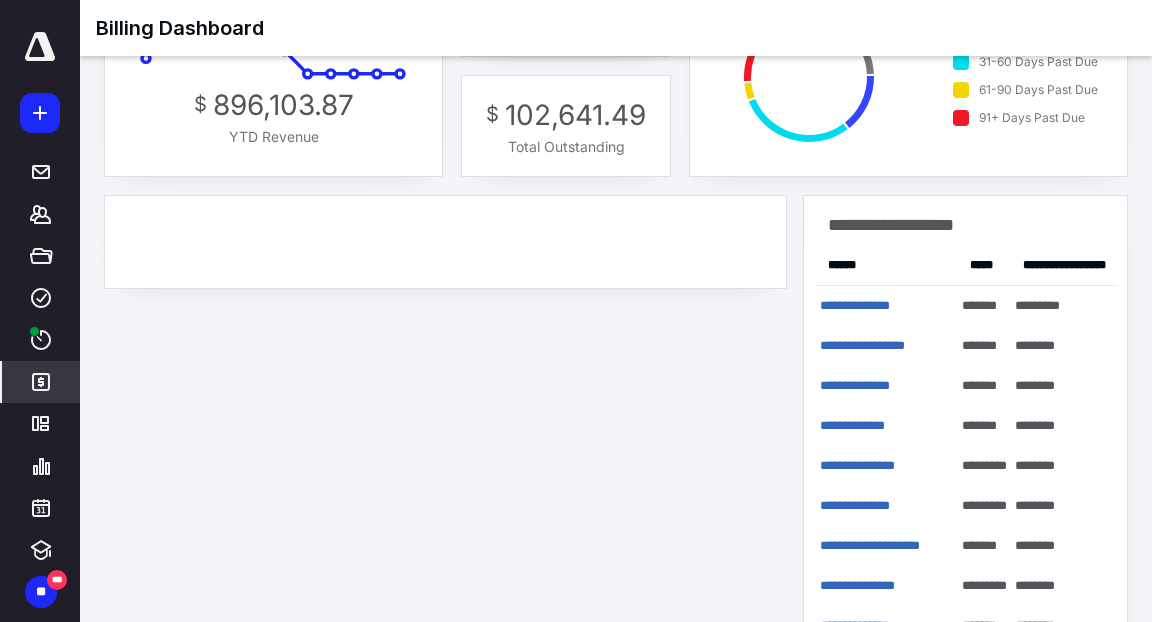 scroll, scrollTop: 214, scrollLeft: 0, axis: vertical 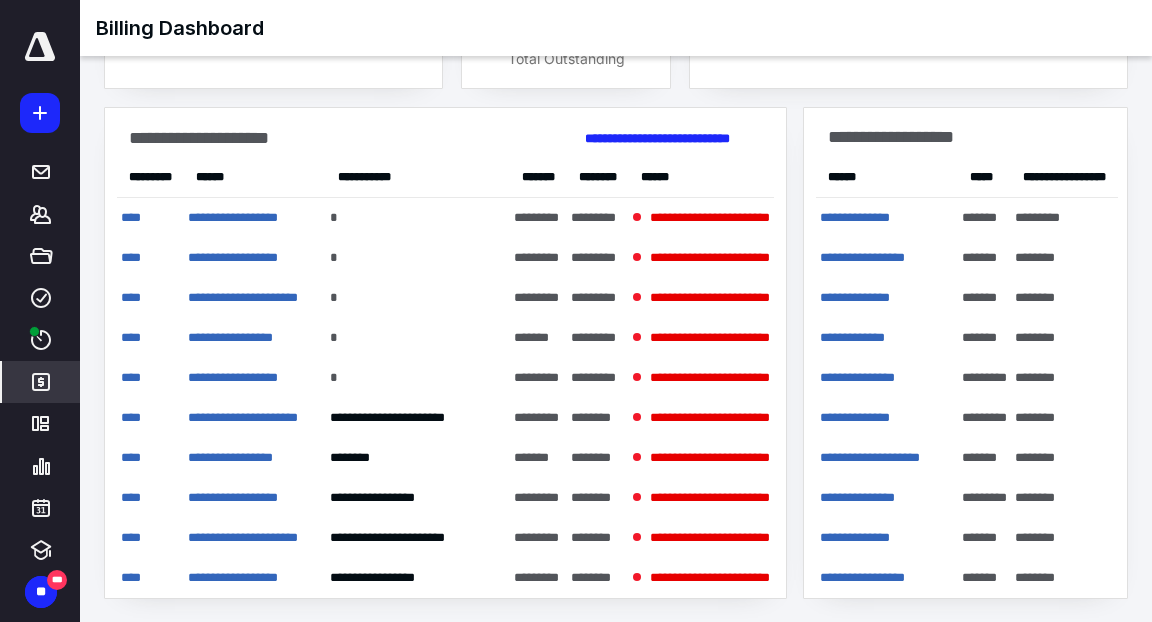 click on "**********" at bounding box center [616, 232] 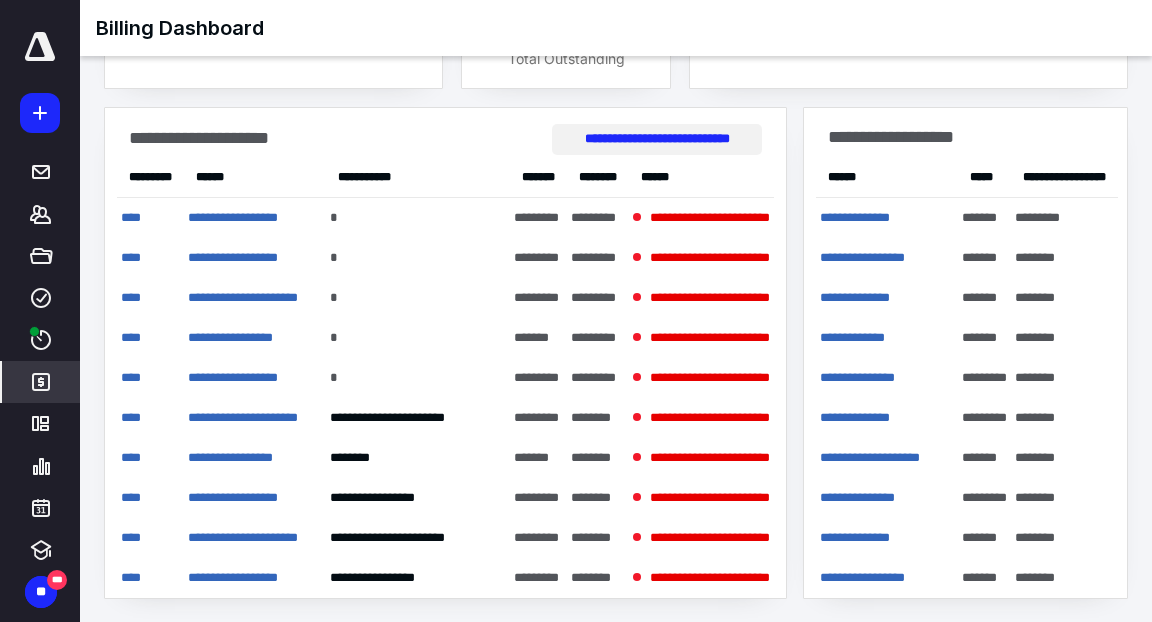 click on "**********" at bounding box center (656, 139) 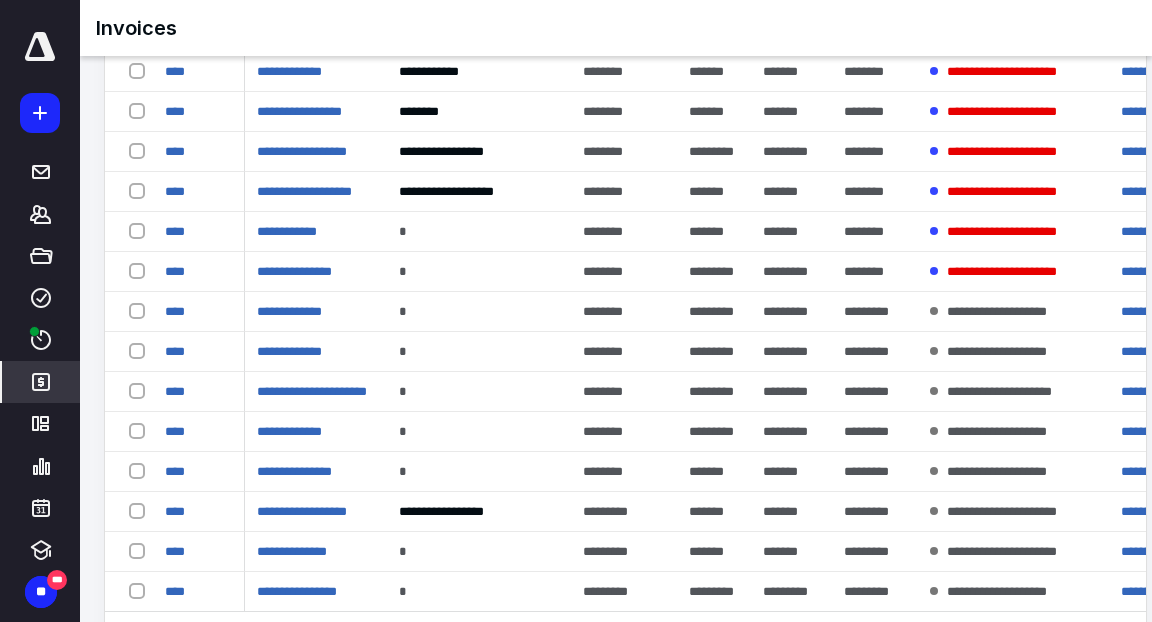 scroll, scrollTop: 1868, scrollLeft: 0, axis: vertical 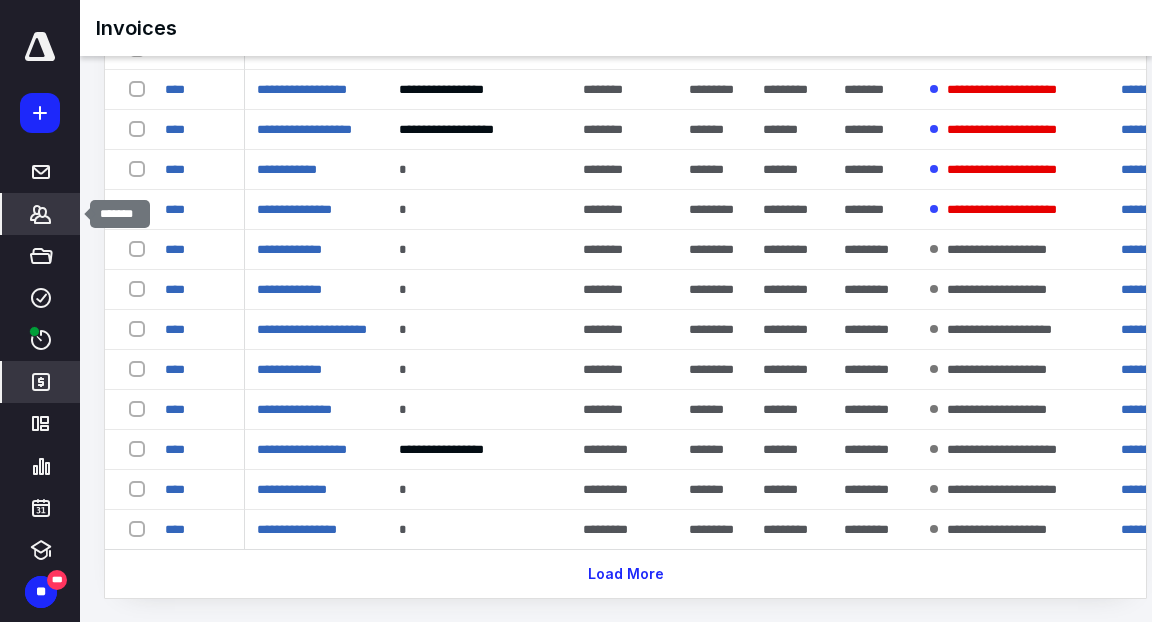 click on "*******" at bounding box center (41, 214) 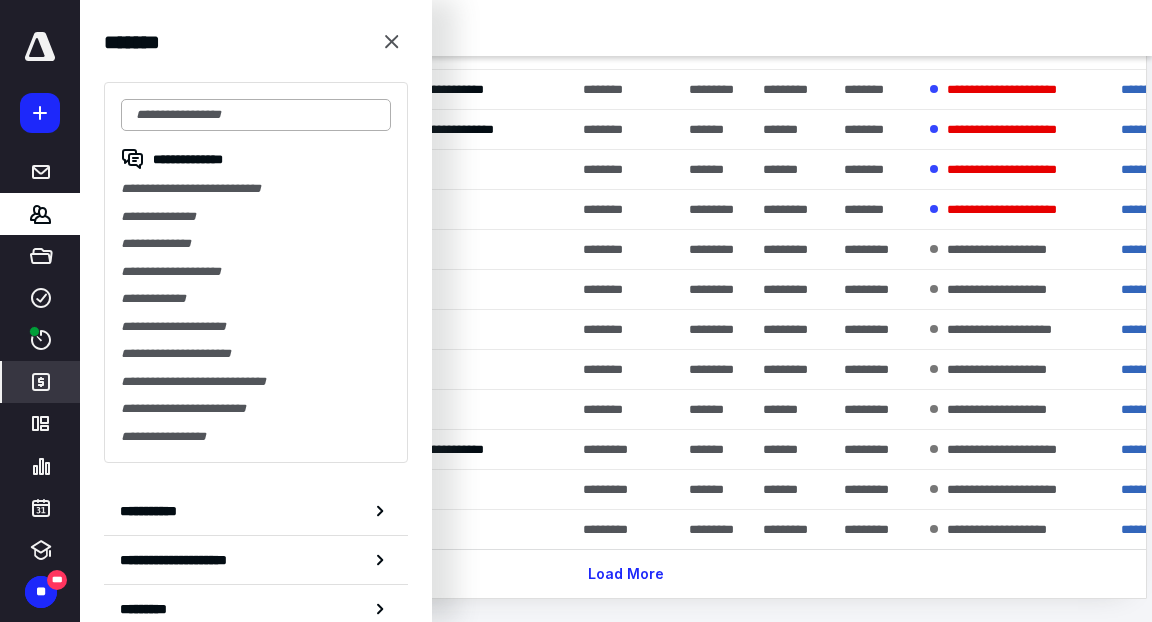 click at bounding box center [256, 115] 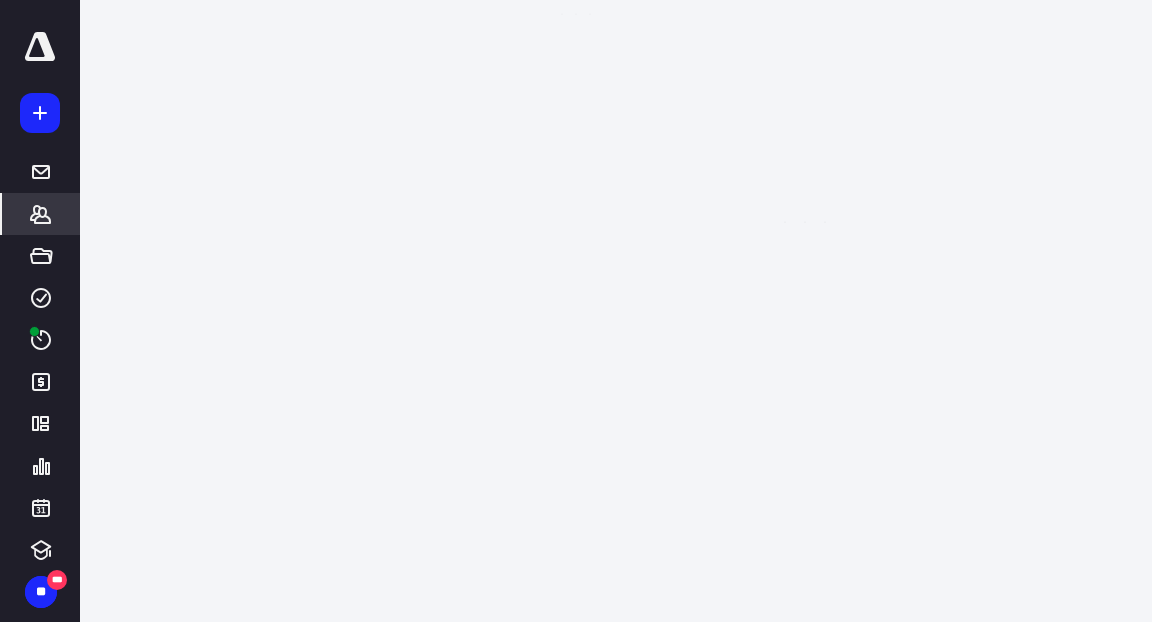 scroll, scrollTop: 0, scrollLeft: 0, axis: both 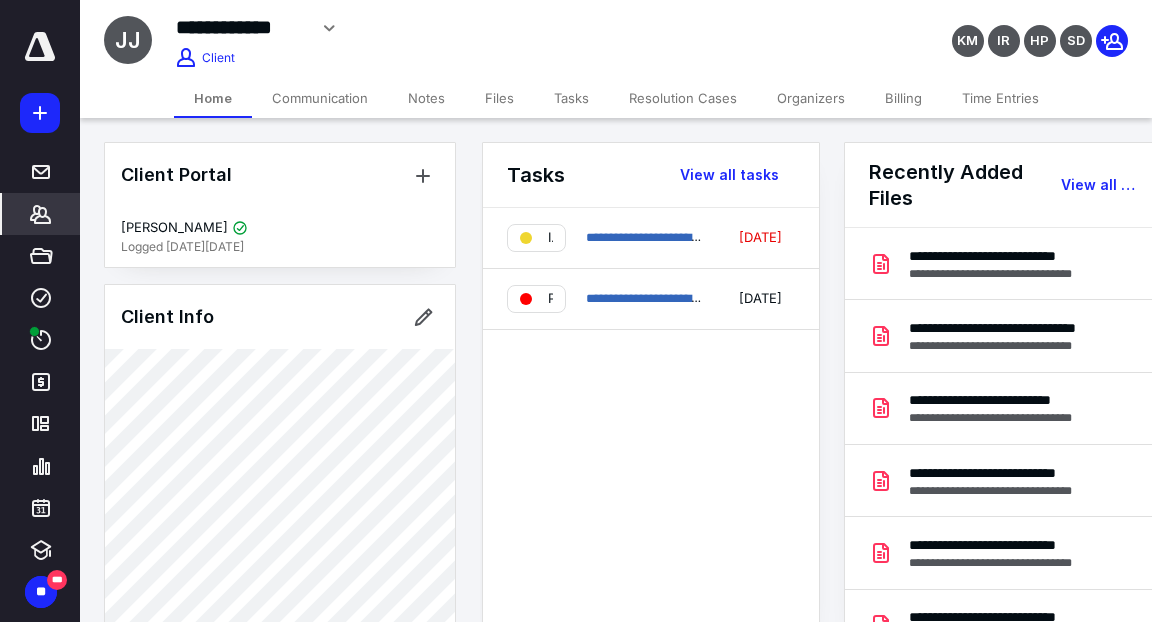 click on "Tasks" at bounding box center [571, 98] 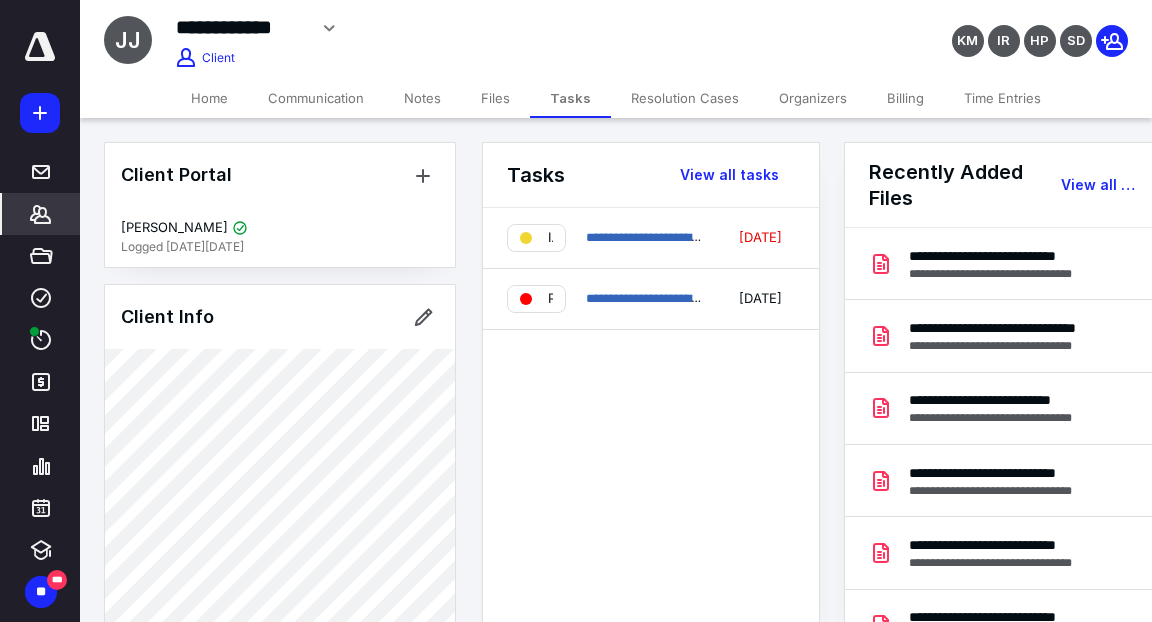 click on "Tasks" at bounding box center [570, 98] 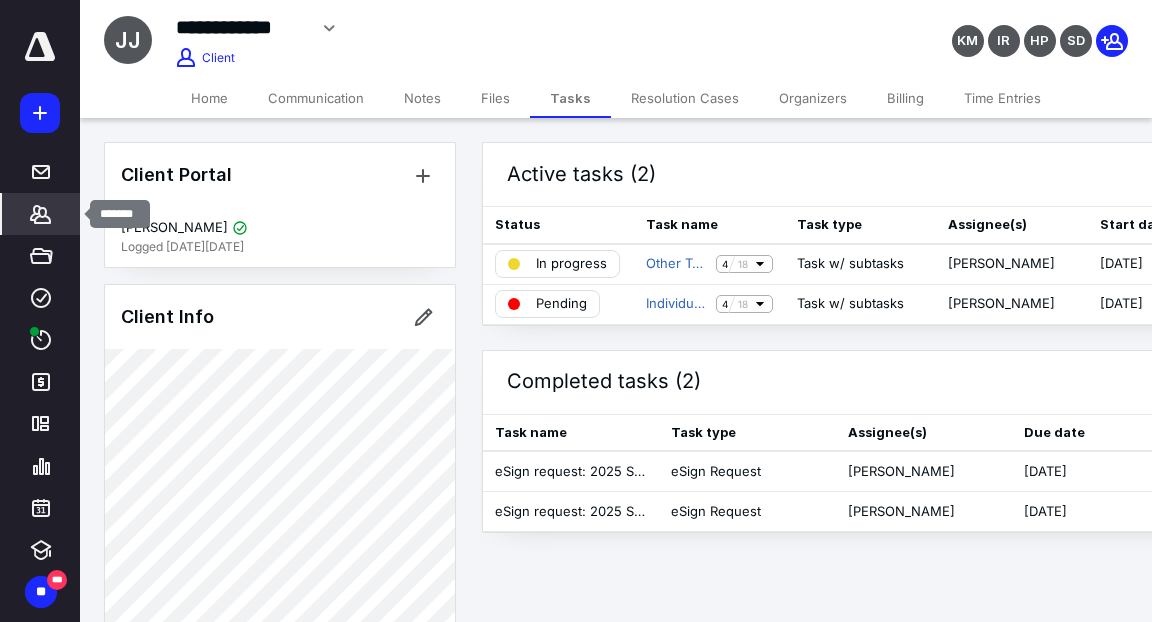 click 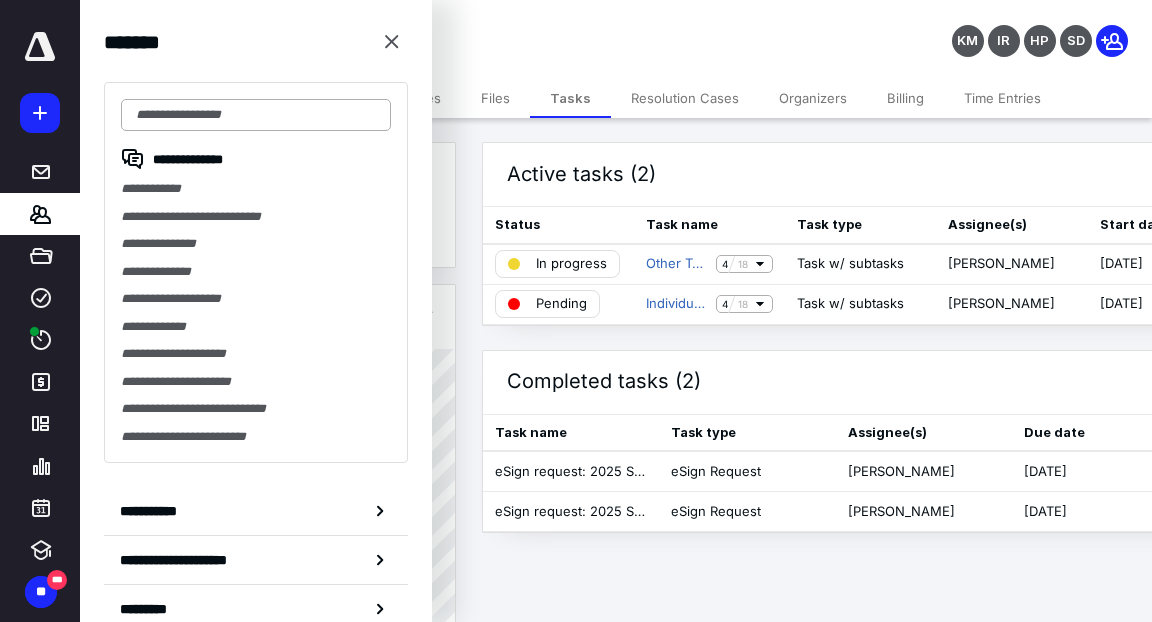 click at bounding box center [256, 115] 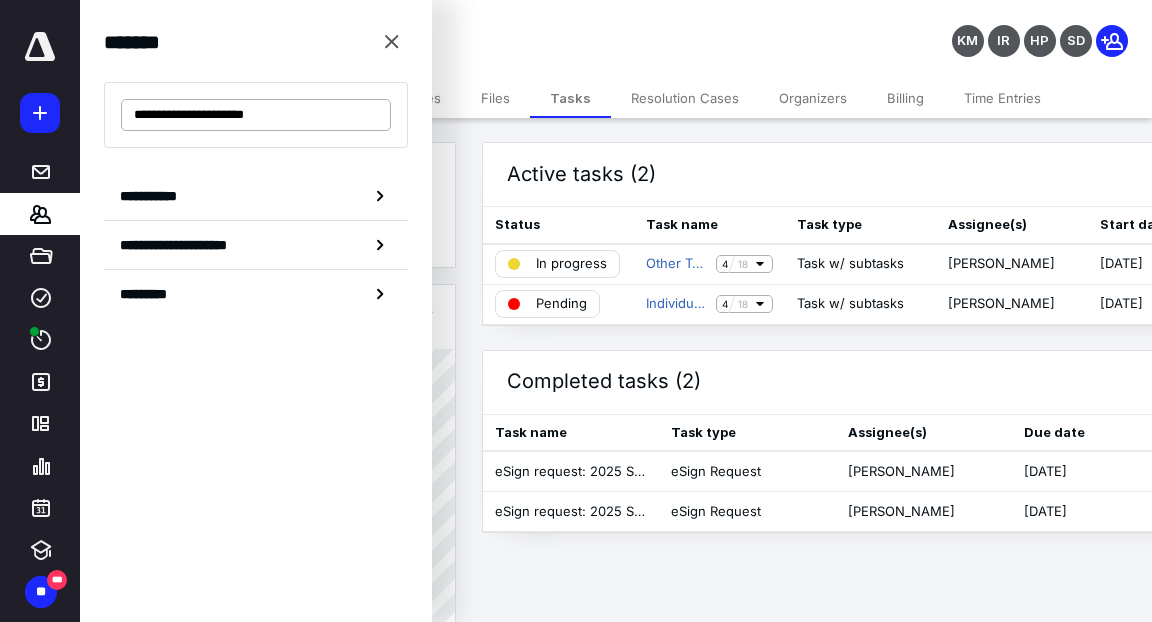drag, startPoint x: 163, startPoint y: 113, endPoint x: 326, endPoint y: 120, distance: 163.15024 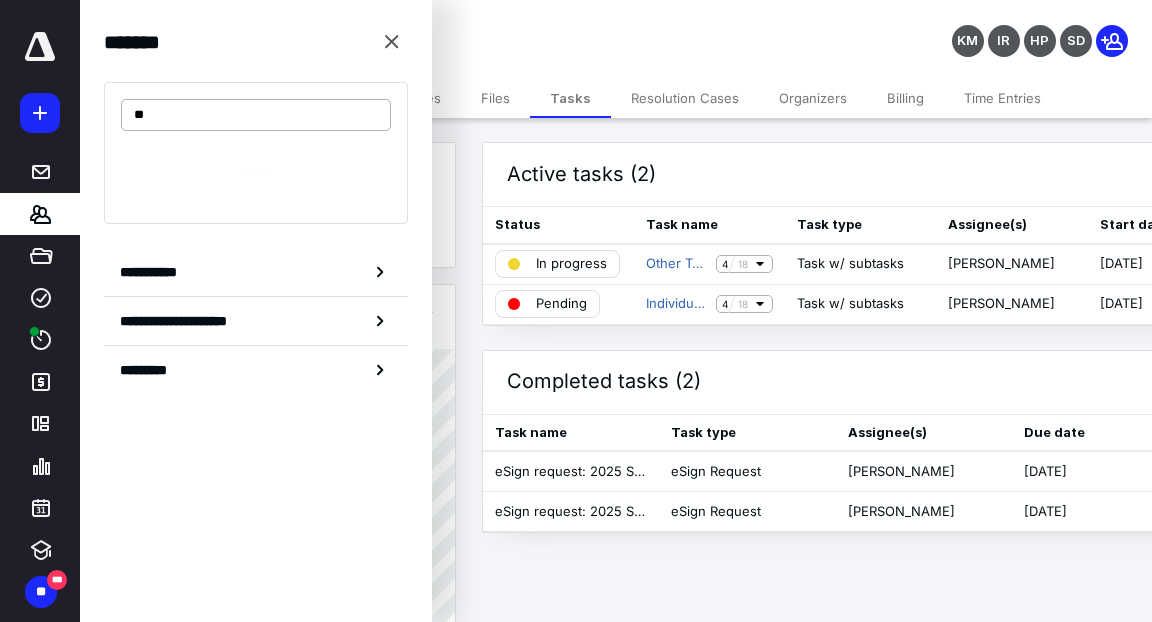 type on "*" 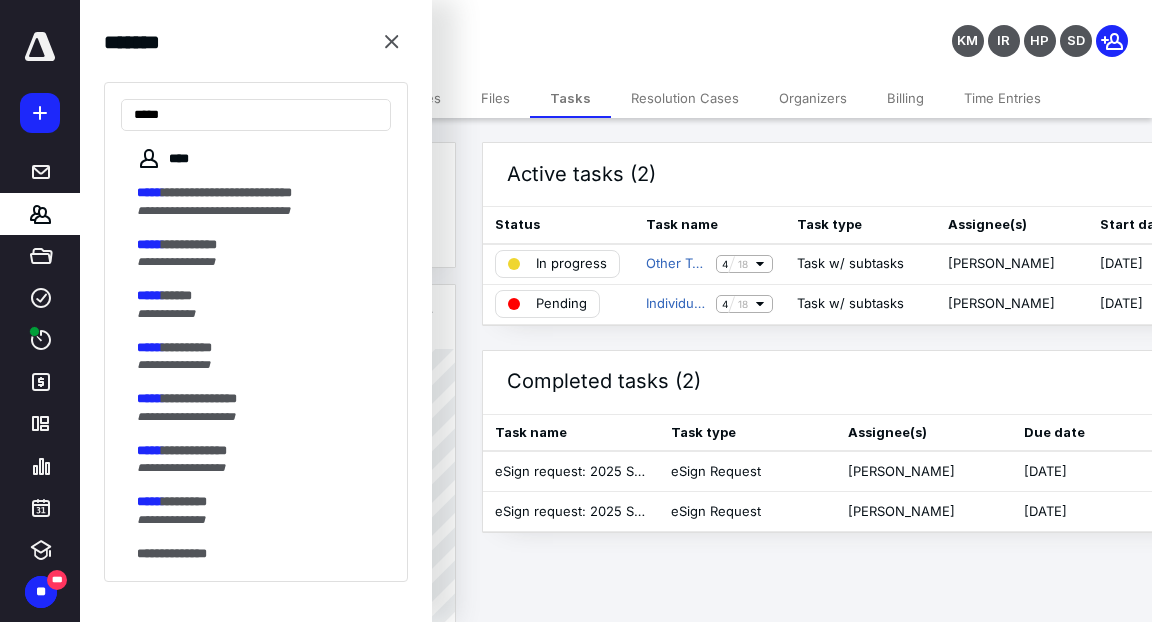 type on "*****" 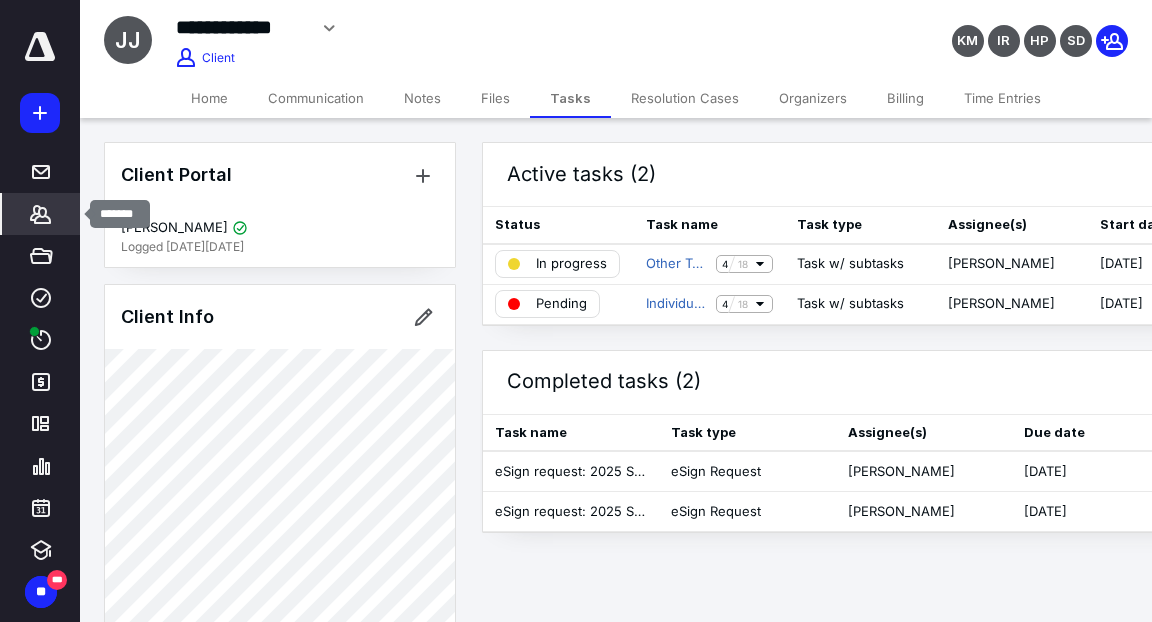 click 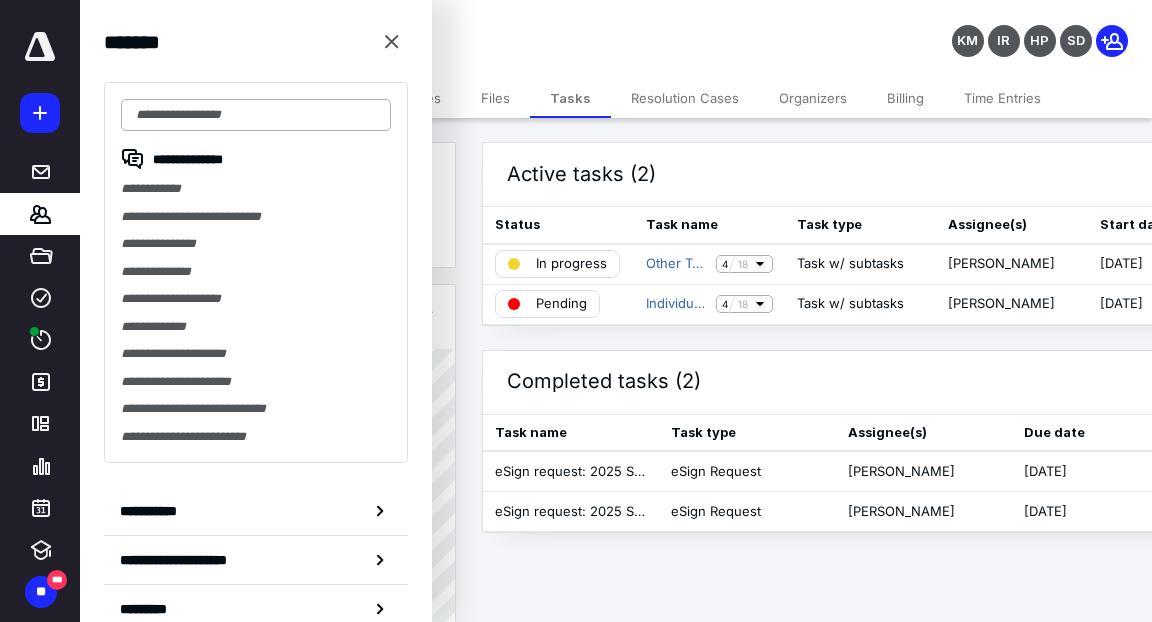 click at bounding box center [256, 115] 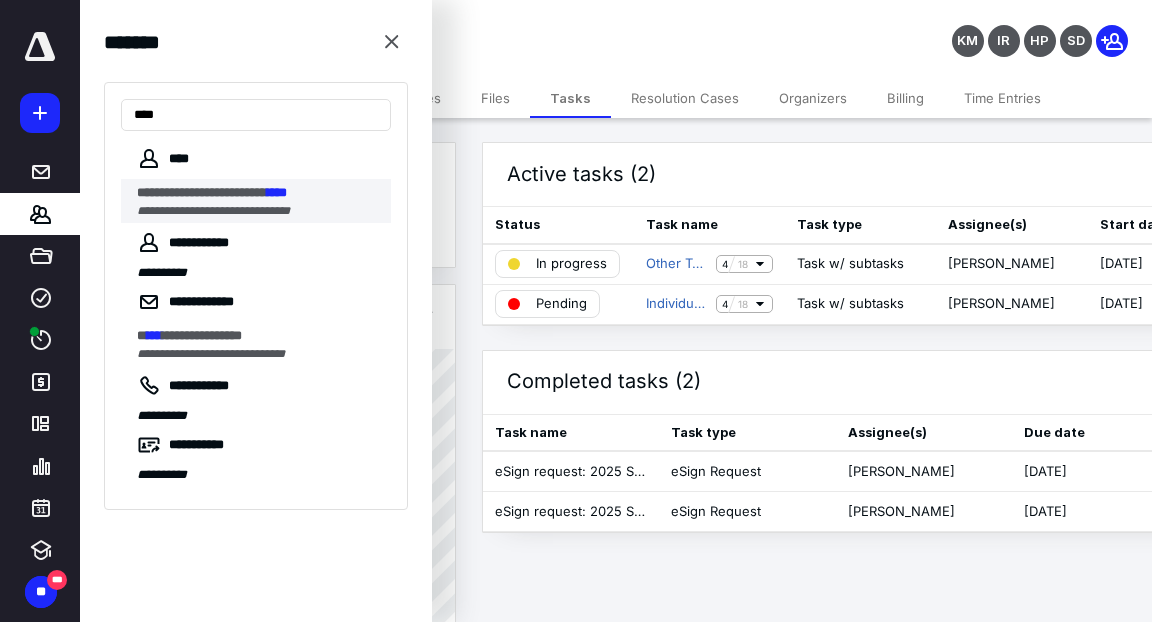 type on "****" 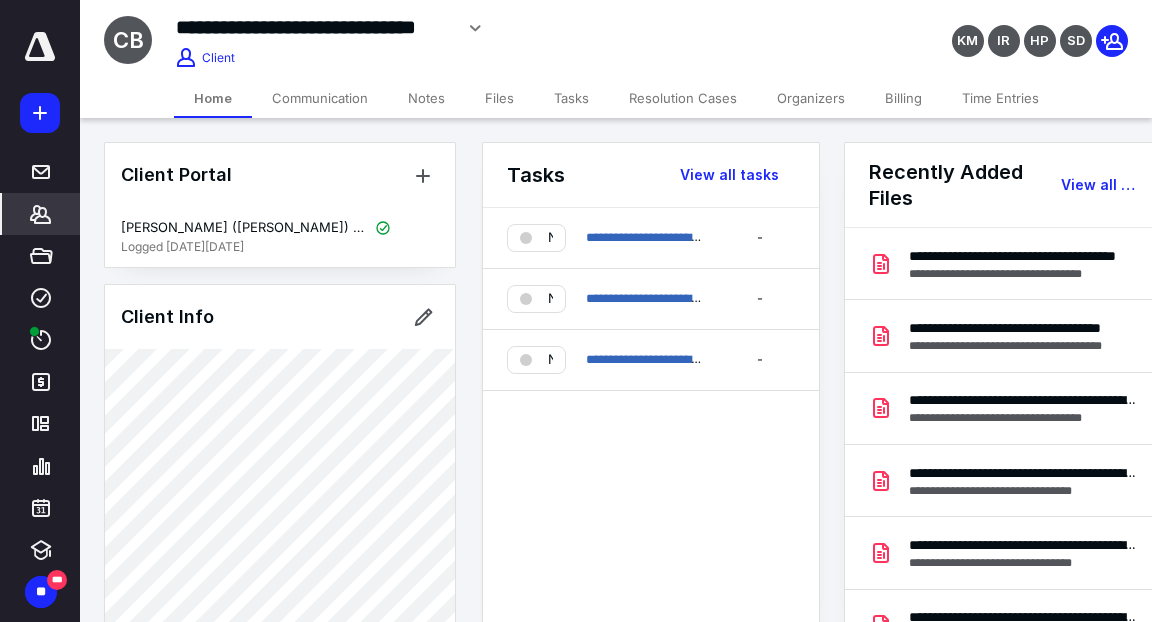 click on "Tasks" at bounding box center (571, 98) 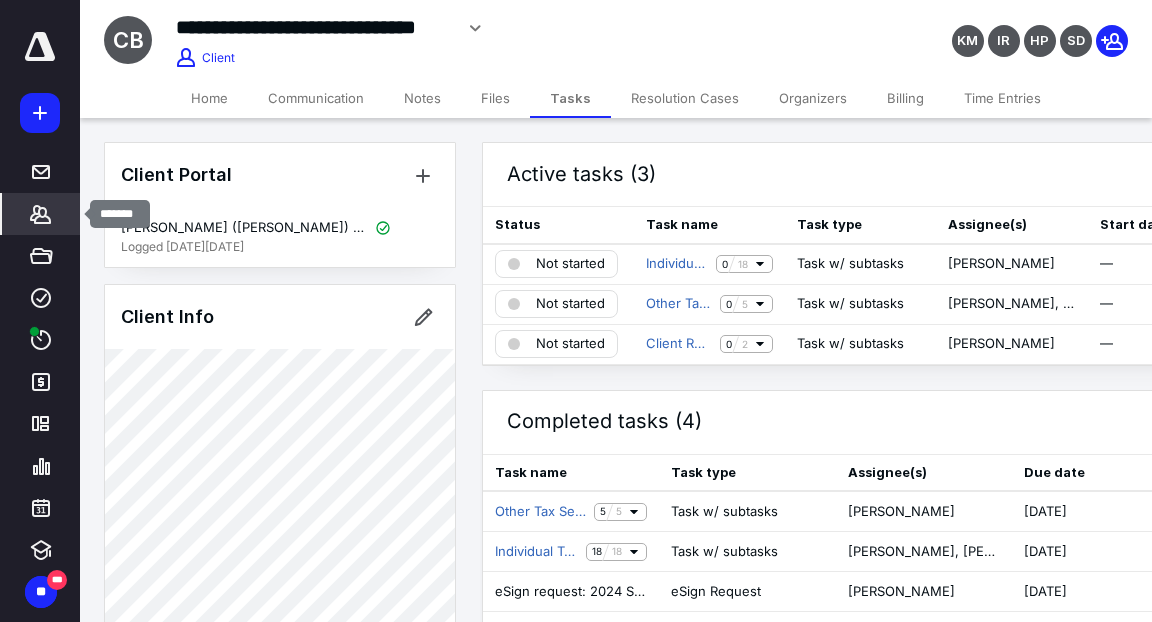 click 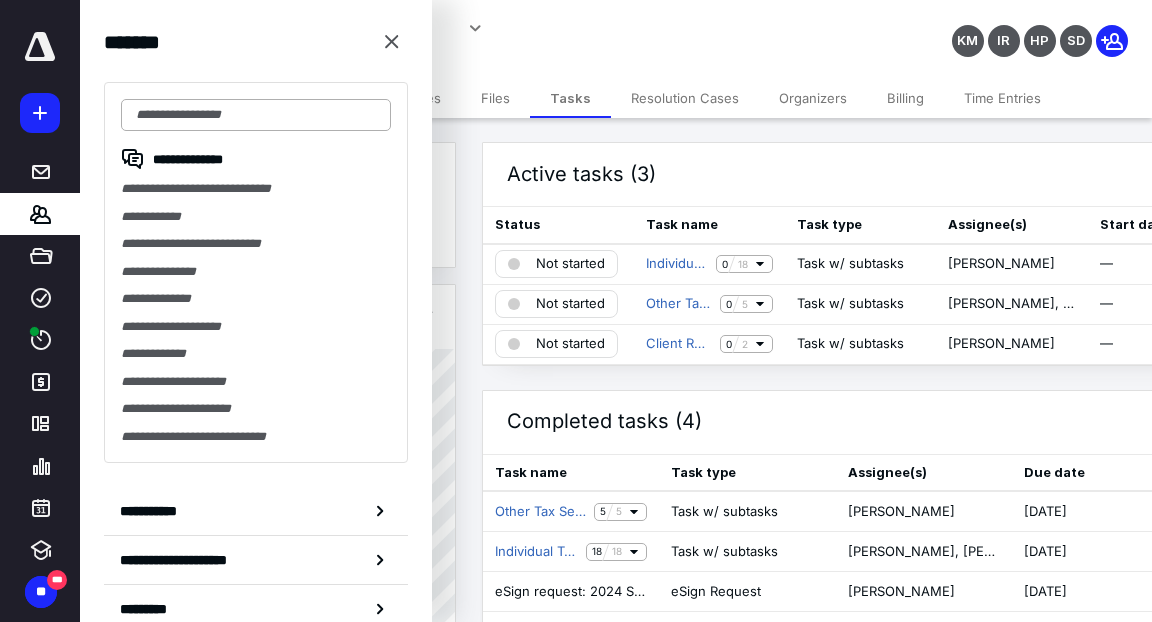 click at bounding box center [256, 115] 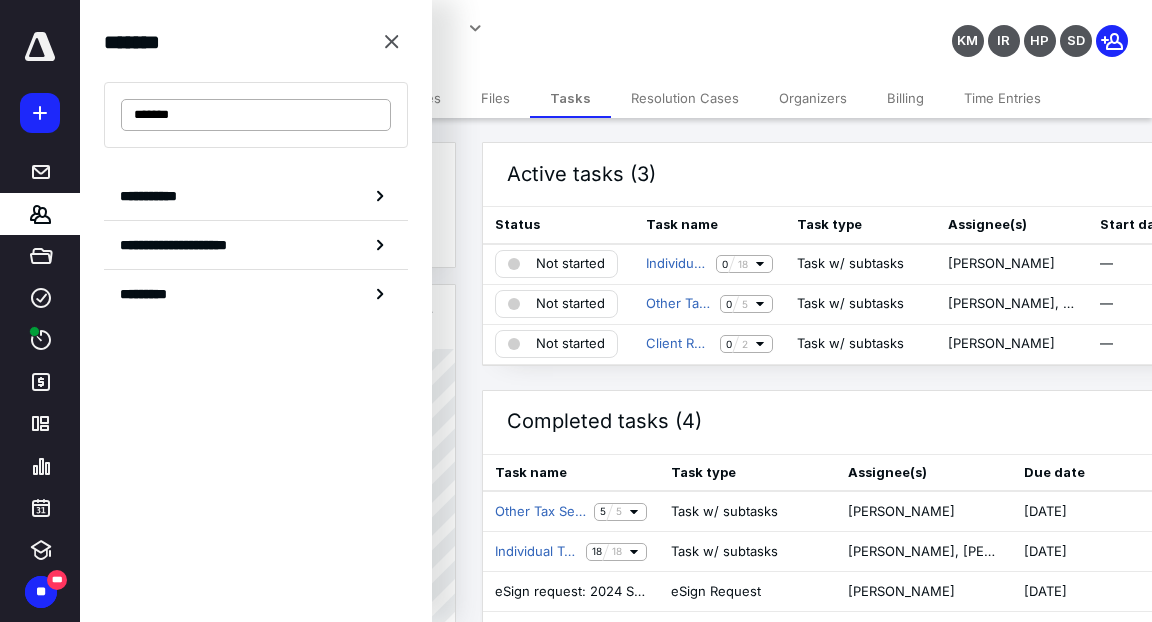 click on "*******" at bounding box center [256, 115] 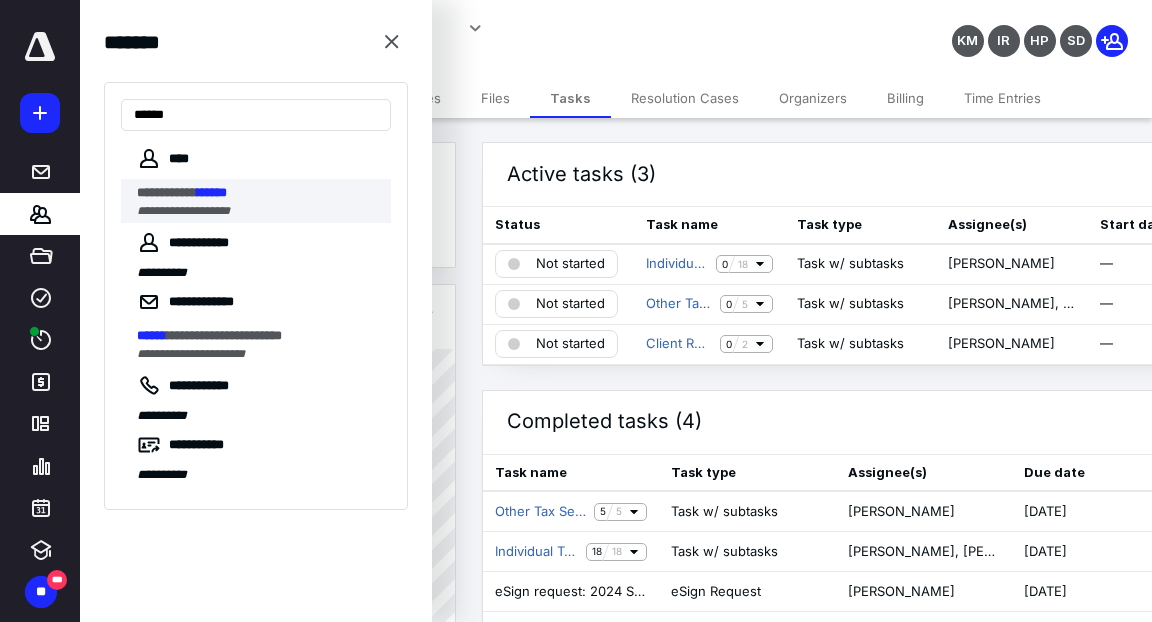 type on "******" 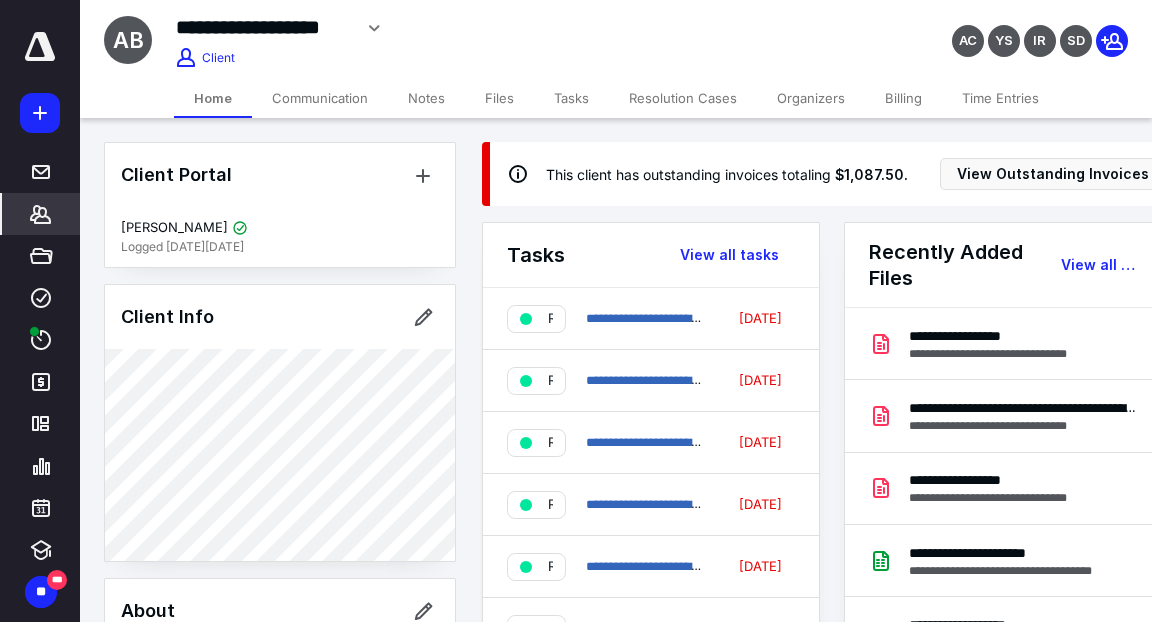 click on "Tasks" at bounding box center [571, 98] 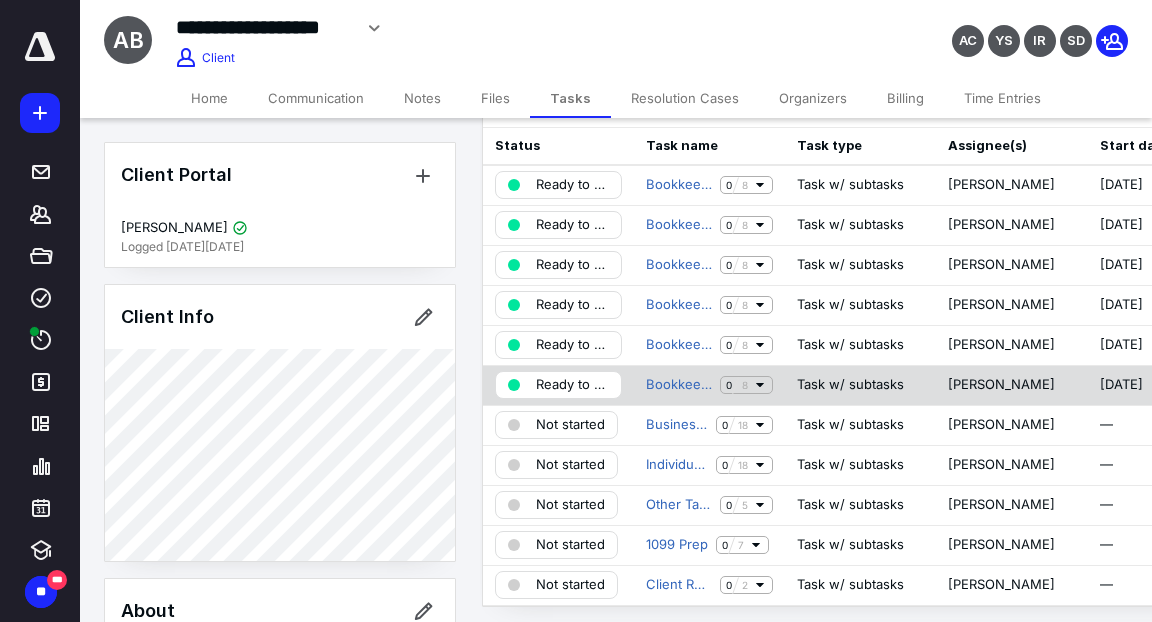 scroll, scrollTop: 90, scrollLeft: 0, axis: vertical 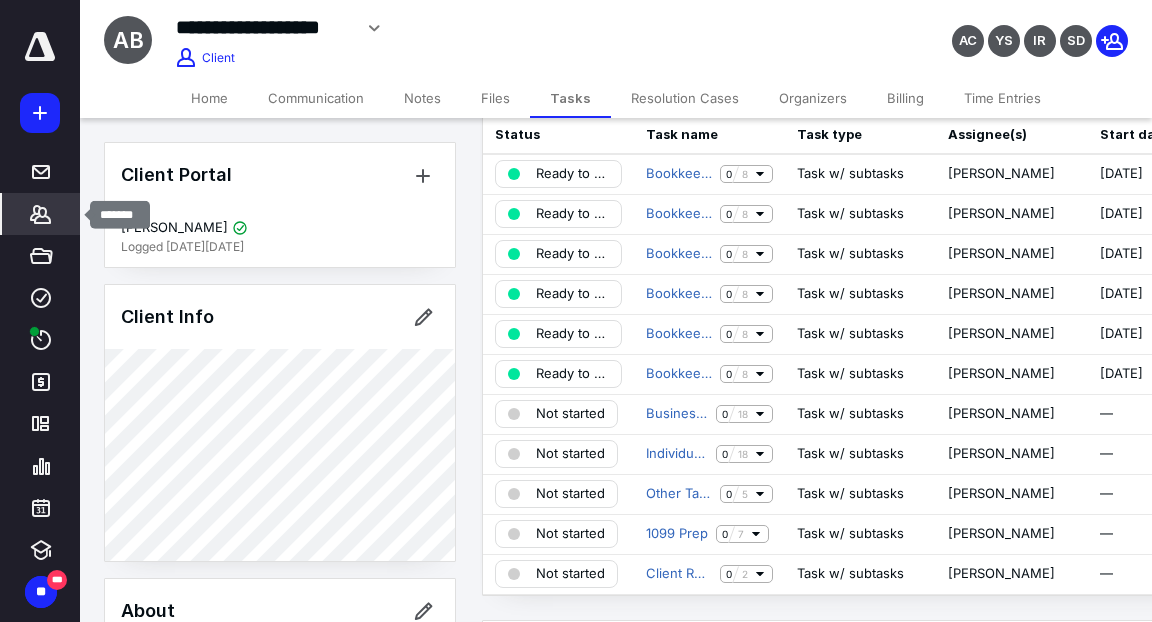 click 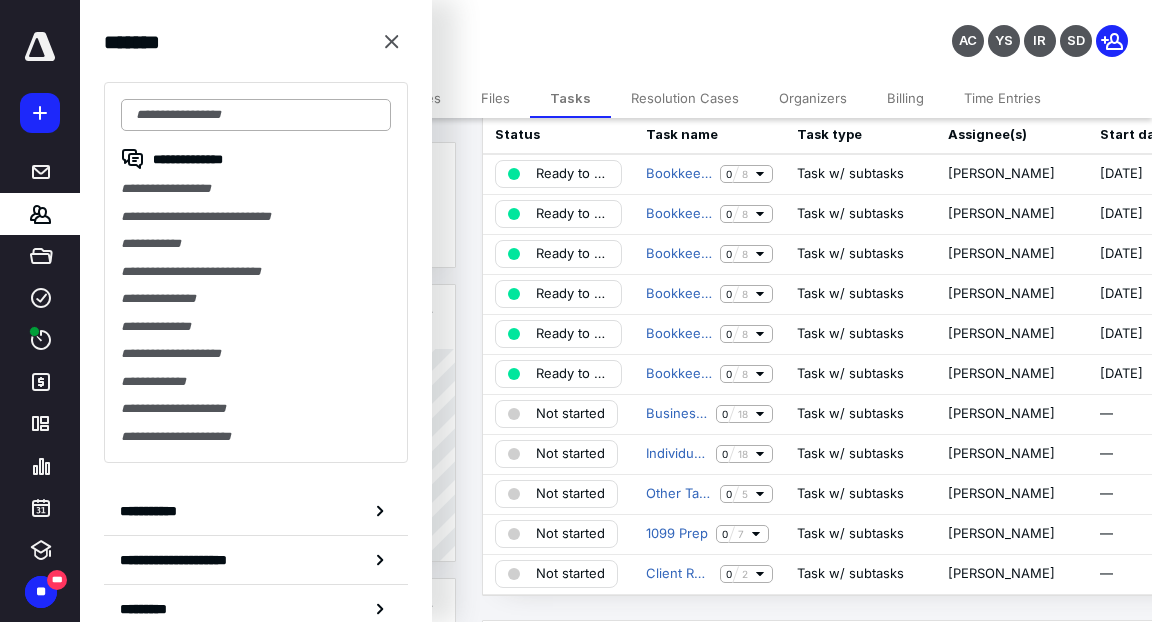 click at bounding box center [256, 115] 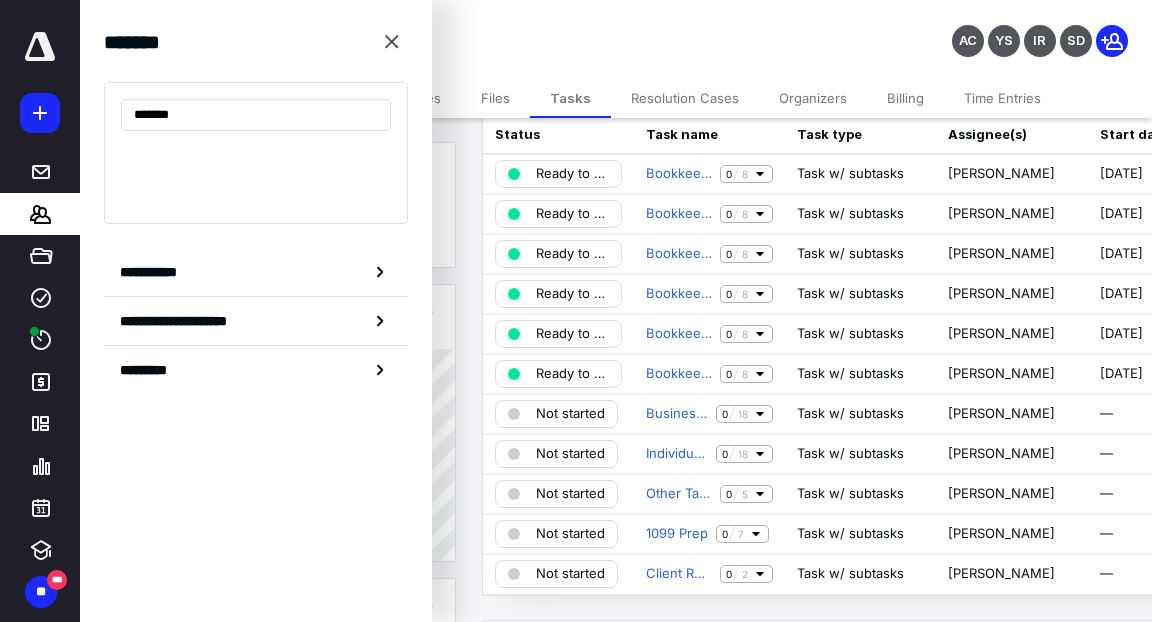 type on "*******" 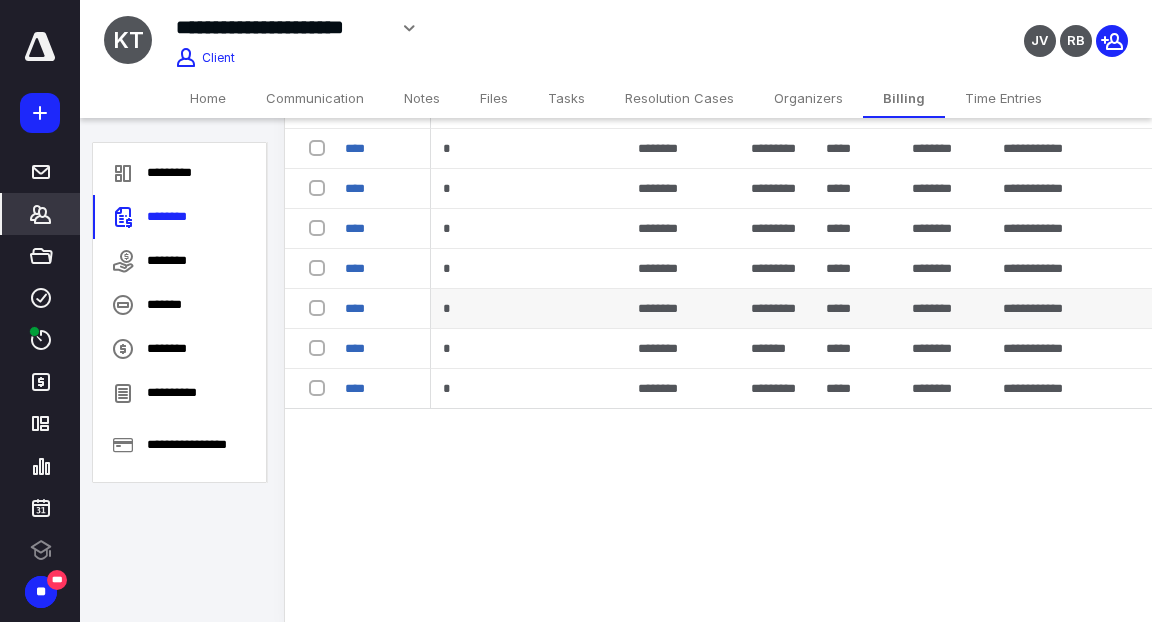 scroll, scrollTop: 640, scrollLeft: 0, axis: vertical 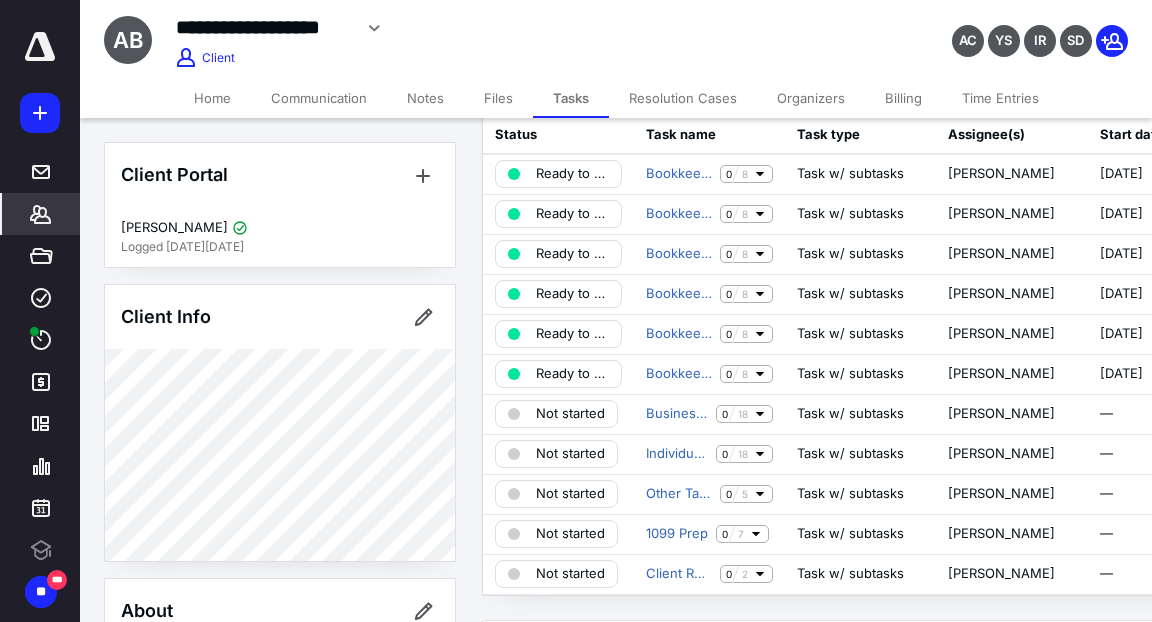 click on "*******" at bounding box center [41, 214] 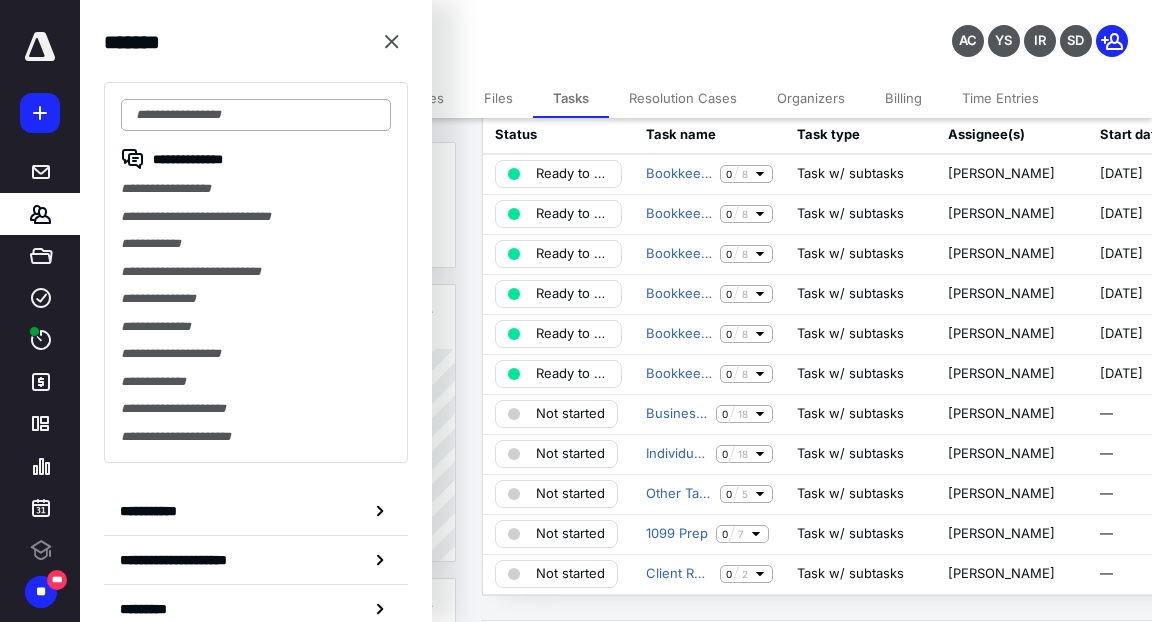 click at bounding box center (256, 115) 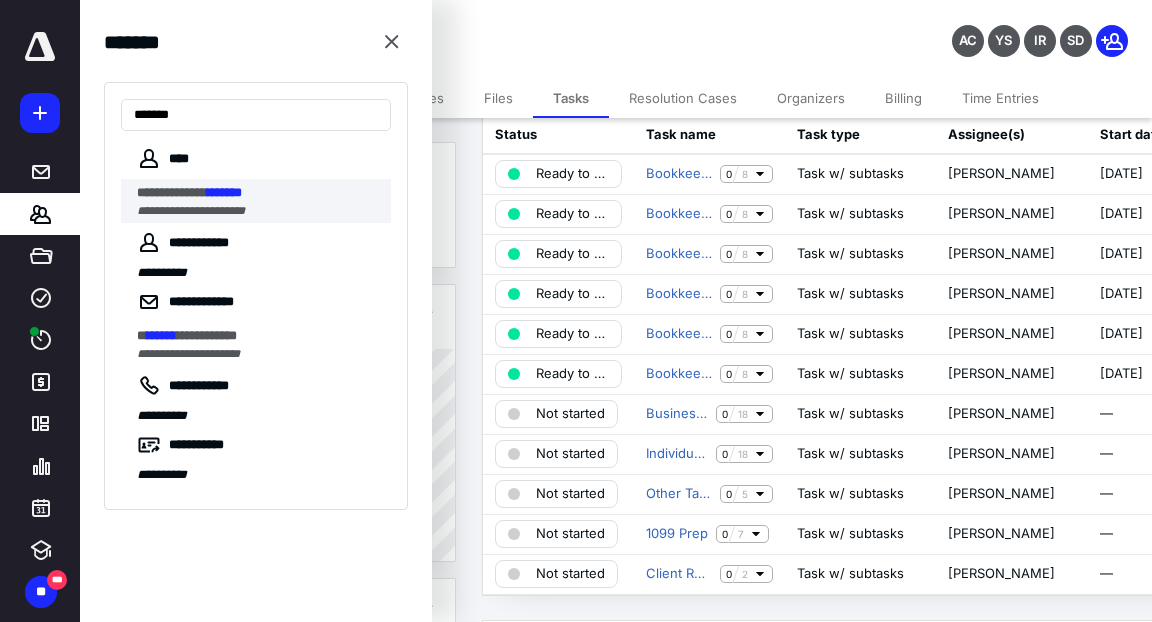 type on "*******" 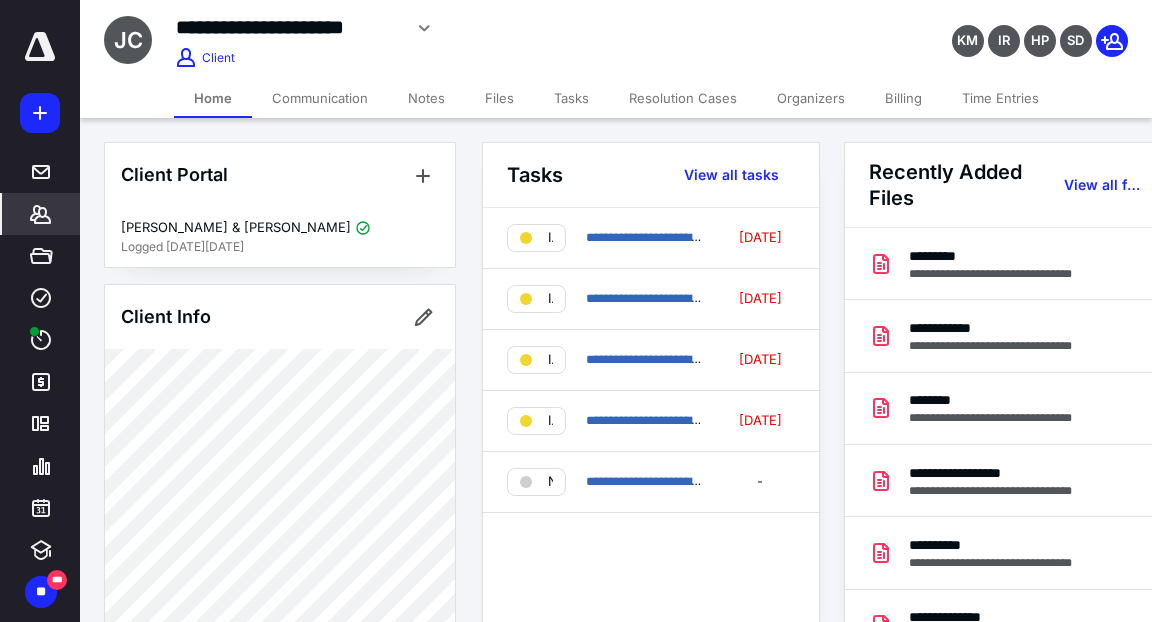 click on "Tasks" at bounding box center [571, 98] 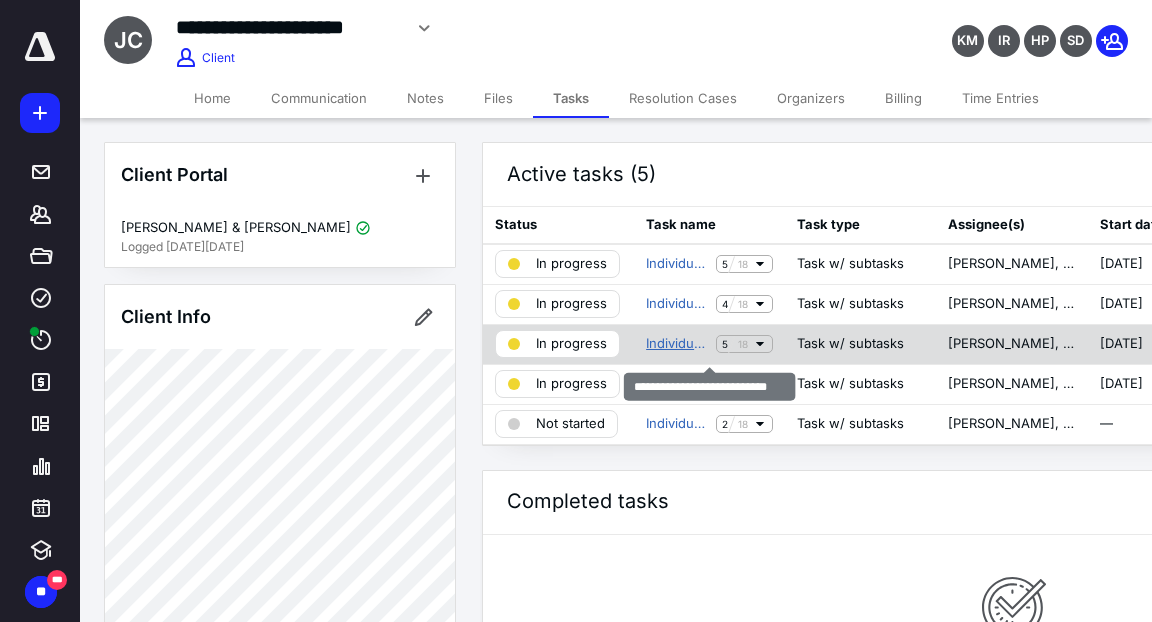 click on "Individual Tax Prep - Basic" at bounding box center [677, 344] 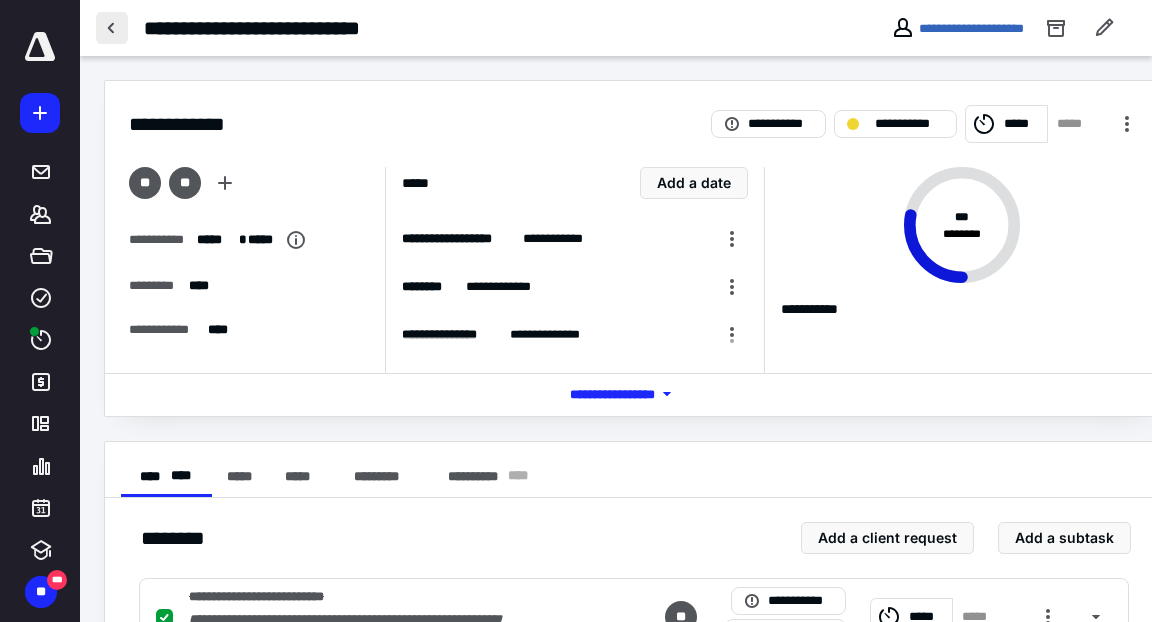 click at bounding box center [112, 28] 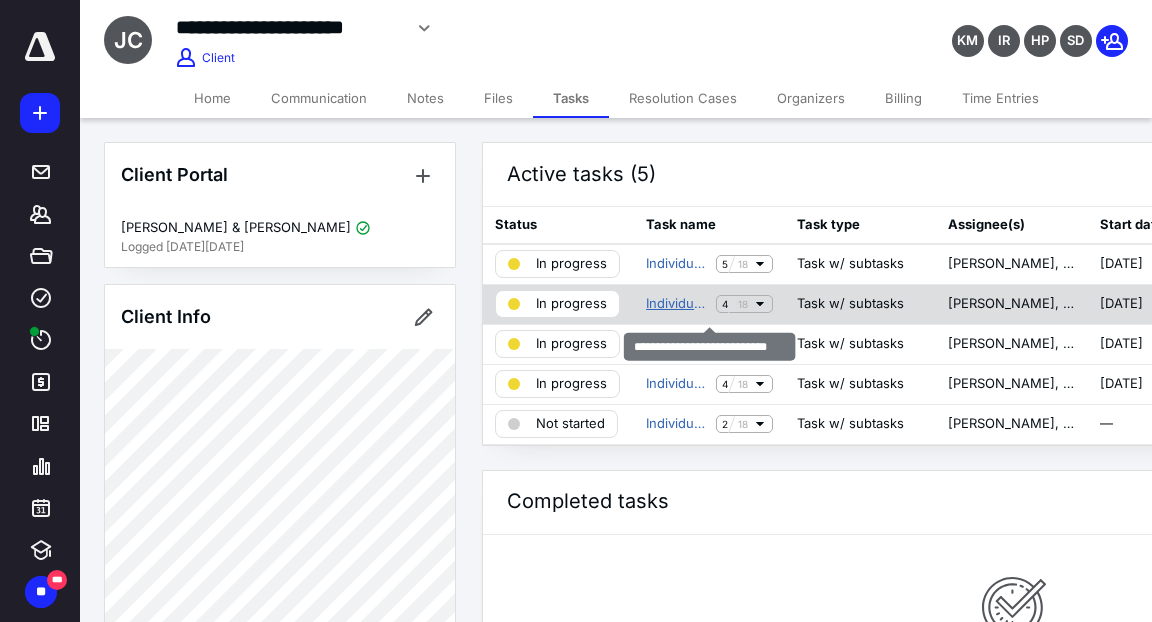 click on "Individual Tax Prep - Basic" at bounding box center (677, 304) 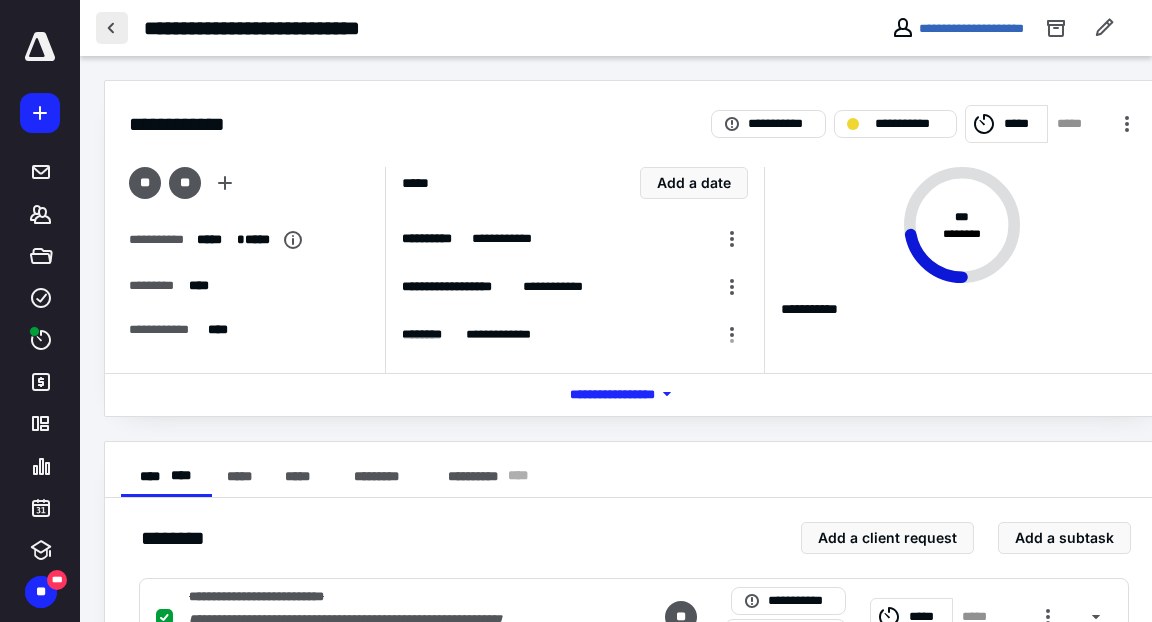 click at bounding box center [112, 28] 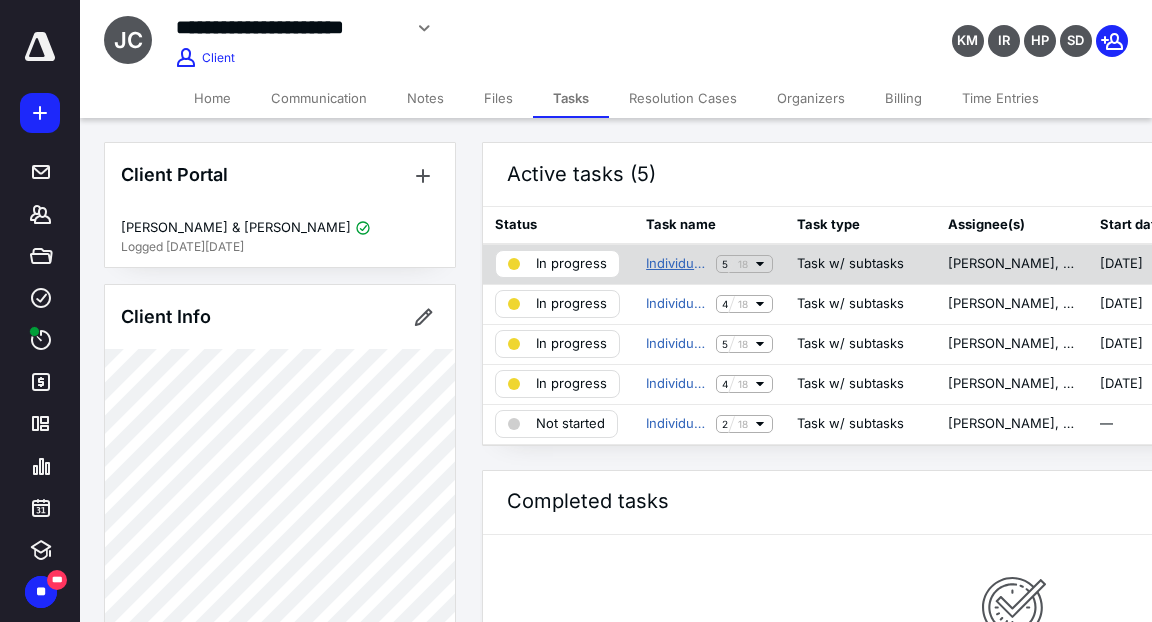 click on "Individual Tax Prep - Basic" at bounding box center [677, 264] 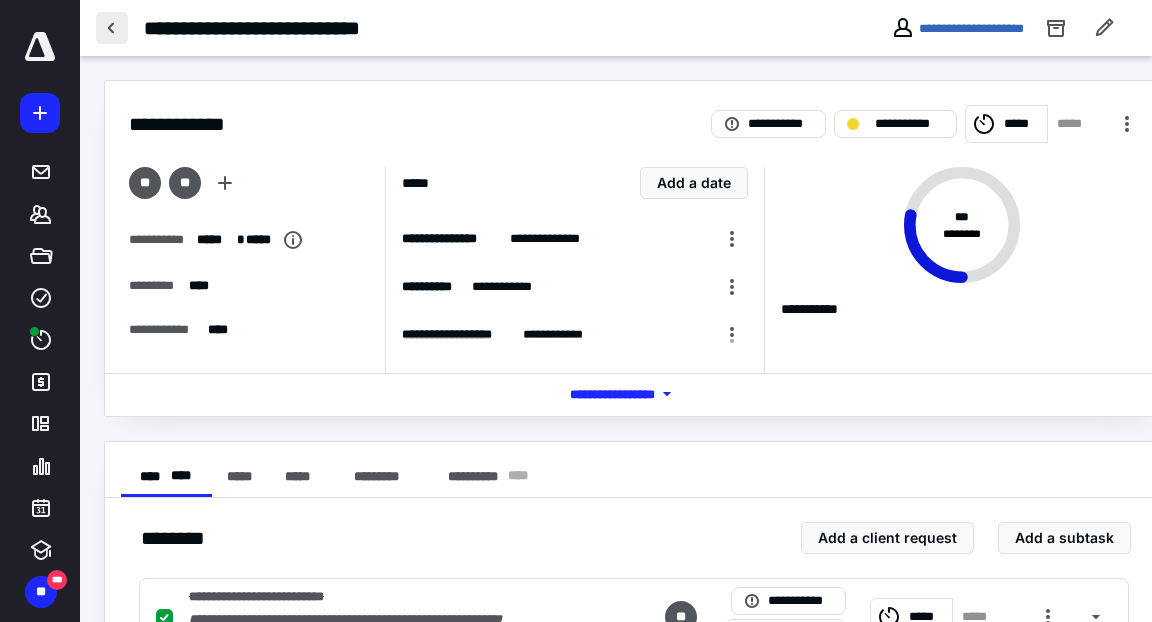click at bounding box center [112, 28] 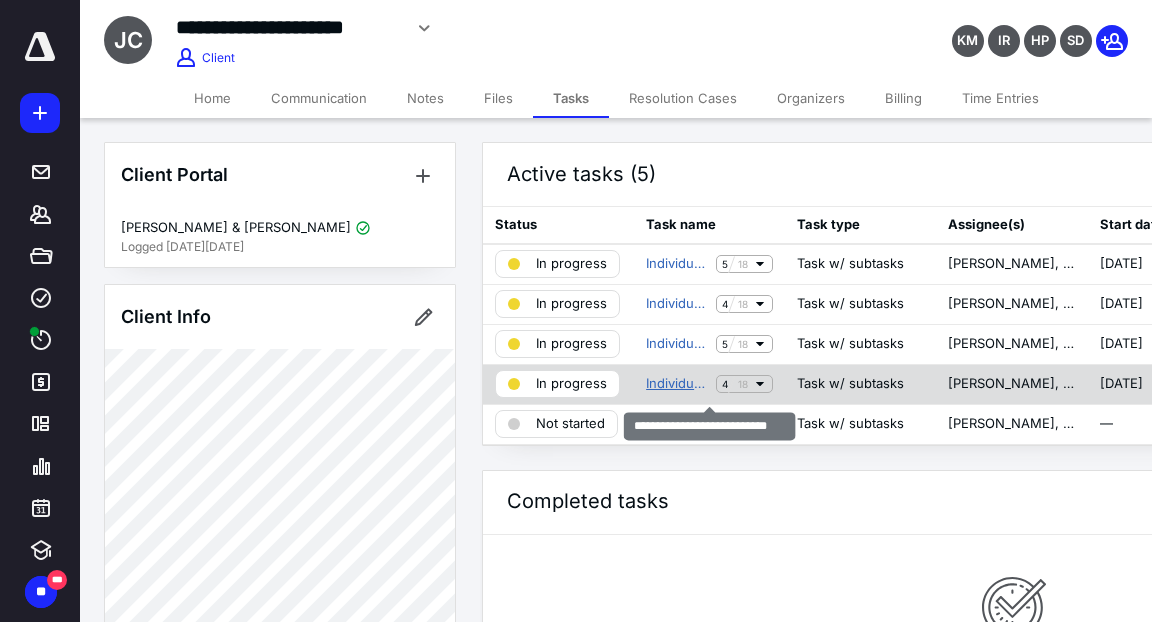 click on "Individual Tax Prep - Basic" at bounding box center [677, 384] 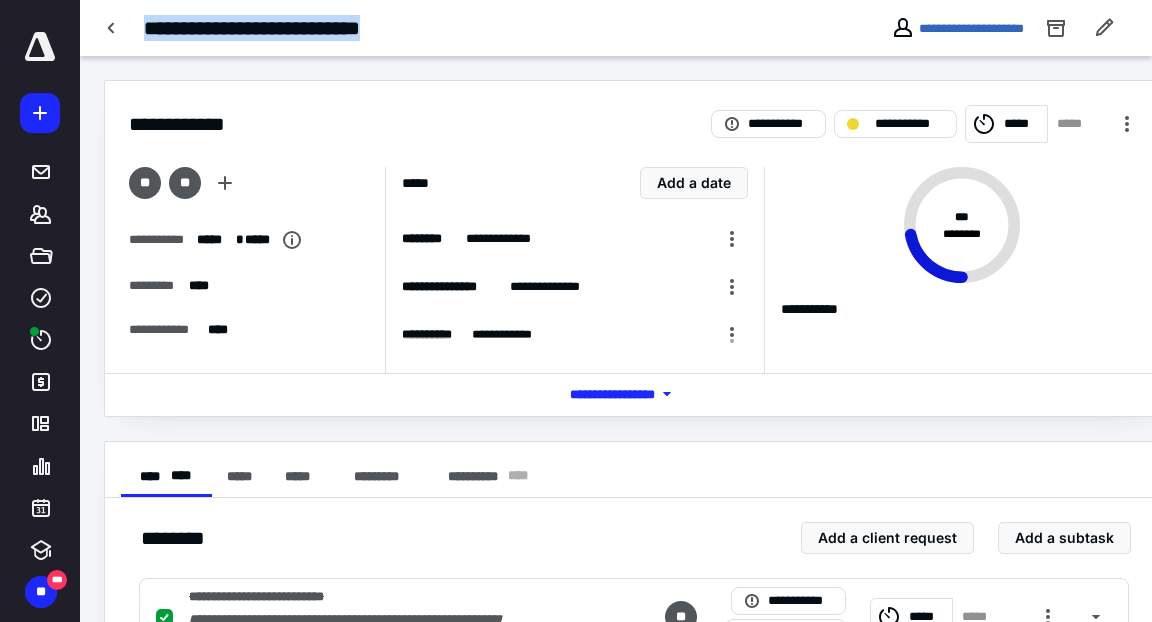 drag, startPoint x: 138, startPoint y: 21, endPoint x: 428, endPoint y: 33, distance: 290.24817 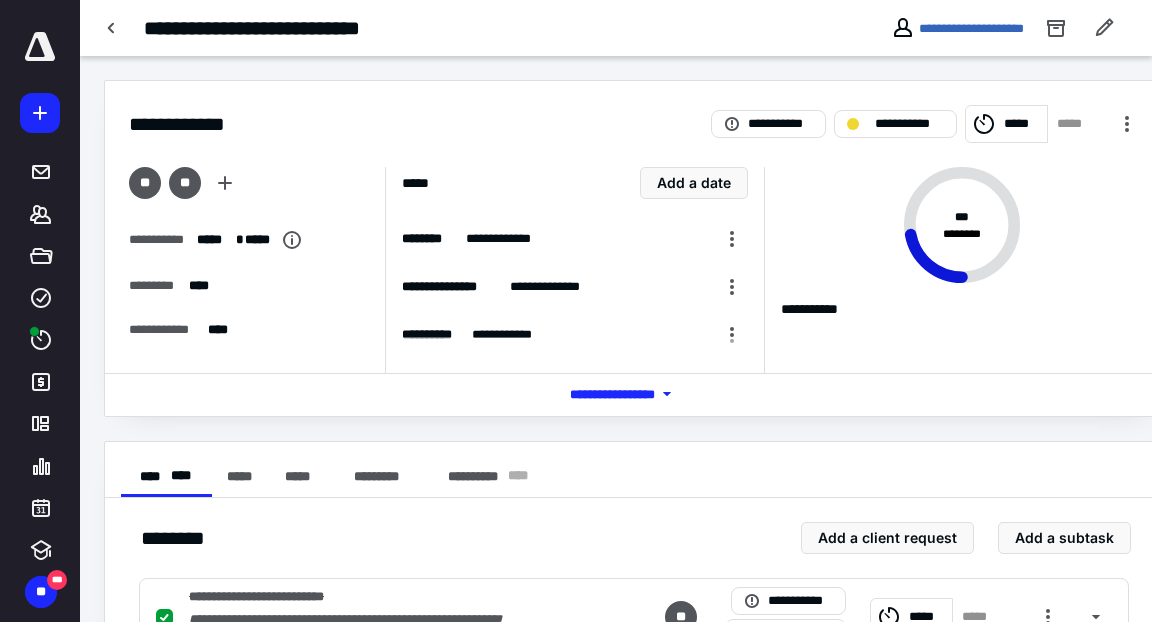 click on "**********" at bounding box center (636, 112) 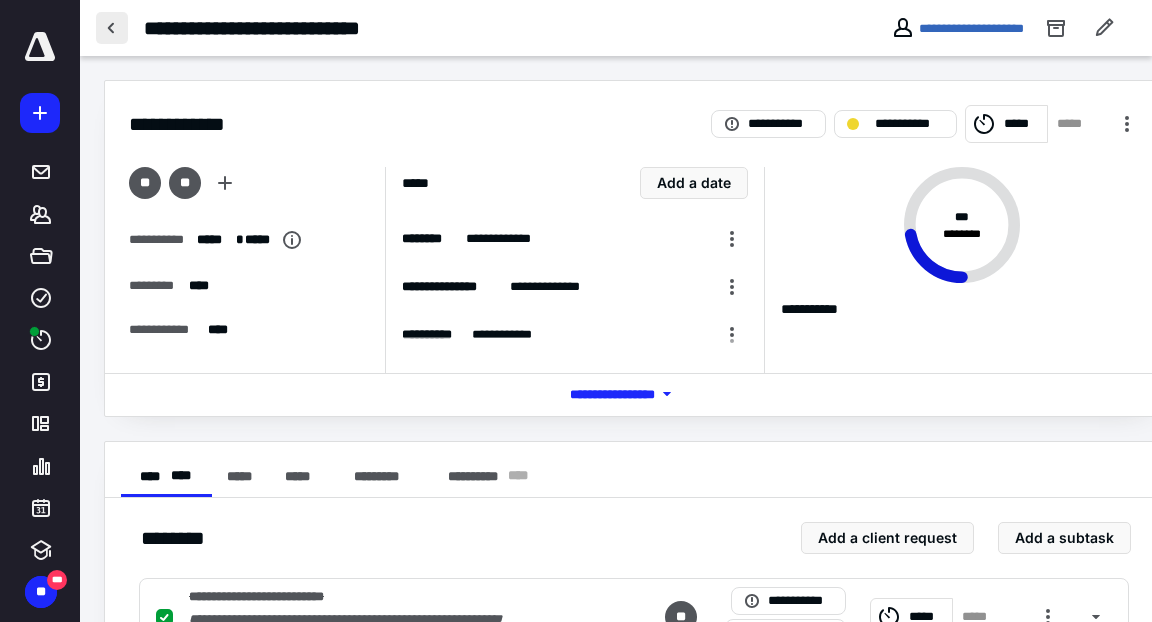 click at bounding box center (112, 28) 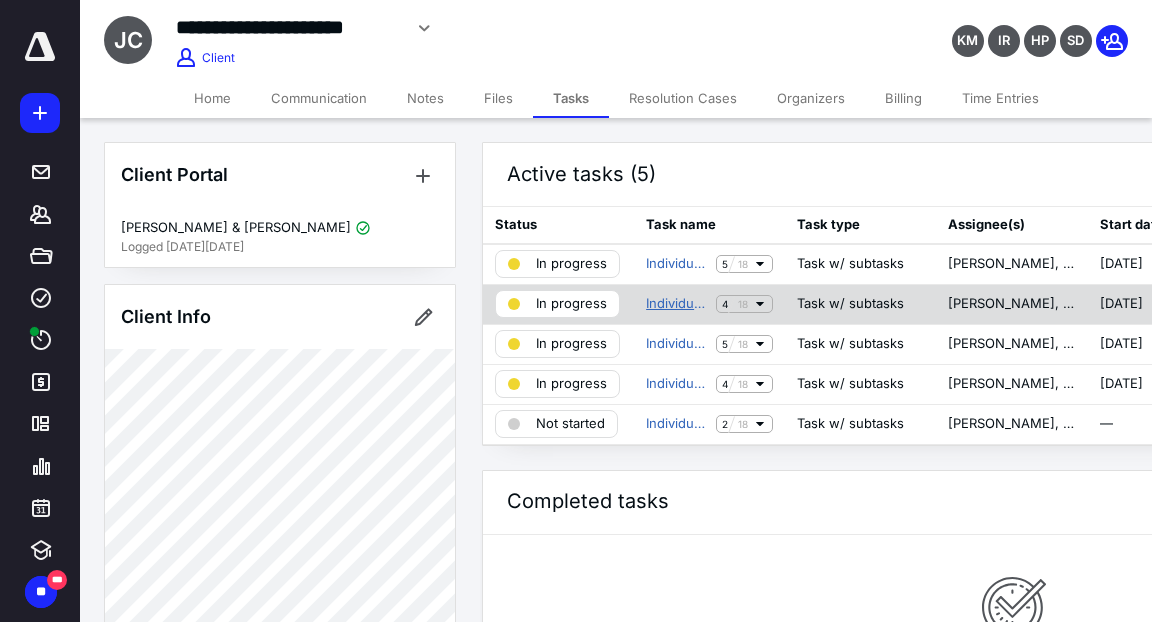 click on "Individual Tax Prep - Basic" at bounding box center (677, 304) 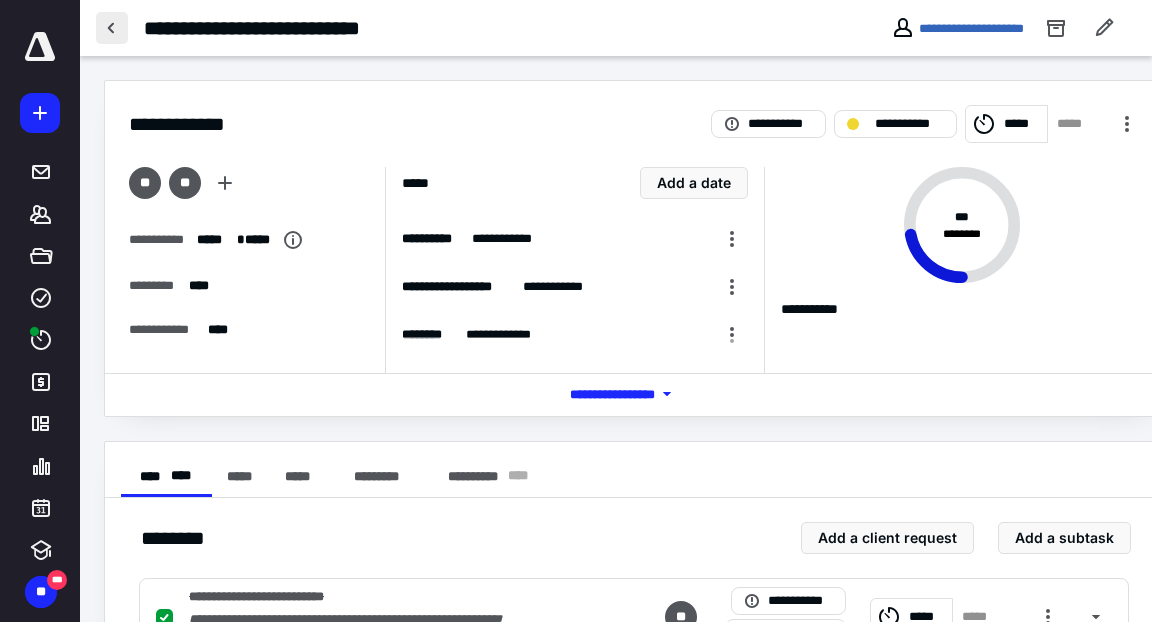 click at bounding box center (112, 28) 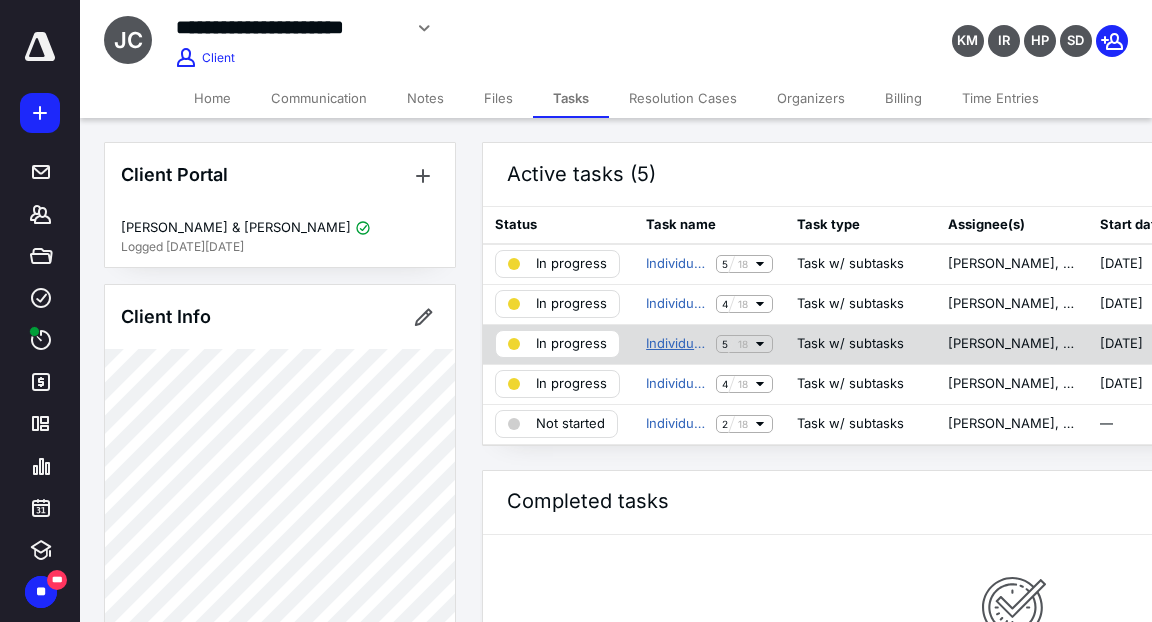 click on "Individual Tax Prep - Basic" at bounding box center (677, 344) 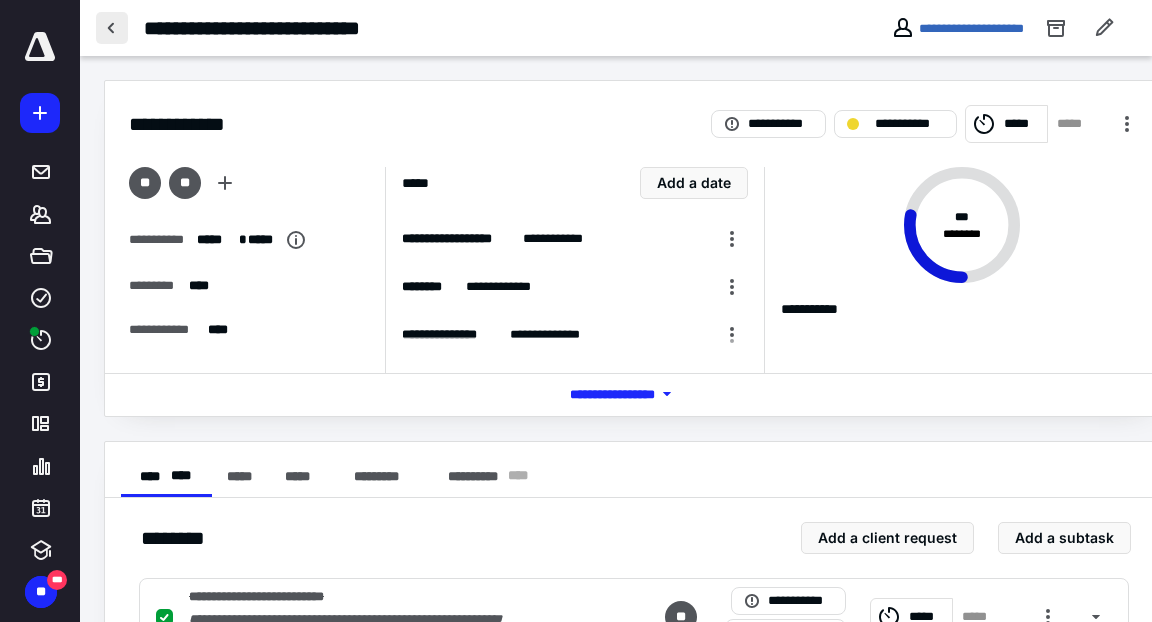 click at bounding box center [112, 28] 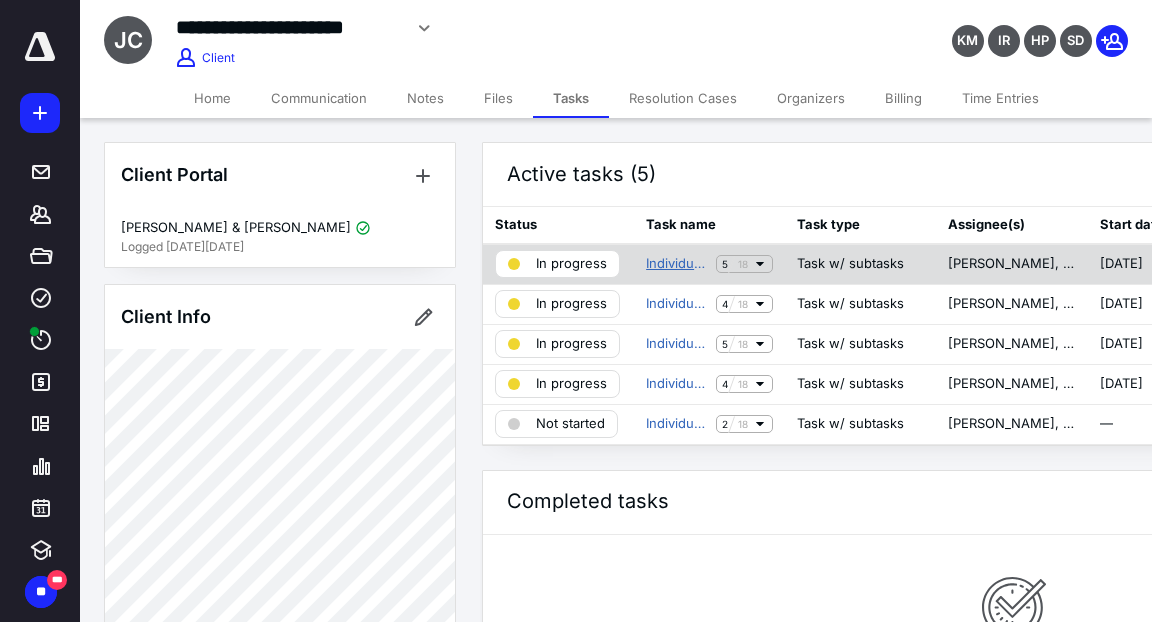 click on "Individual Tax Prep - Basic" at bounding box center (677, 264) 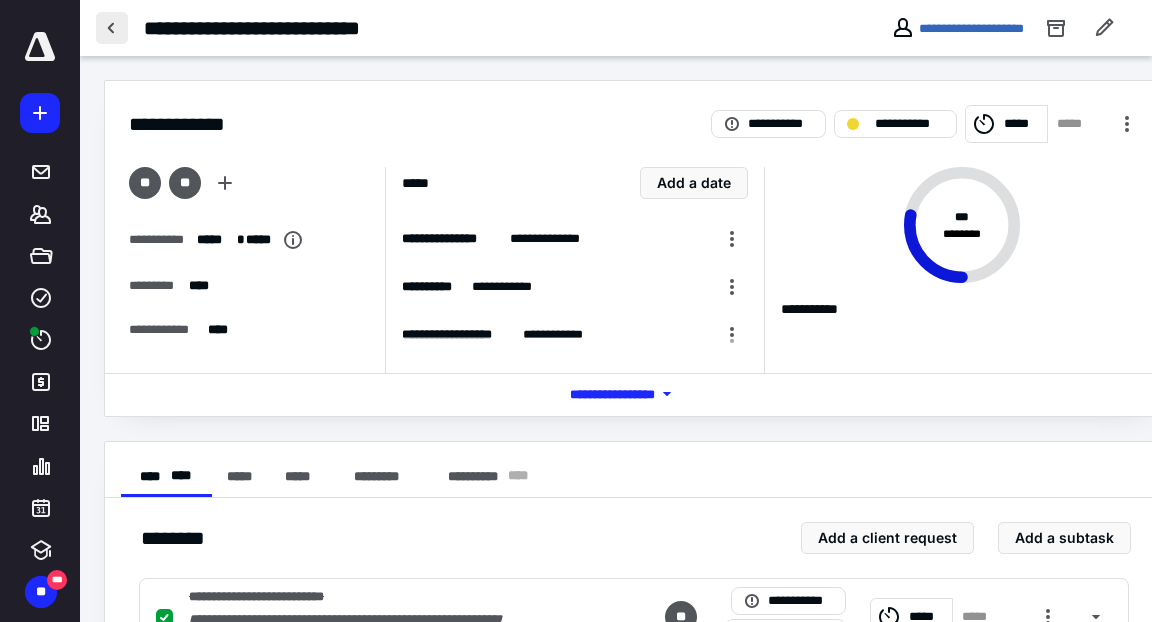 click at bounding box center (112, 28) 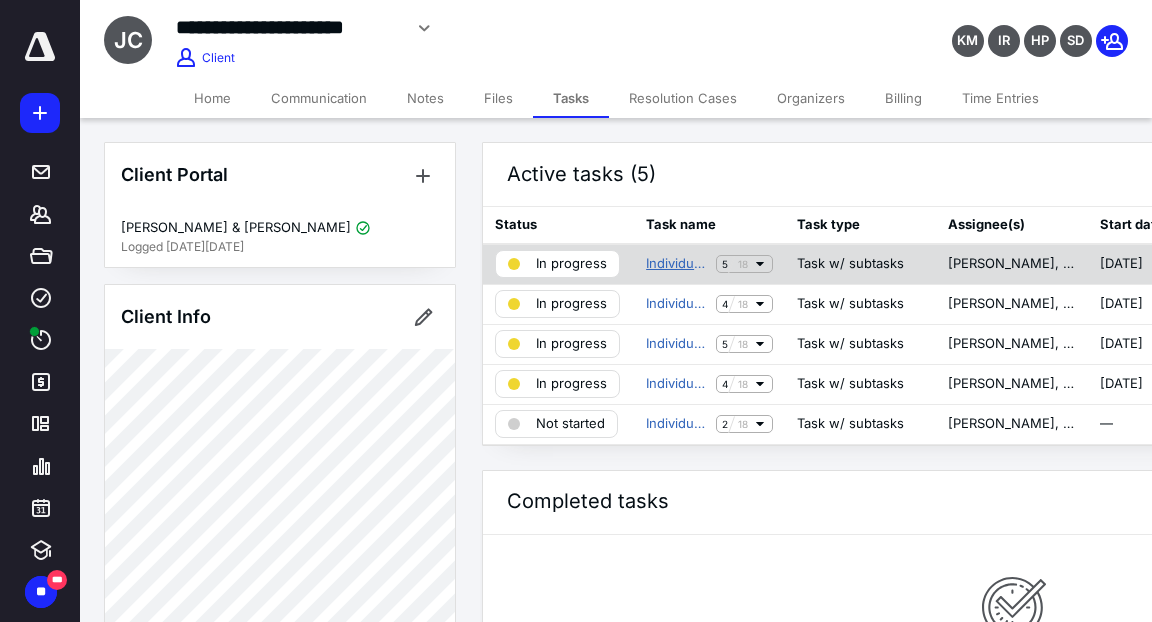 click on "Individual Tax Prep - Basic" at bounding box center [677, 264] 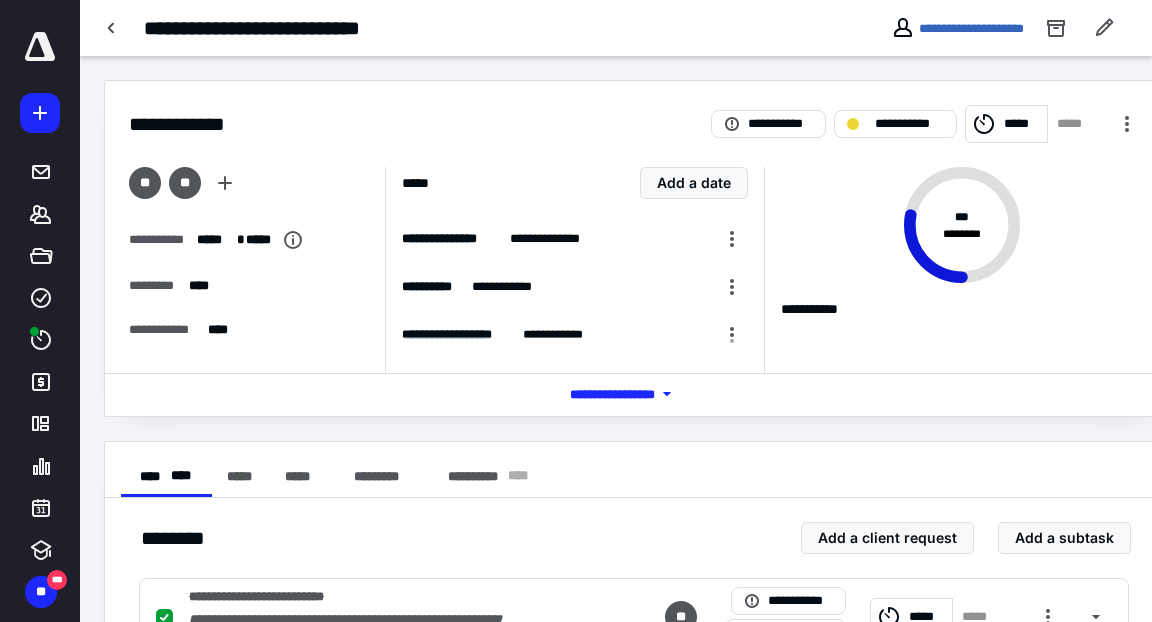 click on "**********" at bounding box center [411, 28] 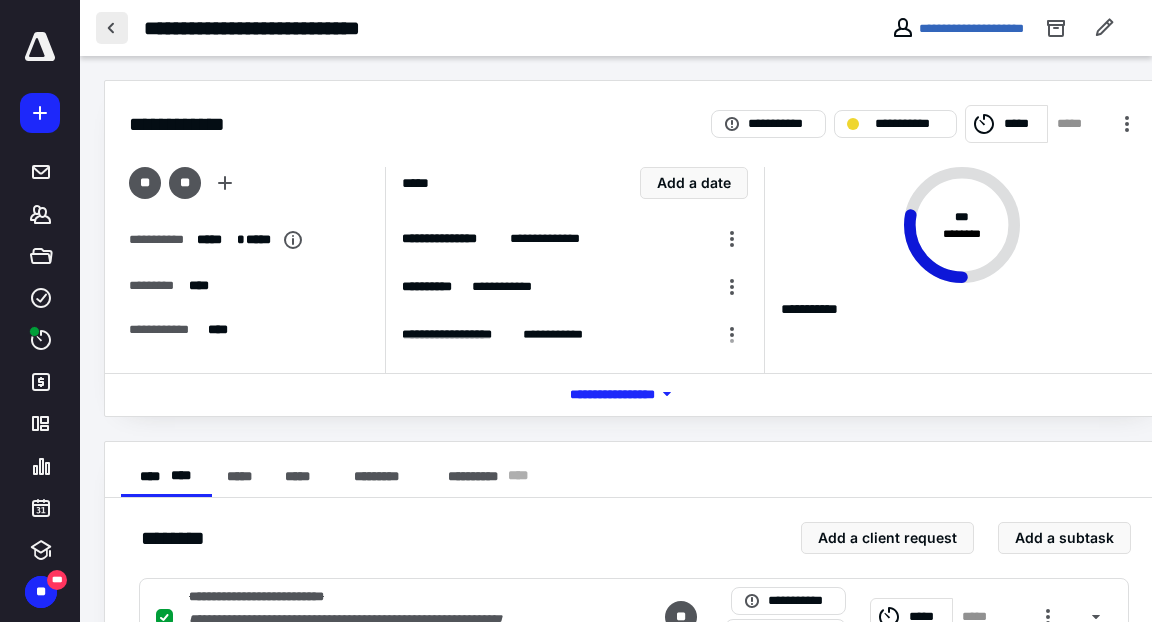click at bounding box center [112, 28] 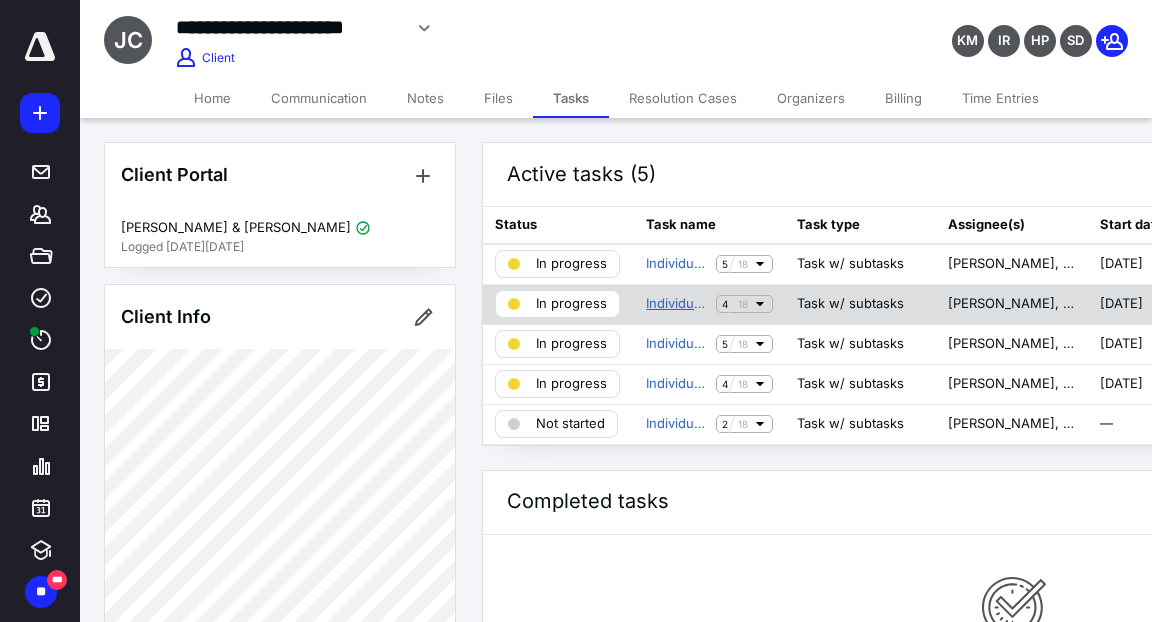 click on "Individual Tax Prep - Basic" at bounding box center [677, 304] 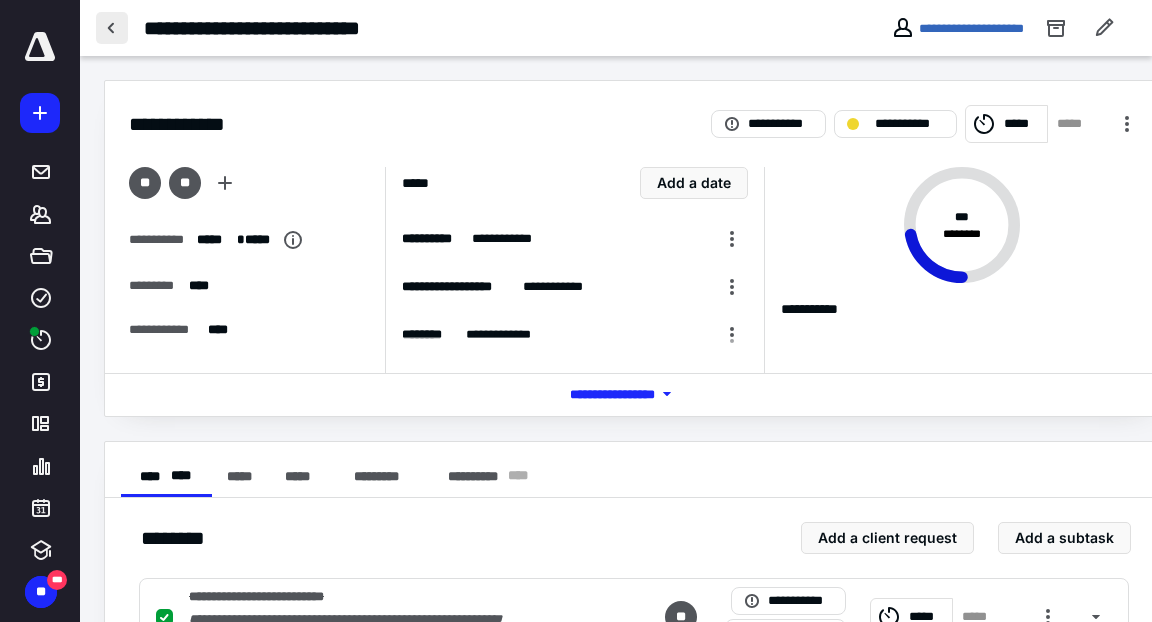 click at bounding box center (112, 28) 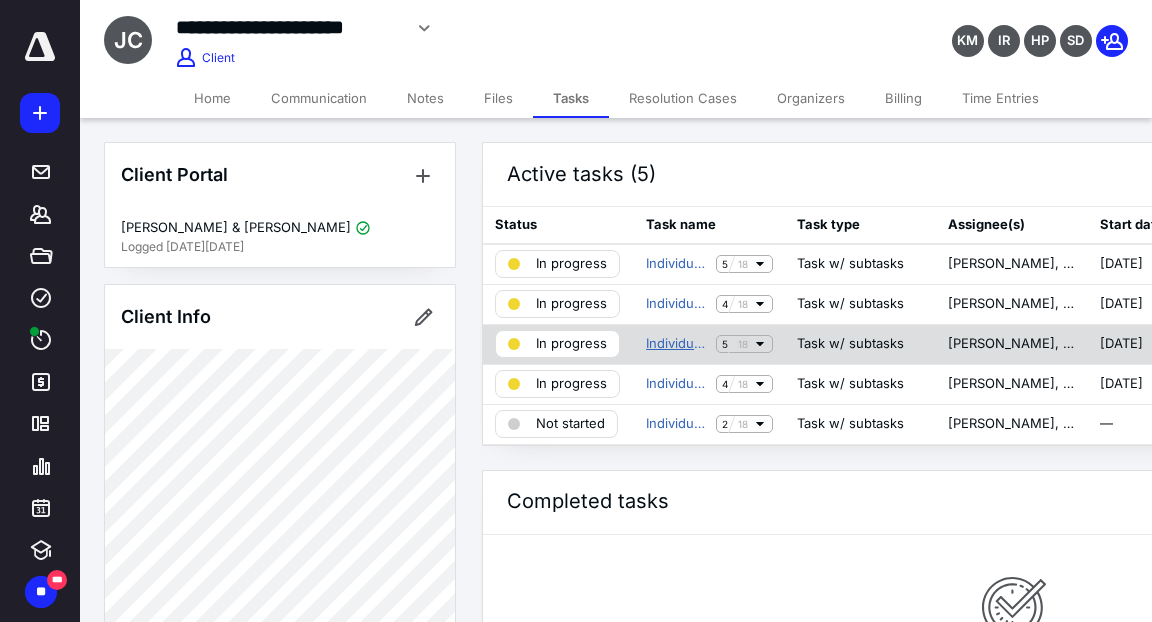 click on "Individual Tax Prep - Basic" at bounding box center (677, 344) 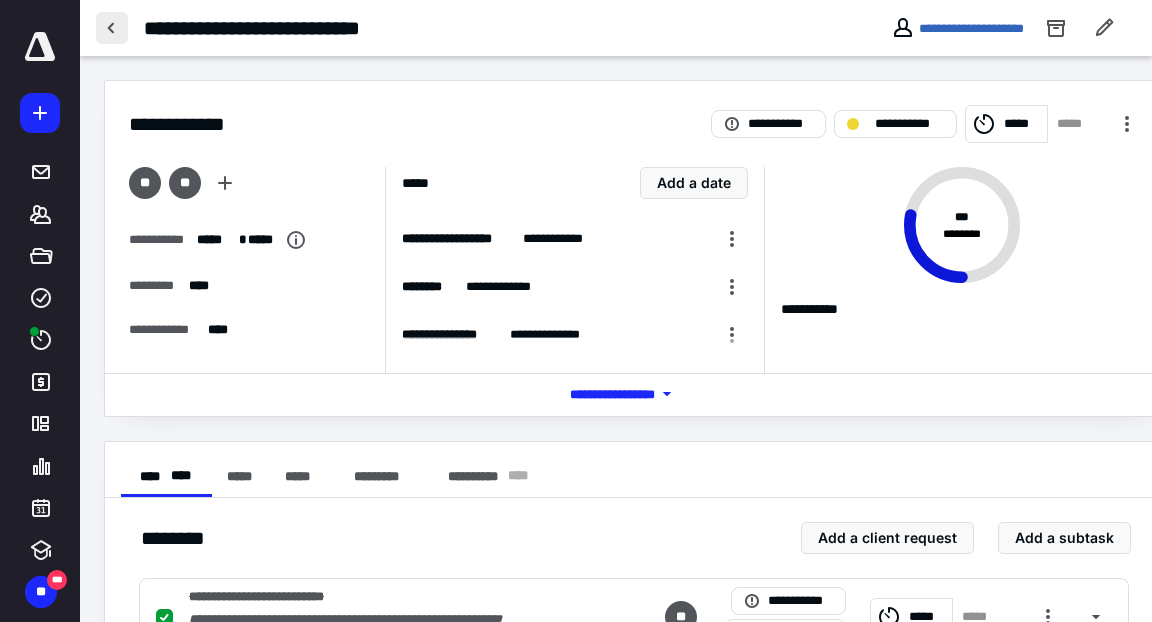 click at bounding box center (112, 28) 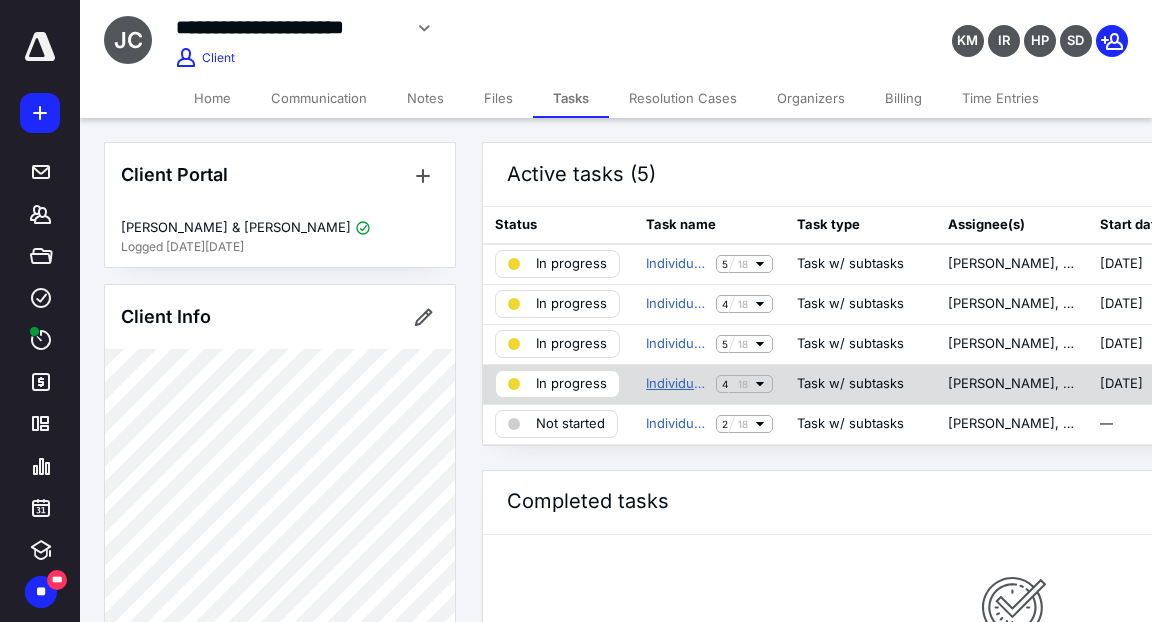 click on "Individual Tax Prep - Basic" at bounding box center [677, 384] 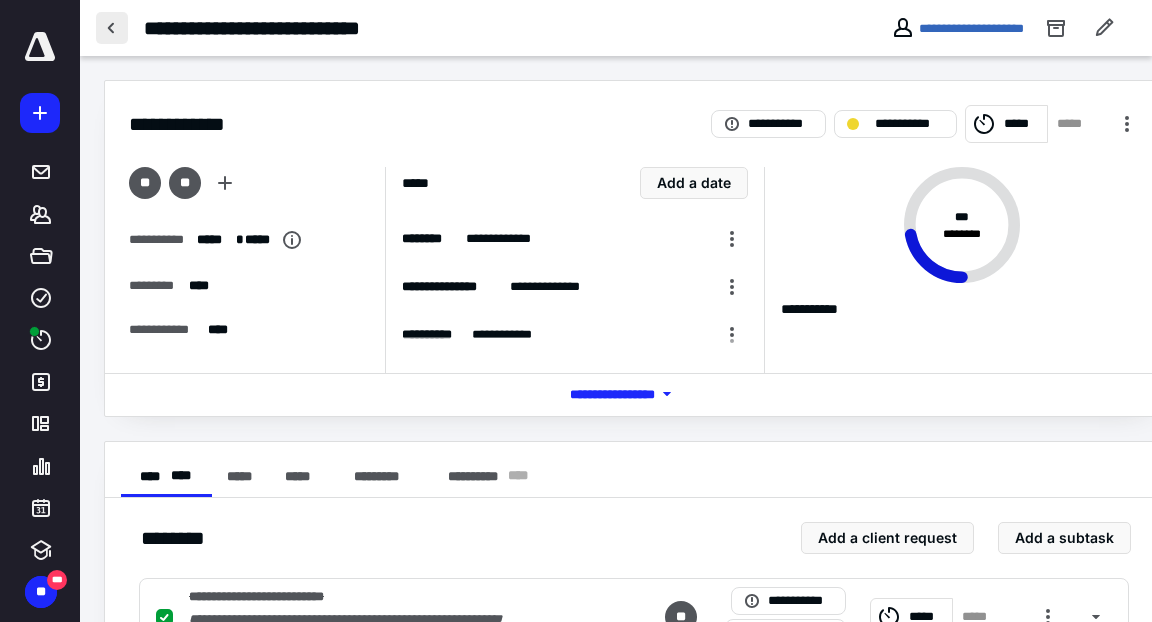 click at bounding box center (112, 28) 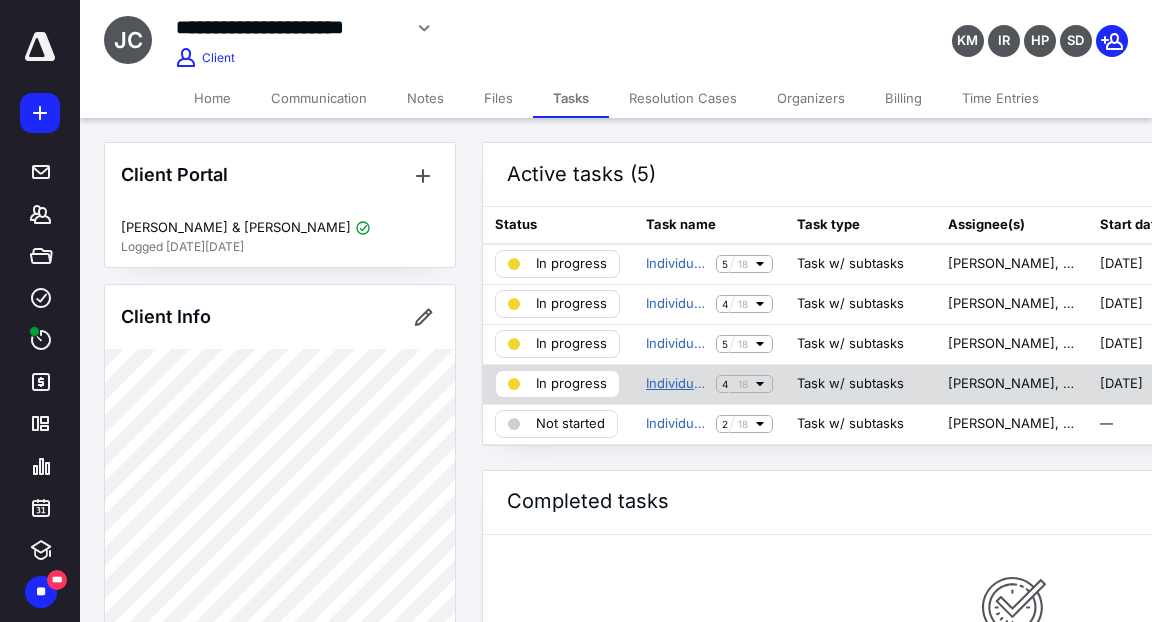 click on "Individual Tax Prep - Basic" at bounding box center (677, 384) 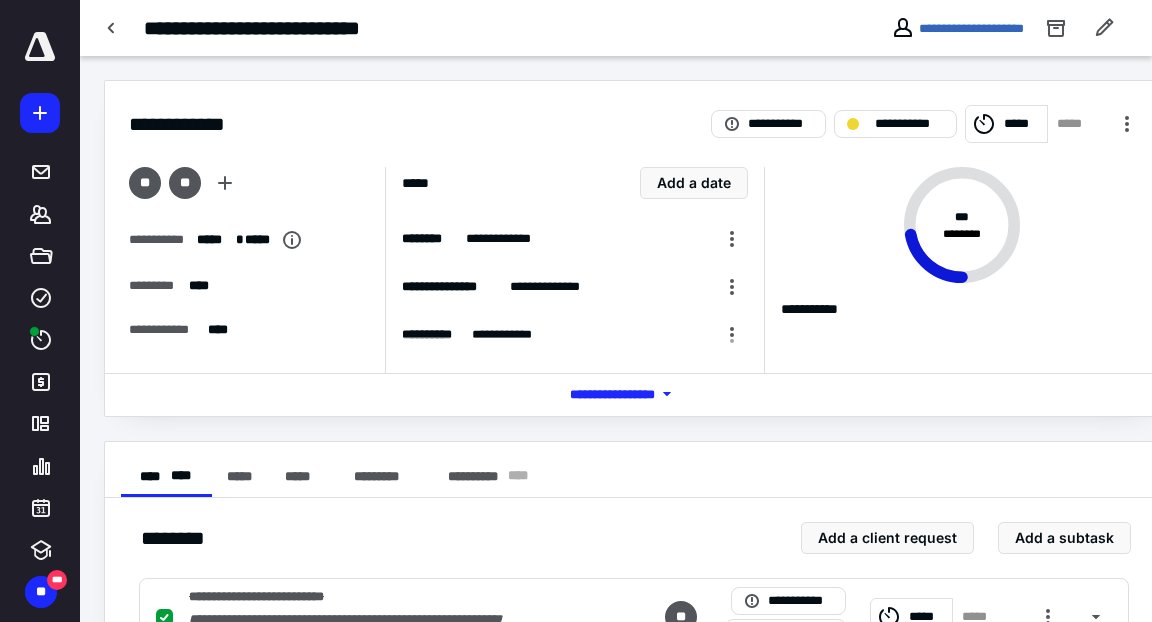 click on "**********" at bounding box center (271, 28) 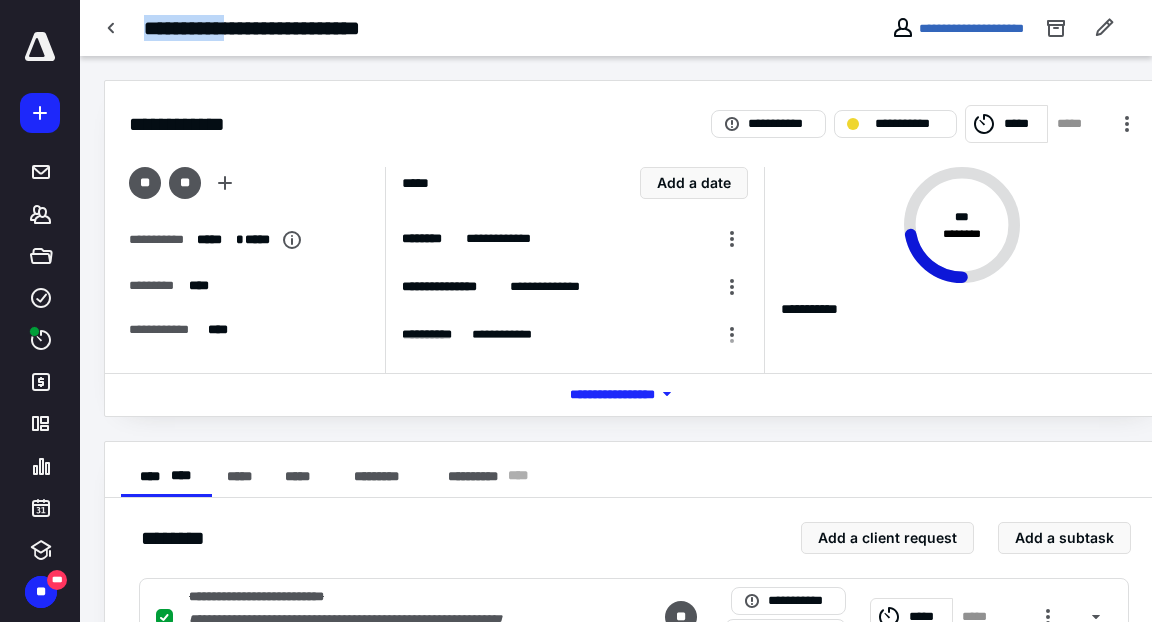 click on "**********" at bounding box center (271, 28) 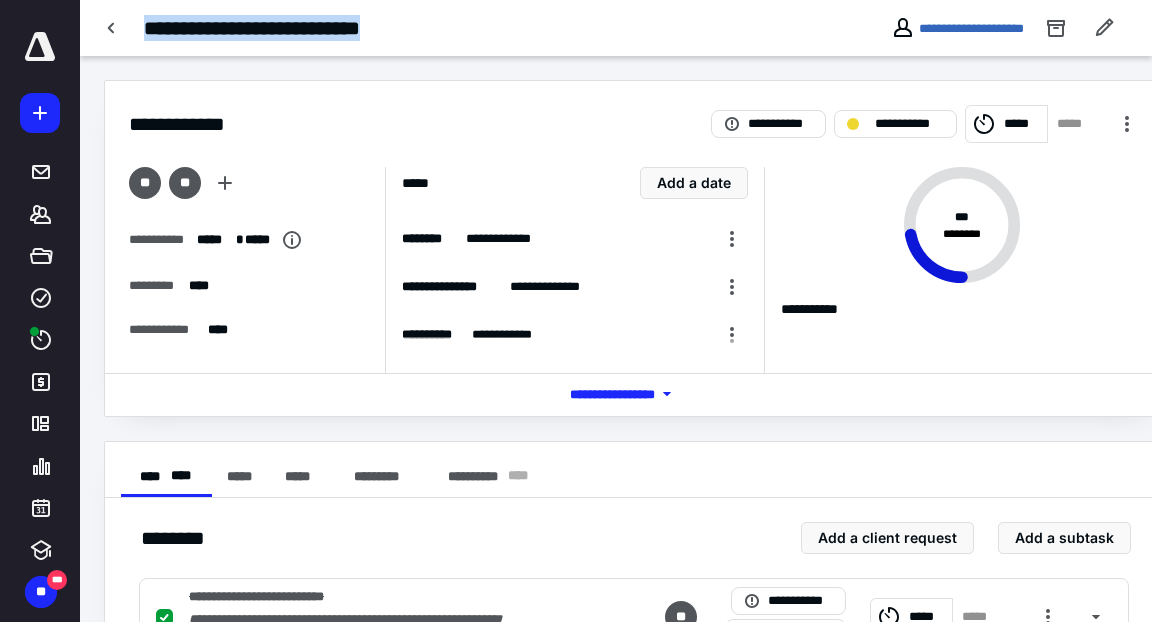 click on "**********" at bounding box center [271, 28] 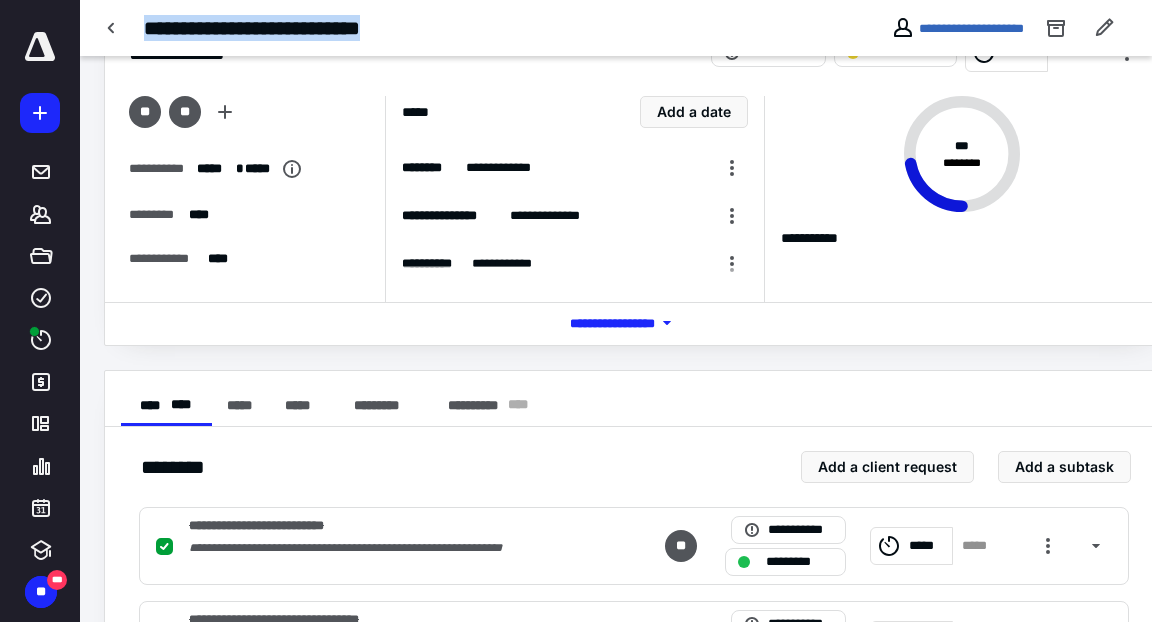 scroll, scrollTop: 0, scrollLeft: 0, axis: both 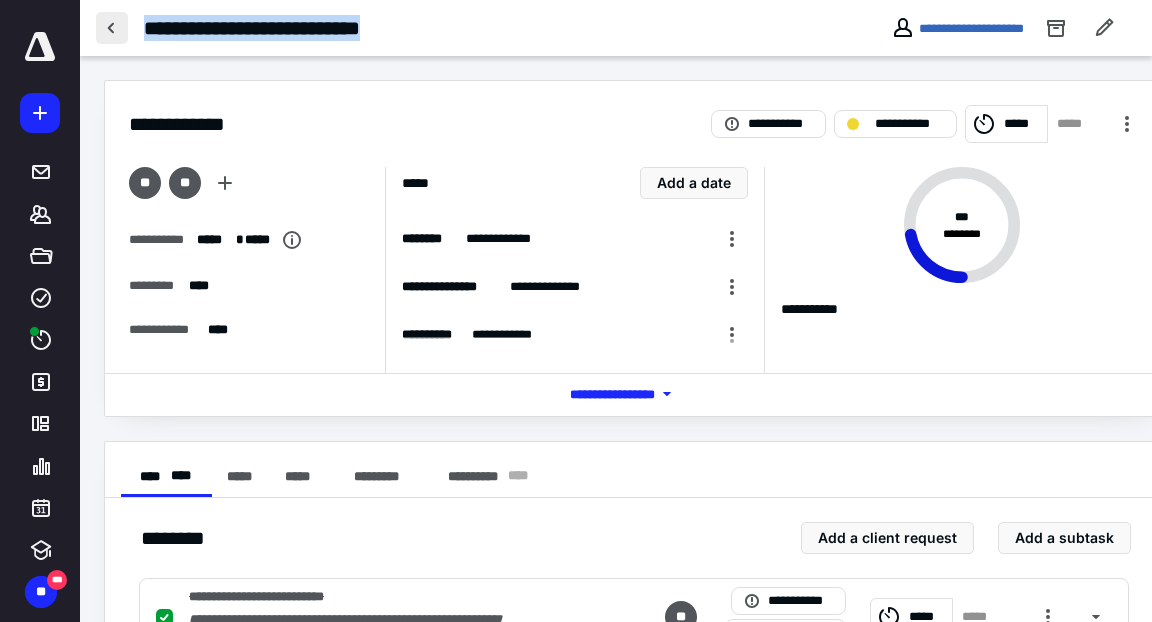 click at bounding box center (112, 28) 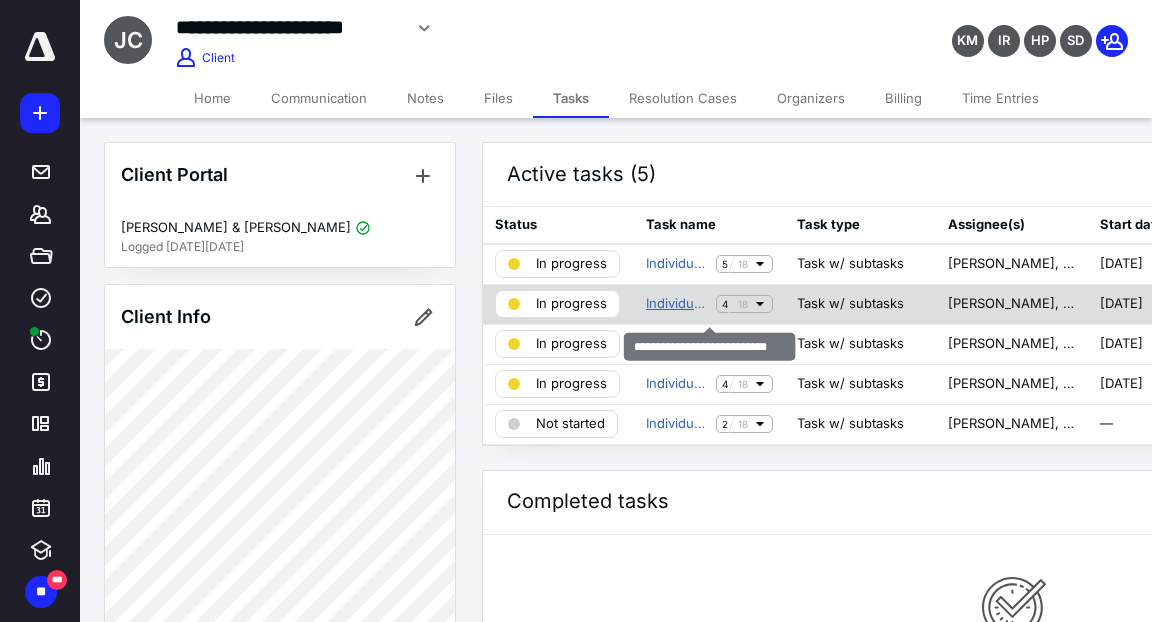 click on "Individual Tax Prep - Basic" at bounding box center (677, 304) 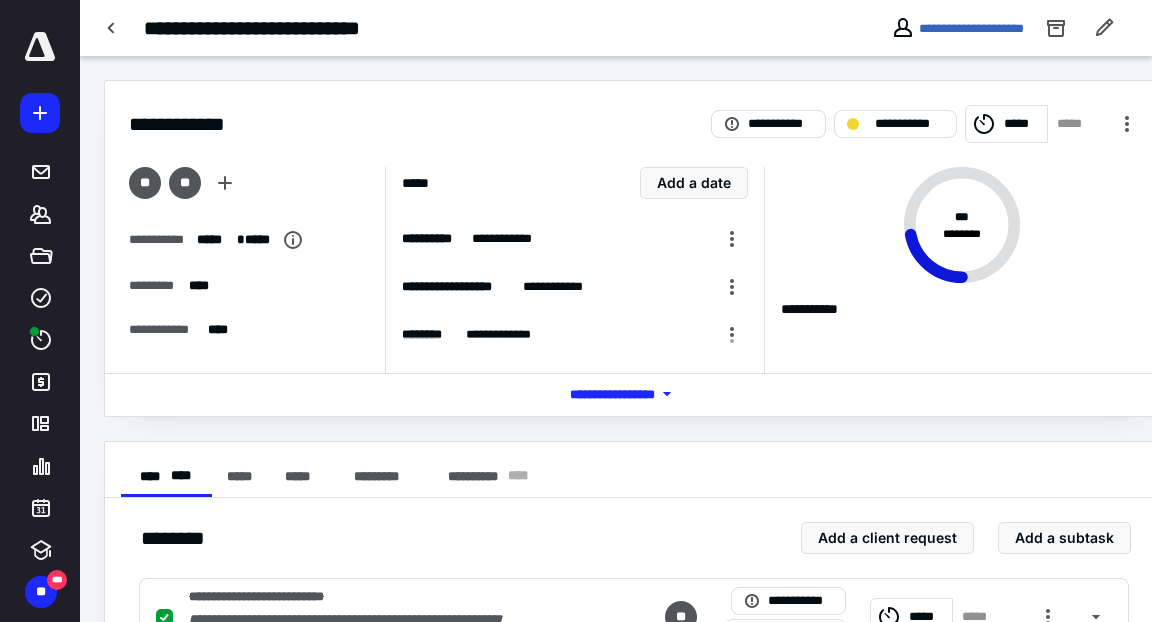 click on "**********" at bounding box center (616, 28) 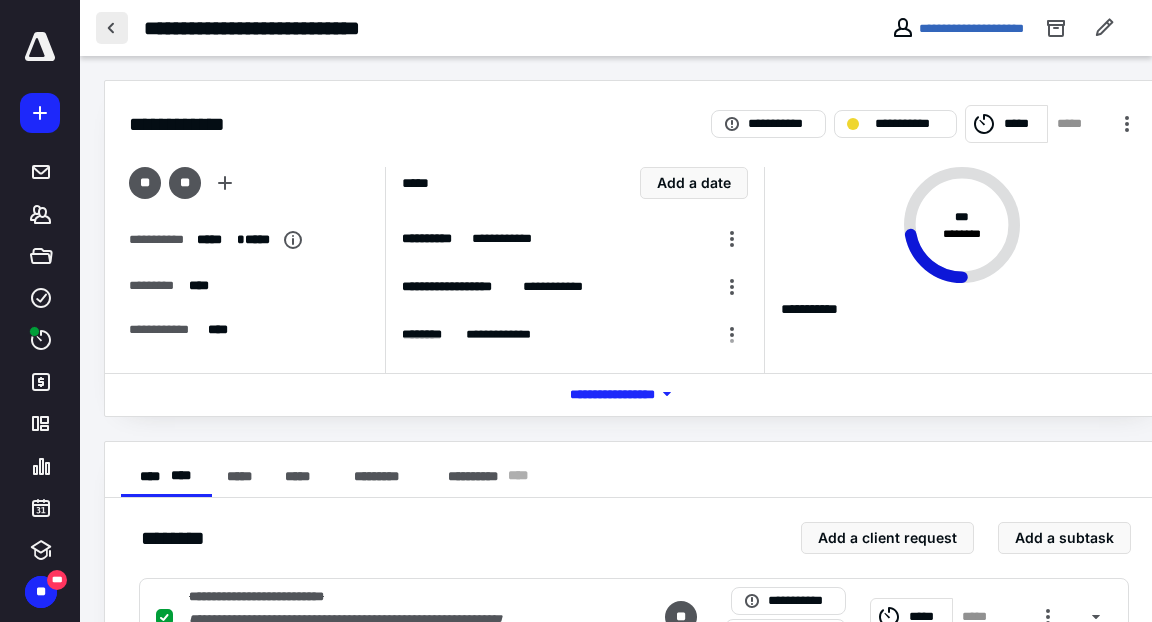 click at bounding box center [112, 28] 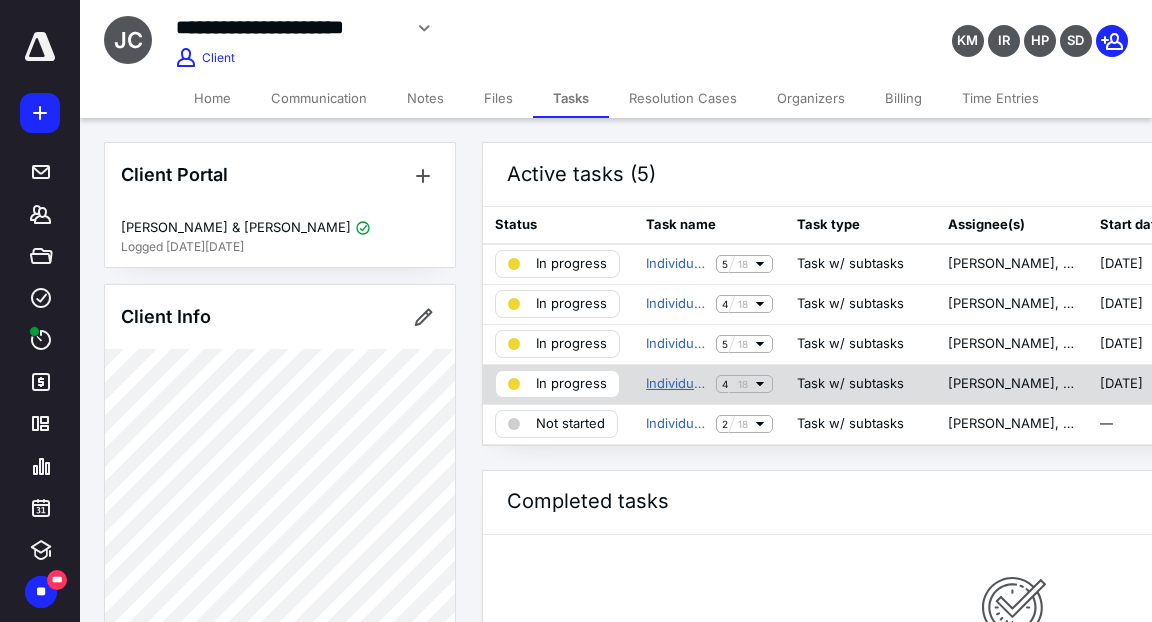 click on "Individual Tax Prep - Basic" at bounding box center (677, 384) 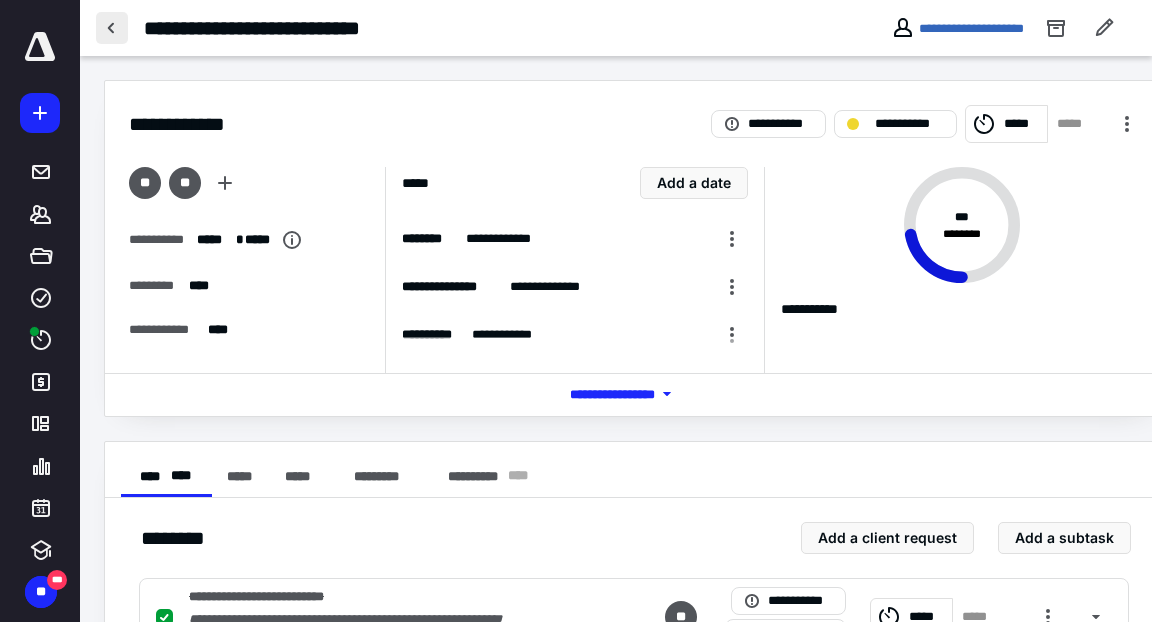 click at bounding box center [112, 28] 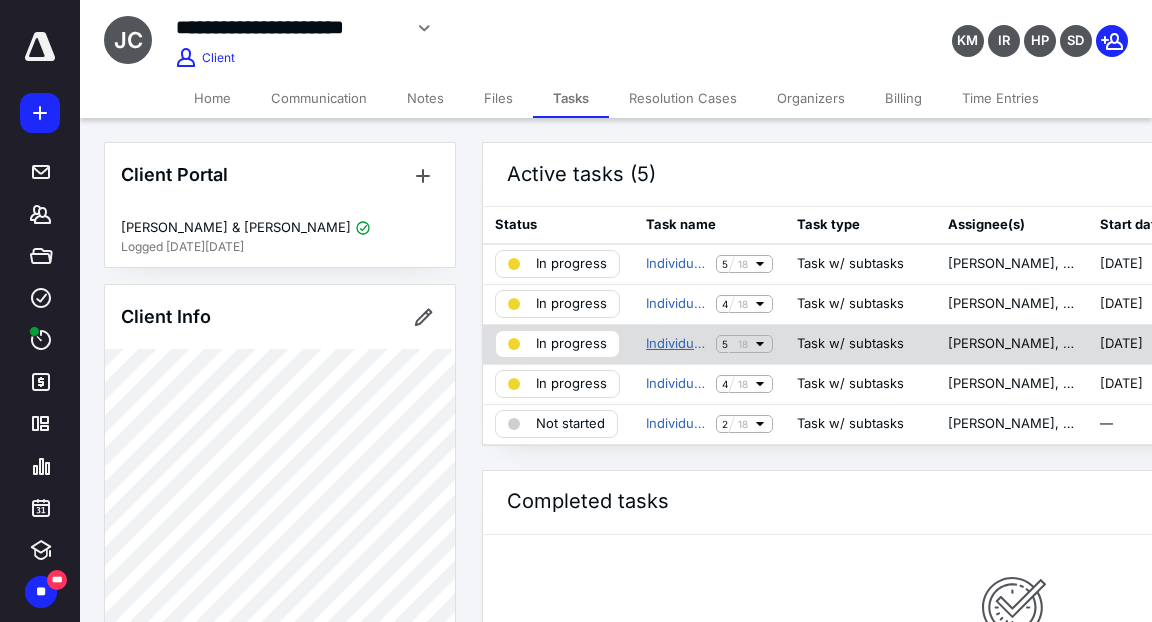 click on "Individual Tax Prep - Basic" at bounding box center (677, 344) 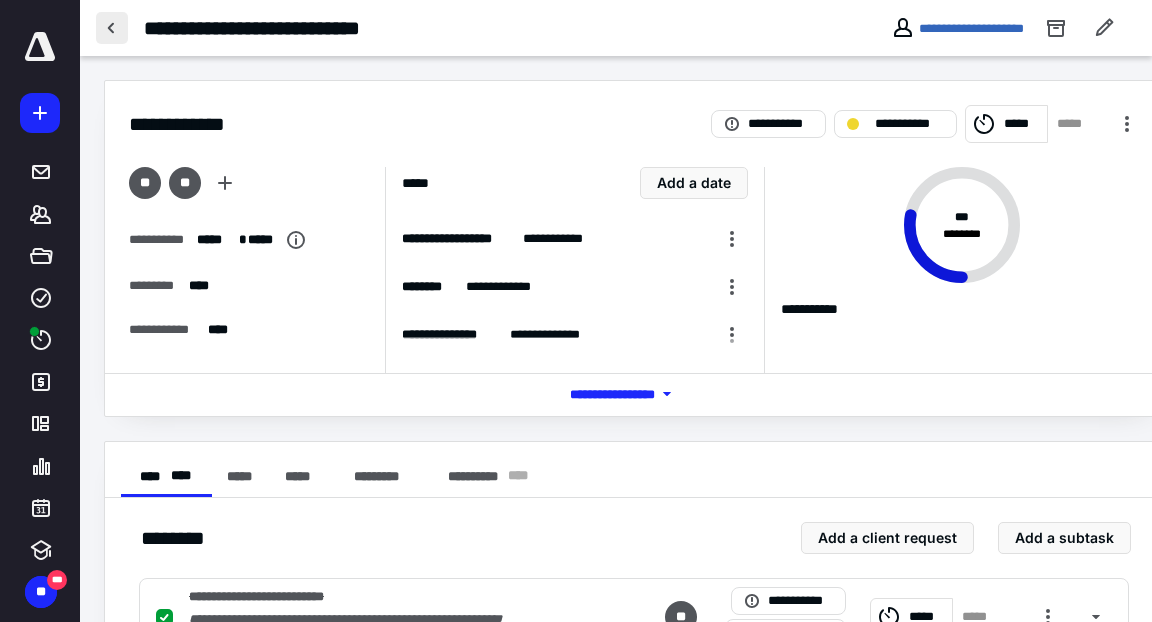 click at bounding box center (112, 28) 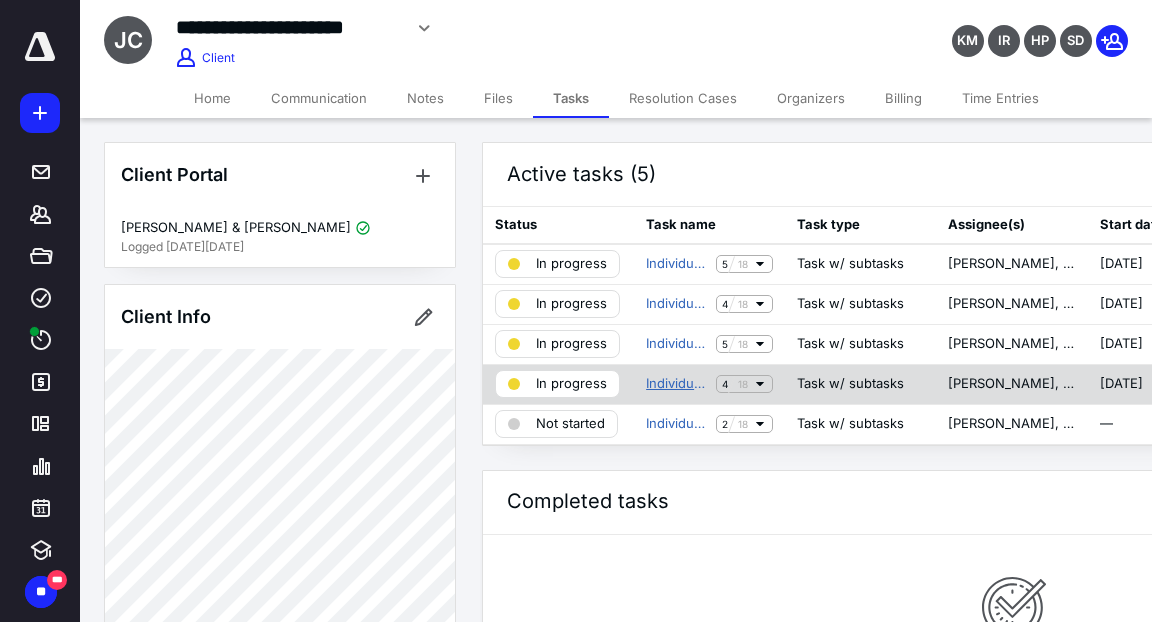 click on "Individual Tax Prep - Basic" at bounding box center (677, 384) 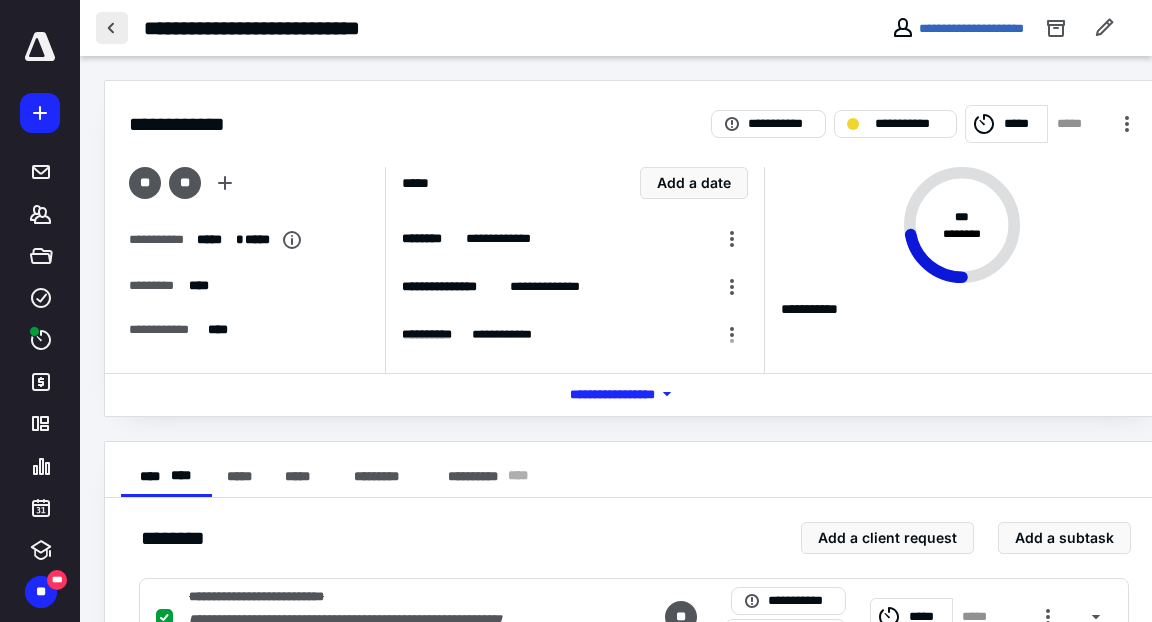 click at bounding box center (112, 28) 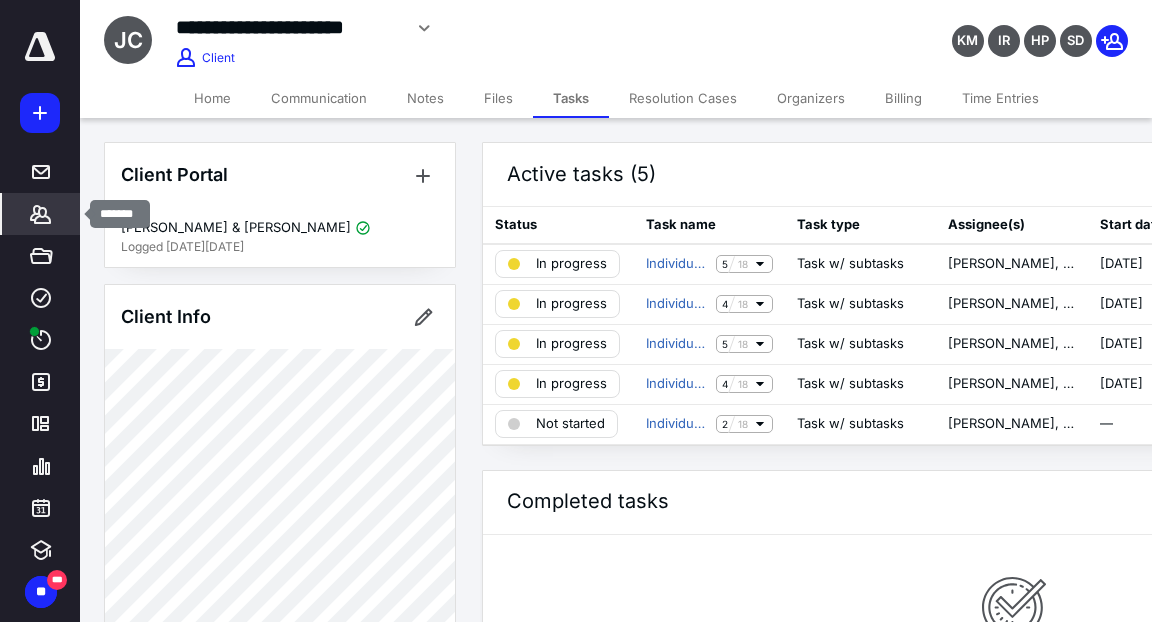 click 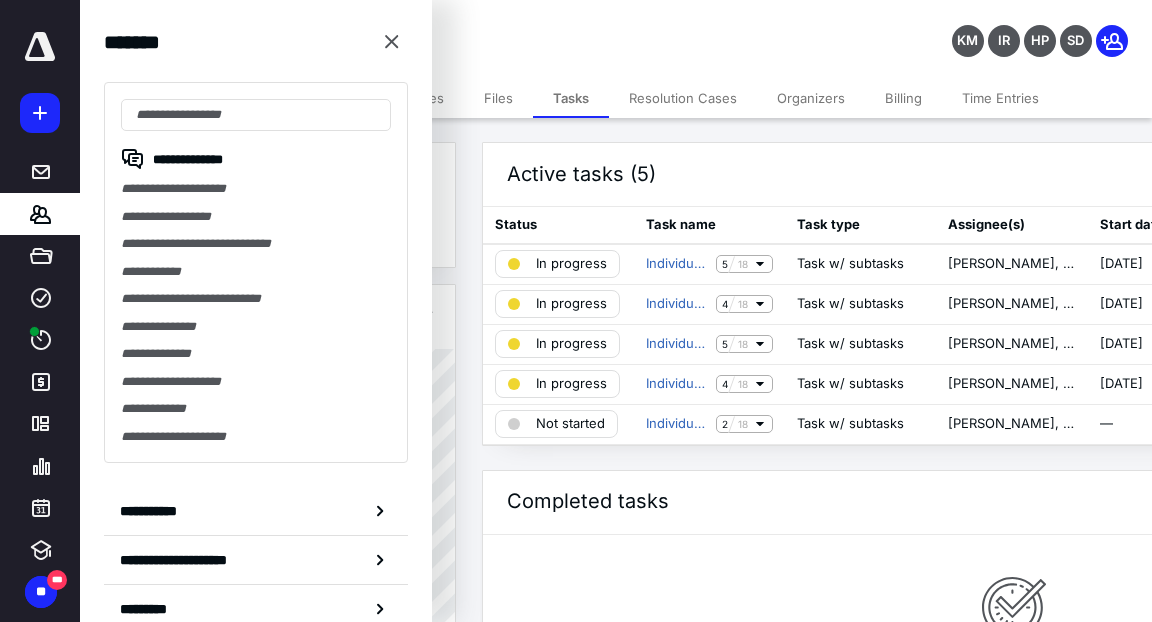 click on "**********" at bounding box center [256, 272] 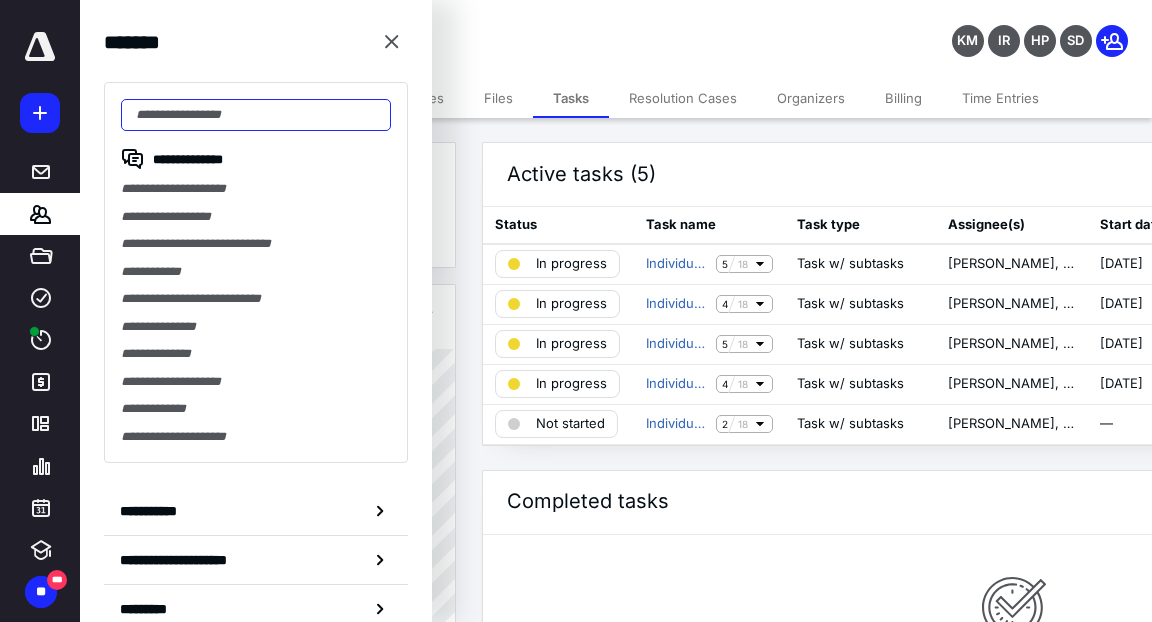 click at bounding box center (256, 115) 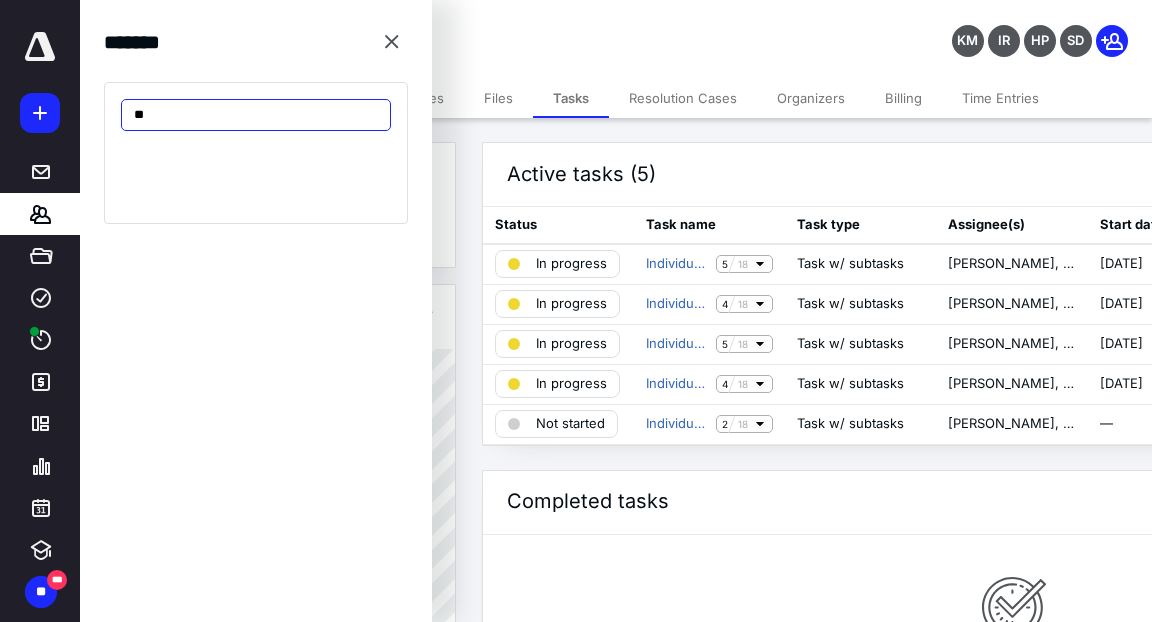 type on "*" 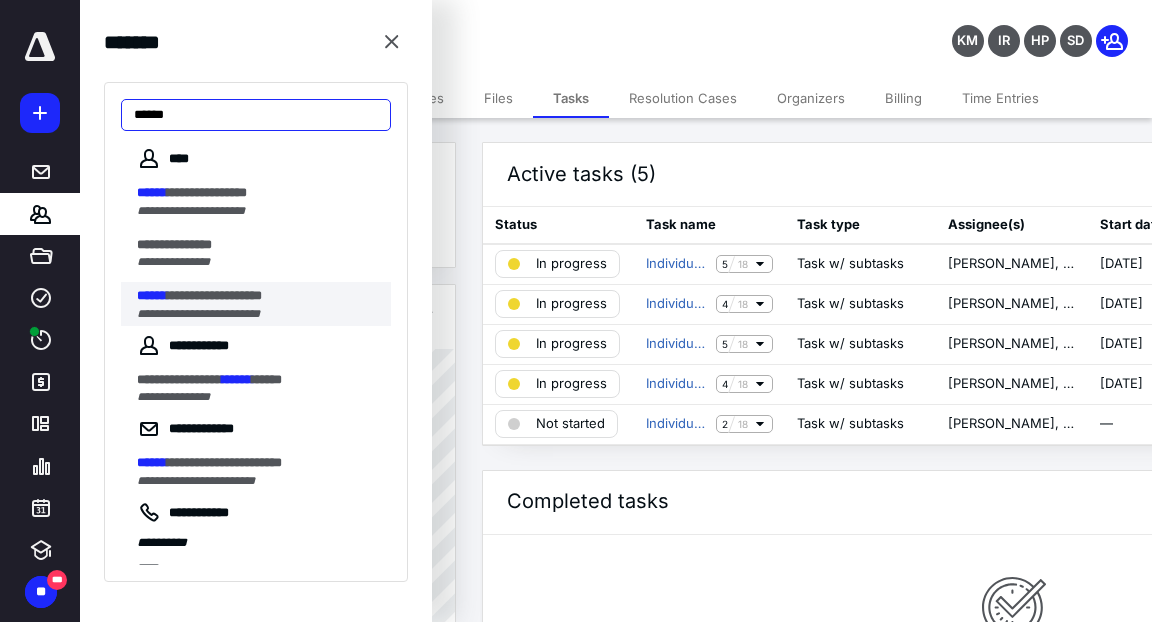type on "******" 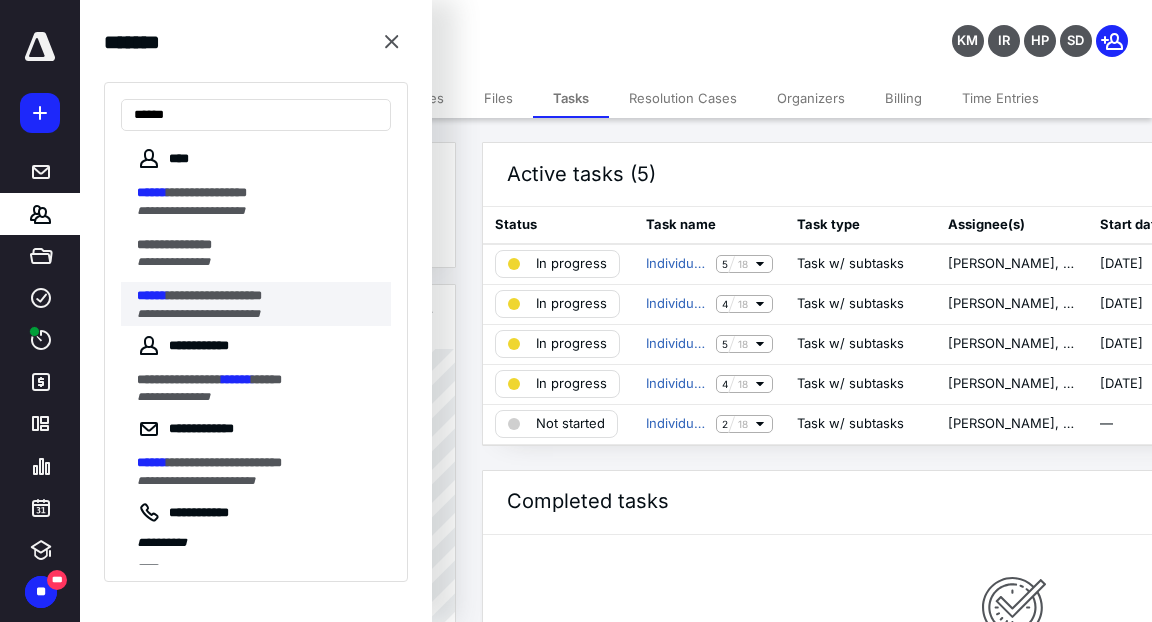 click on "**********" at bounding box center (214, 295) 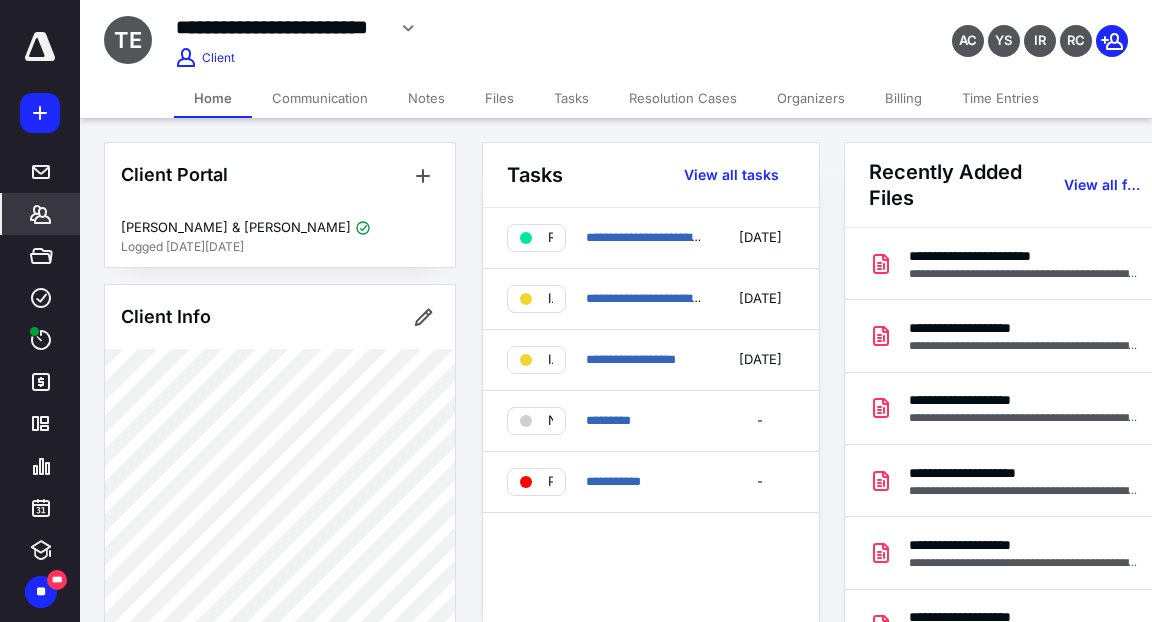 click on "Tasks" at bounding box center [571, 98] 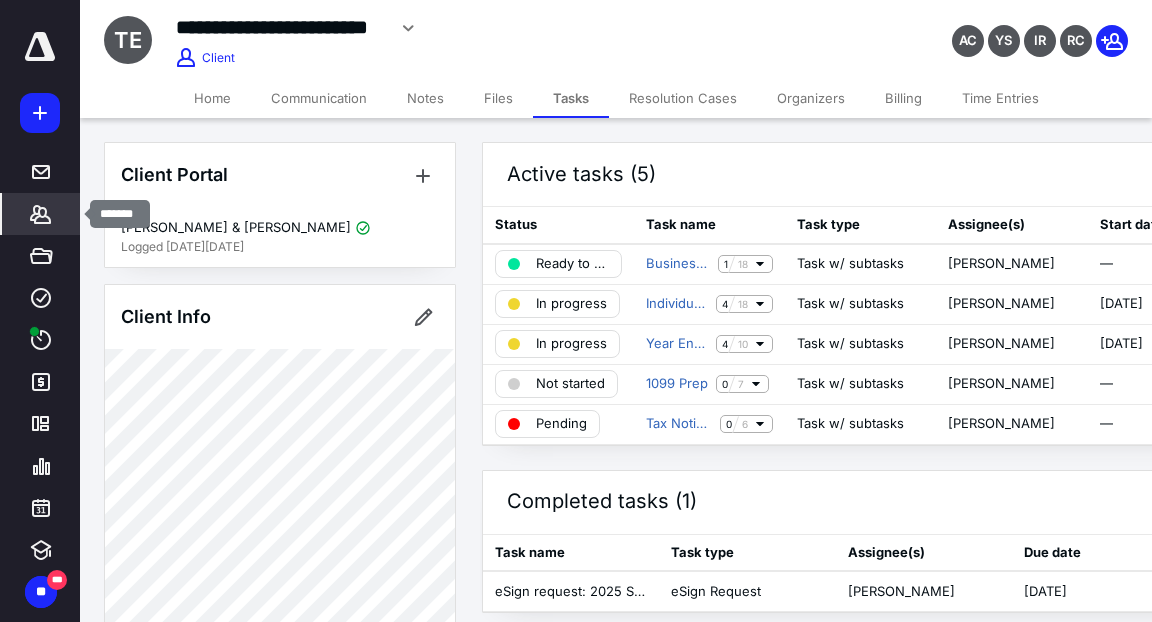 click 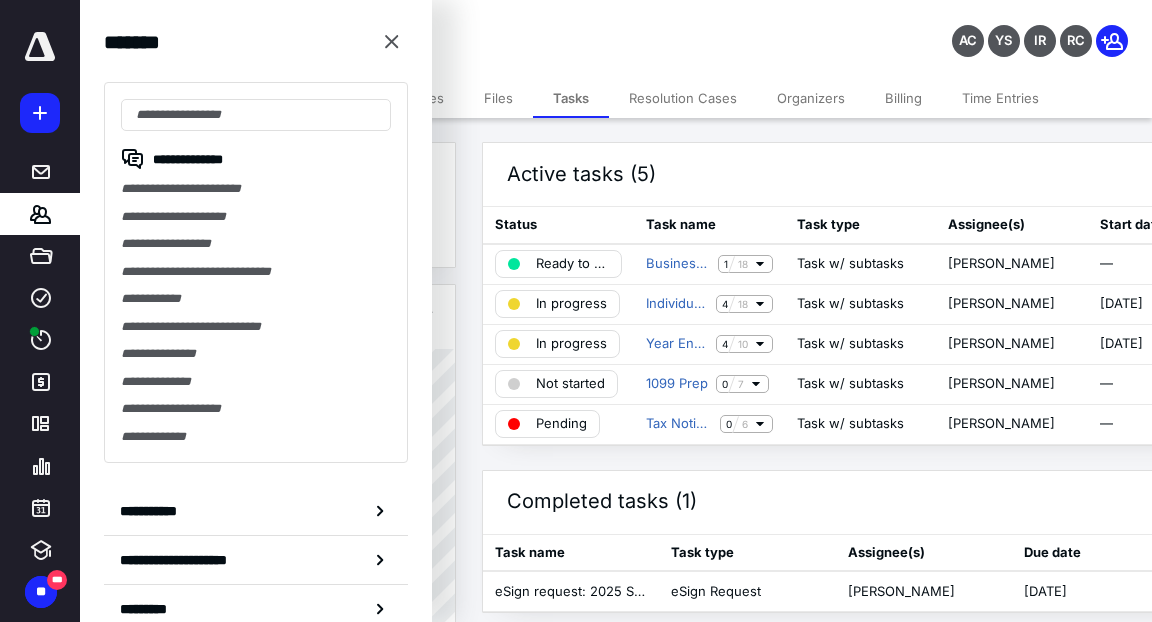 click on "**********" at bounding box center [256, 272] 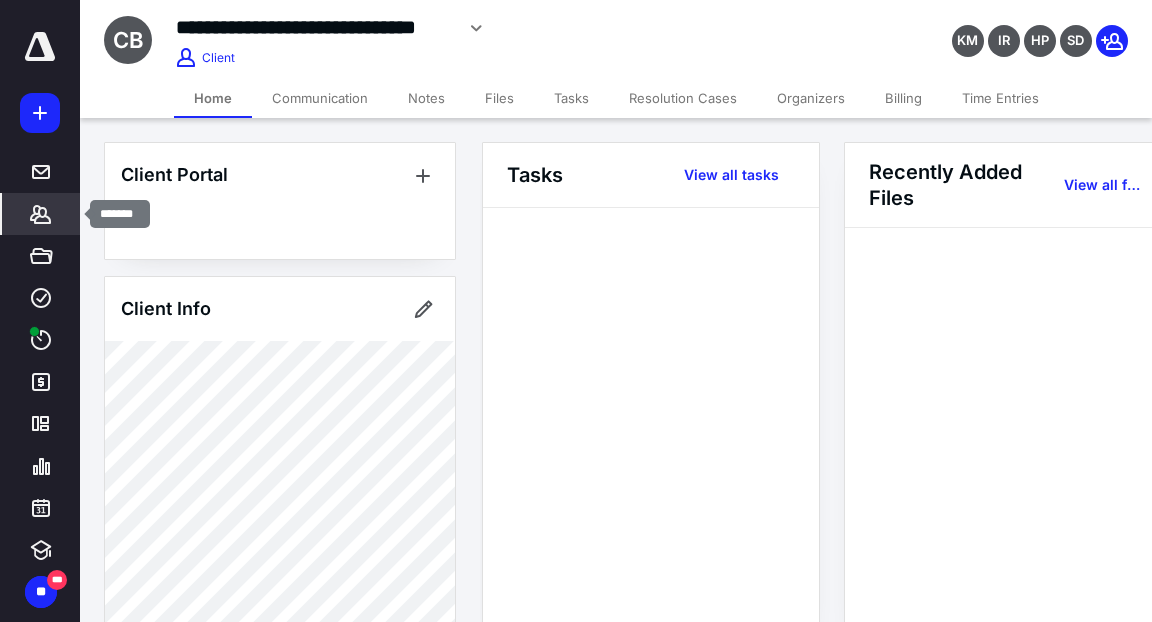 click 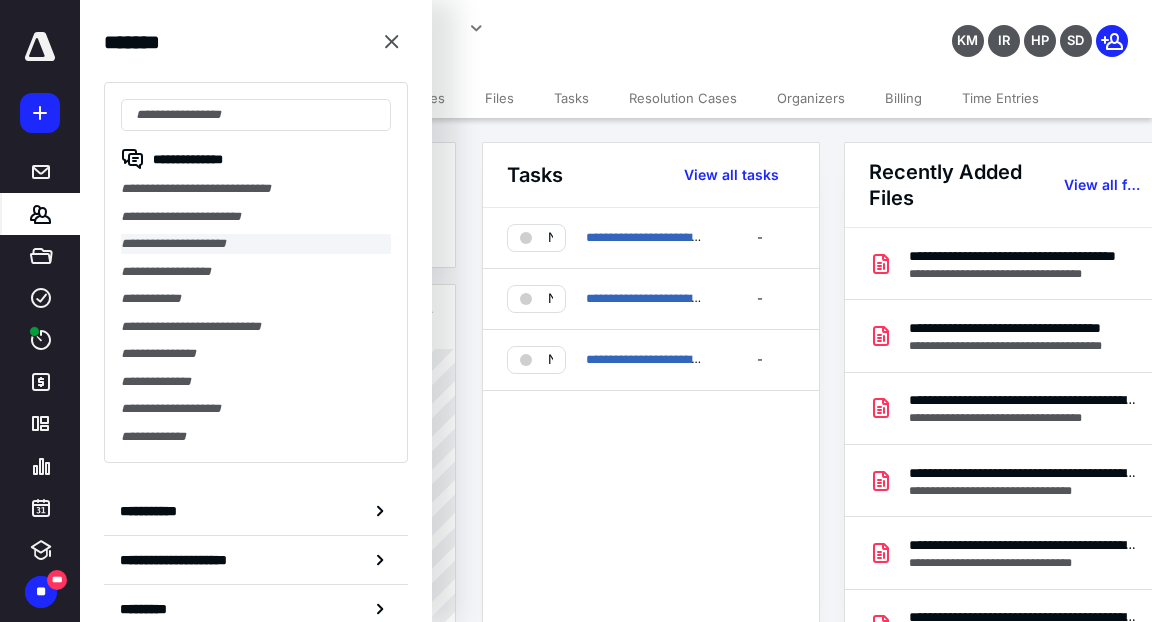 click on "**********" at bounding box center [256, 244] 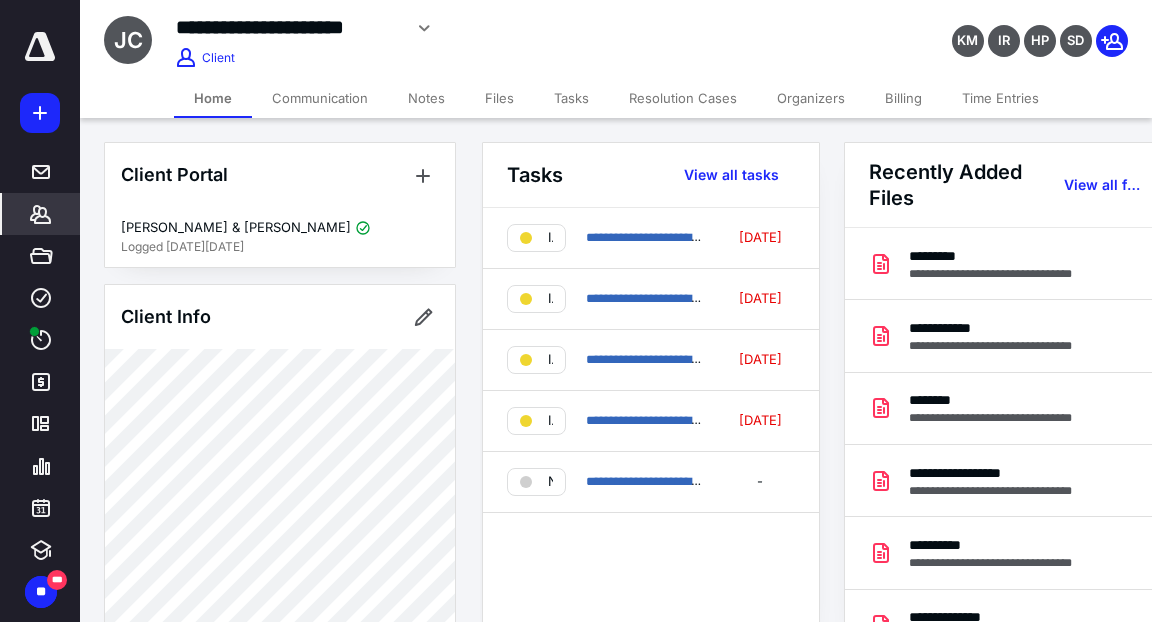 click on "Tasks" at bounding box center (571, 98) 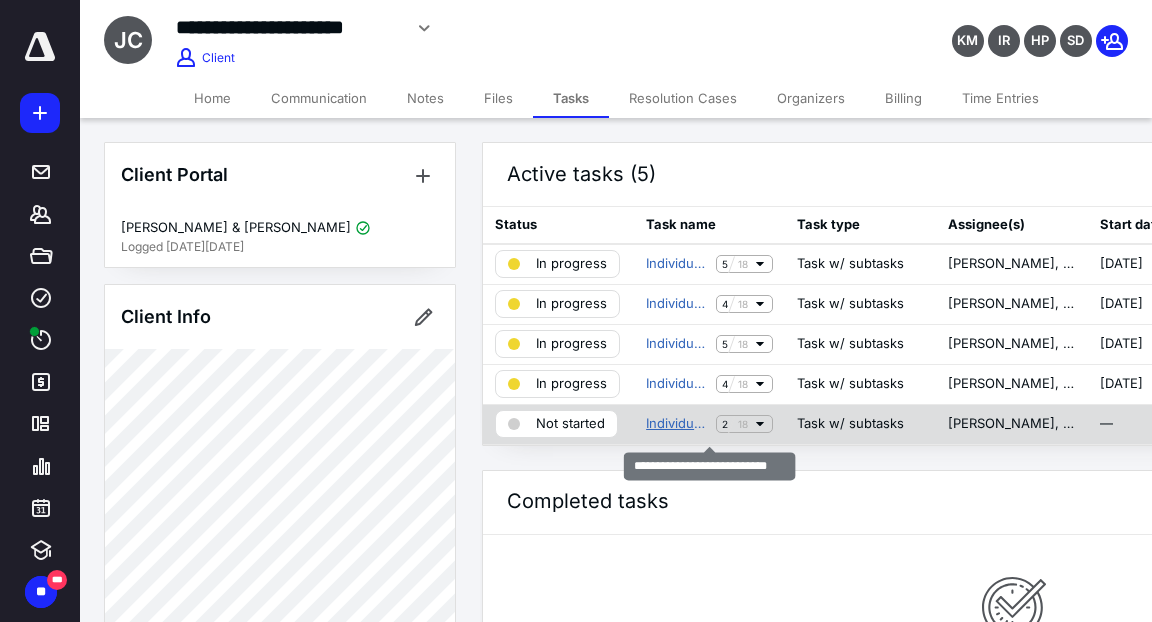 click on "Individual Tax Prep - Basic" at bounding box center [677, 424] 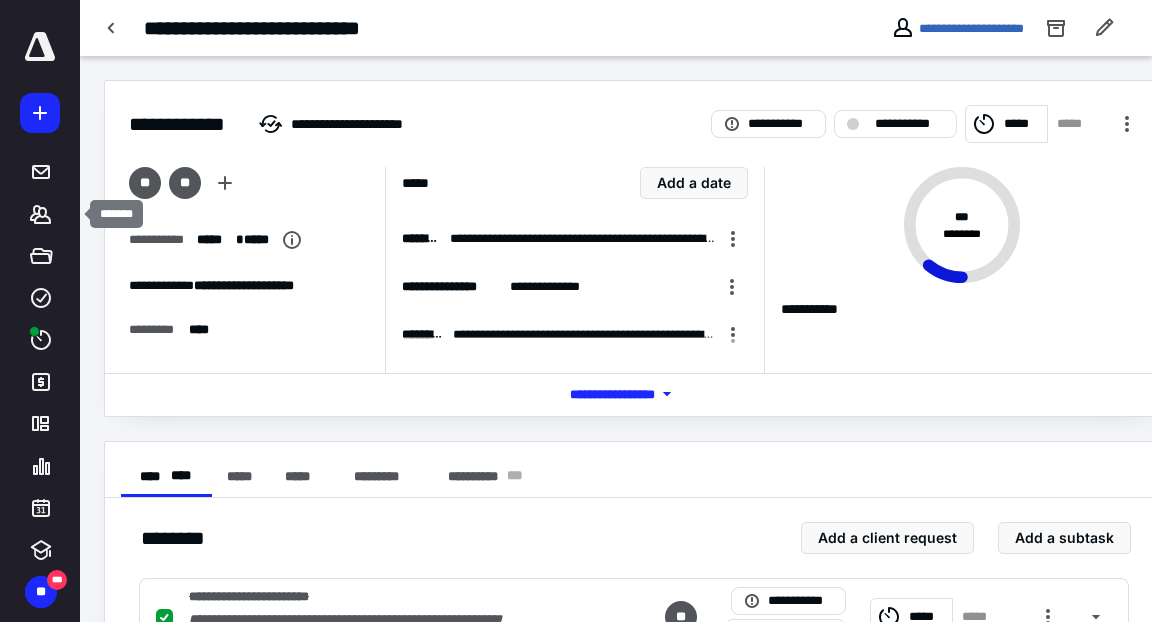 drag, startPoint x: 38, startPoint y: 210, endPoint x: 173, endPoint y: 111, distance: 167.40968 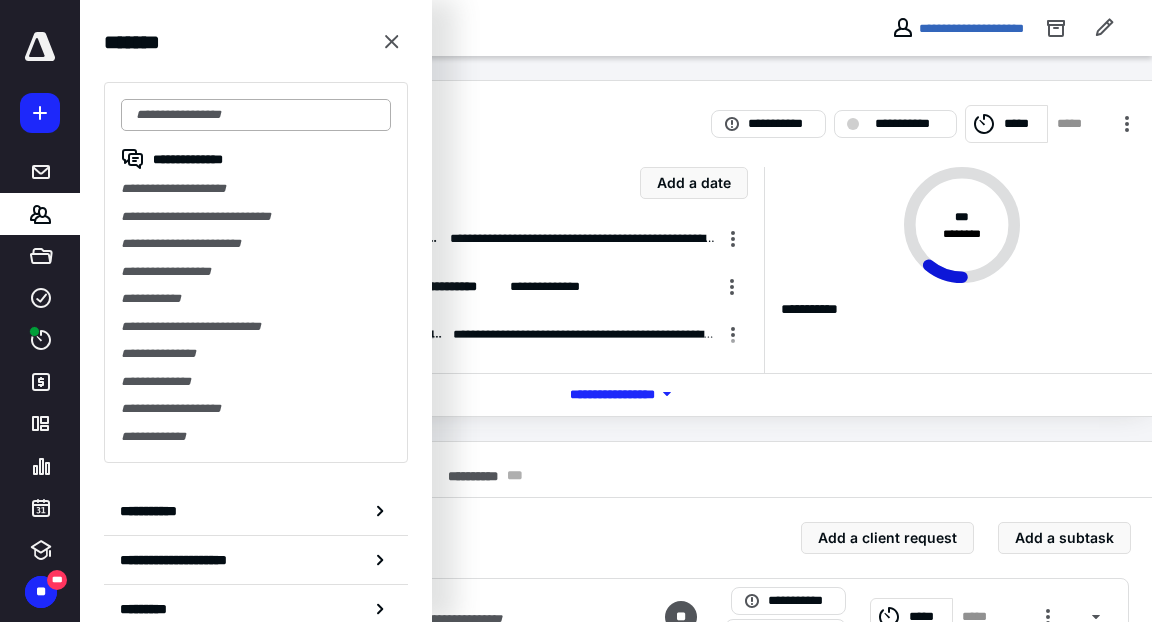 drag, startPoint x: 221, startPoint y: 85, endPoint x: 218, endPoint y: 102, distance: 17.262676 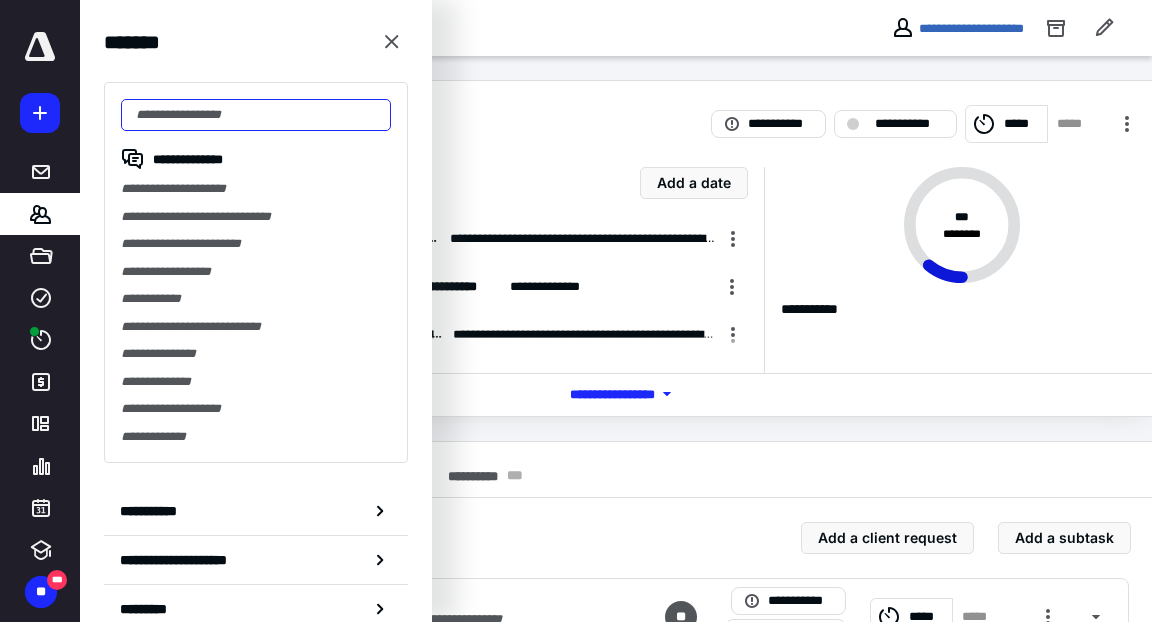 click at bounding box center (256, 115) 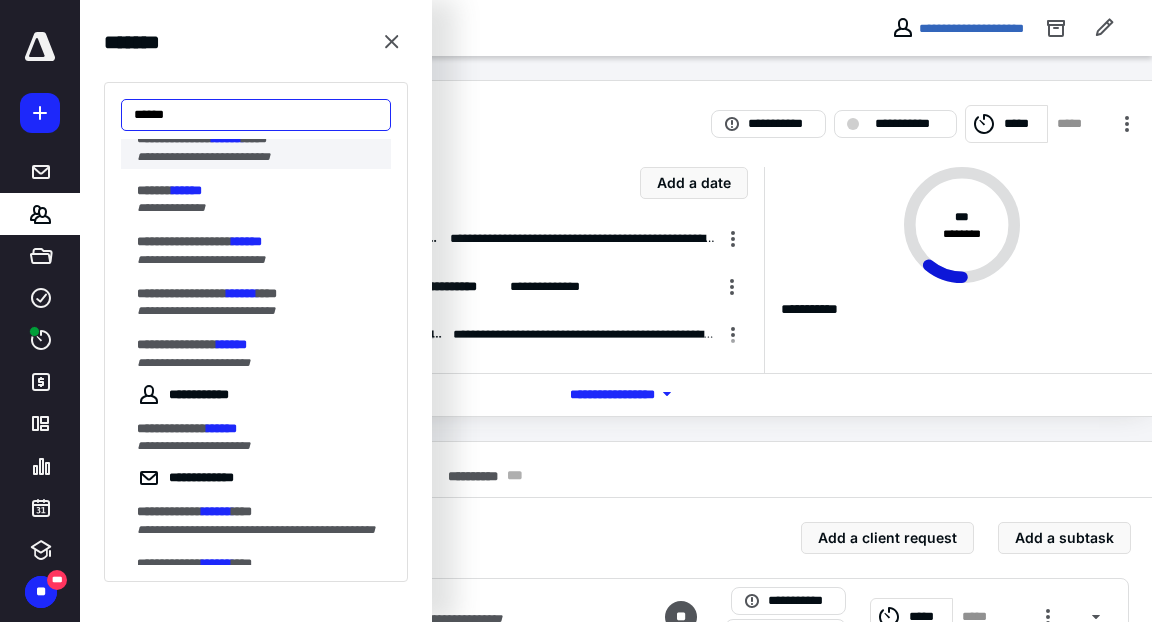 scroll, scrollTop: 261, scrollLeft: 0, axis: vertical 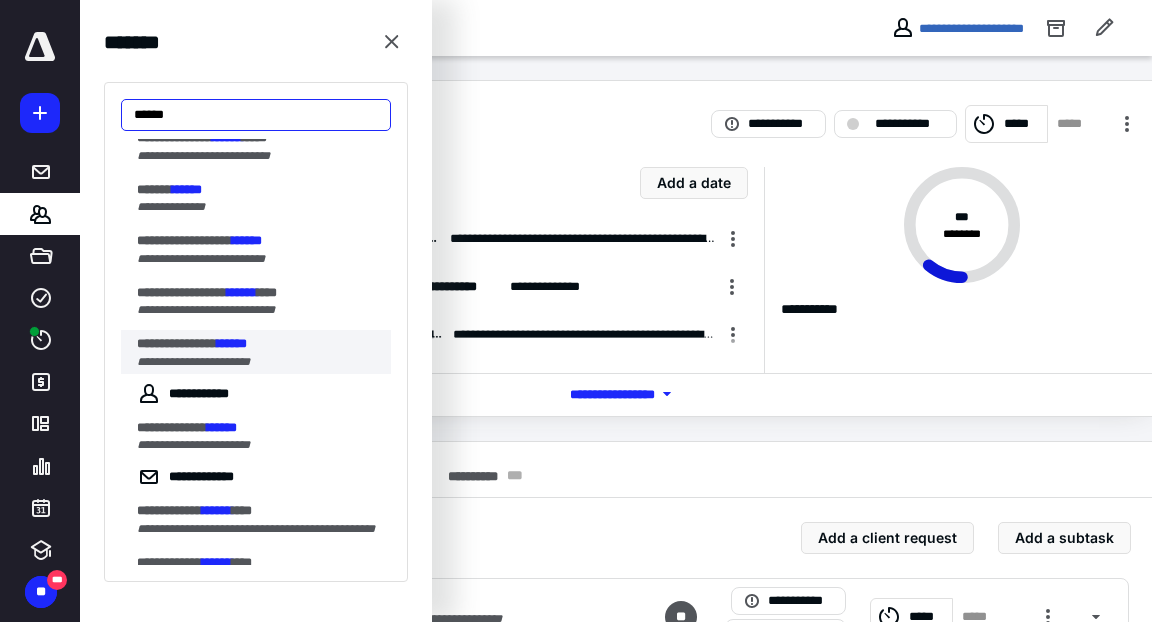type on "******" 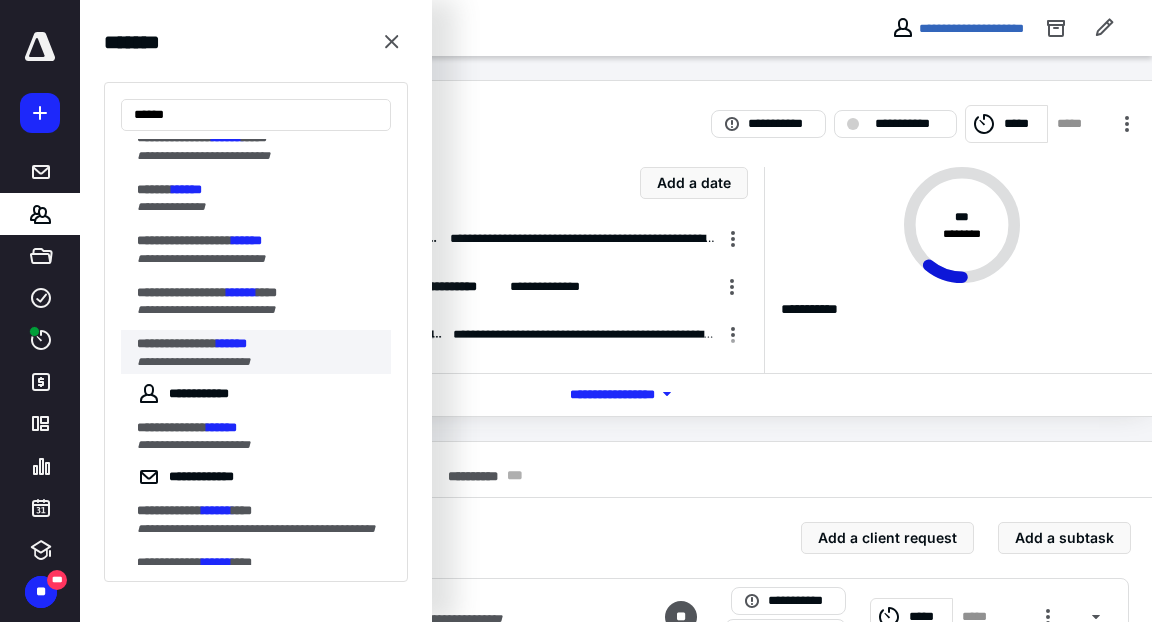 click on "******" at bounding box center [232, 343] 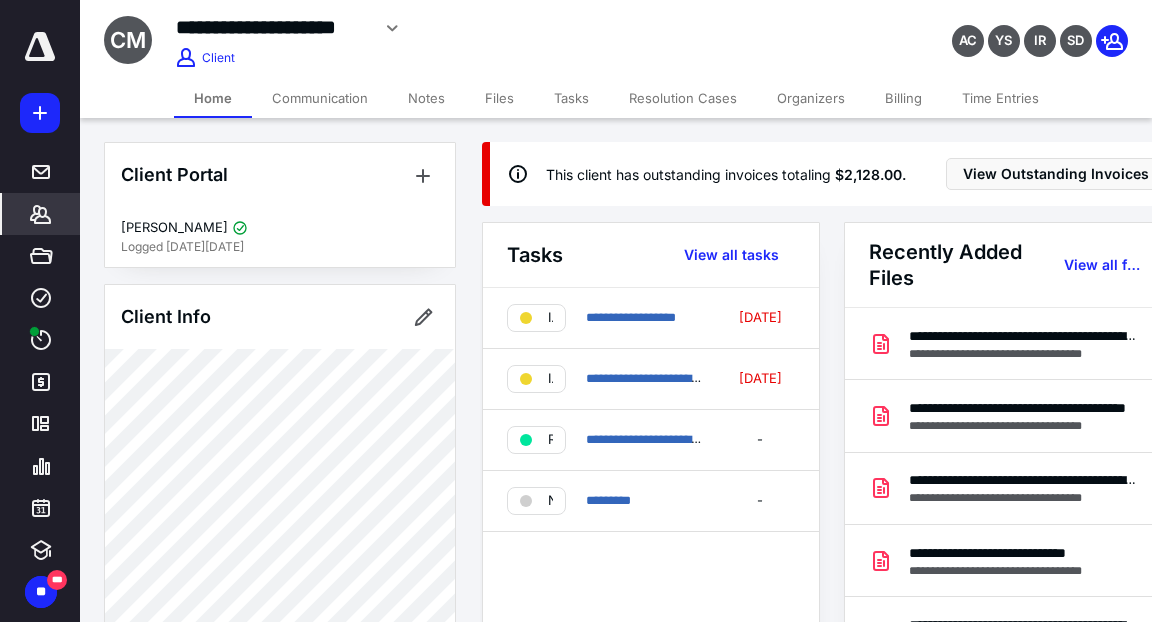 click on "Tasks" at bounding box center (571, 98) 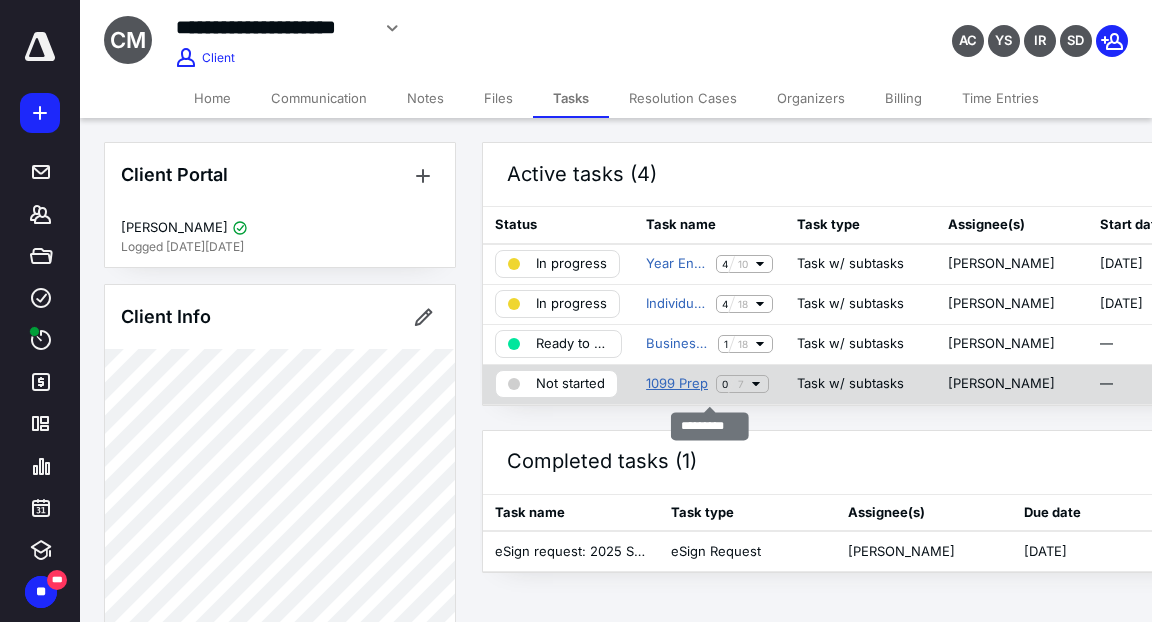 click on "1099 Prep" at bounding box center [677, 384] 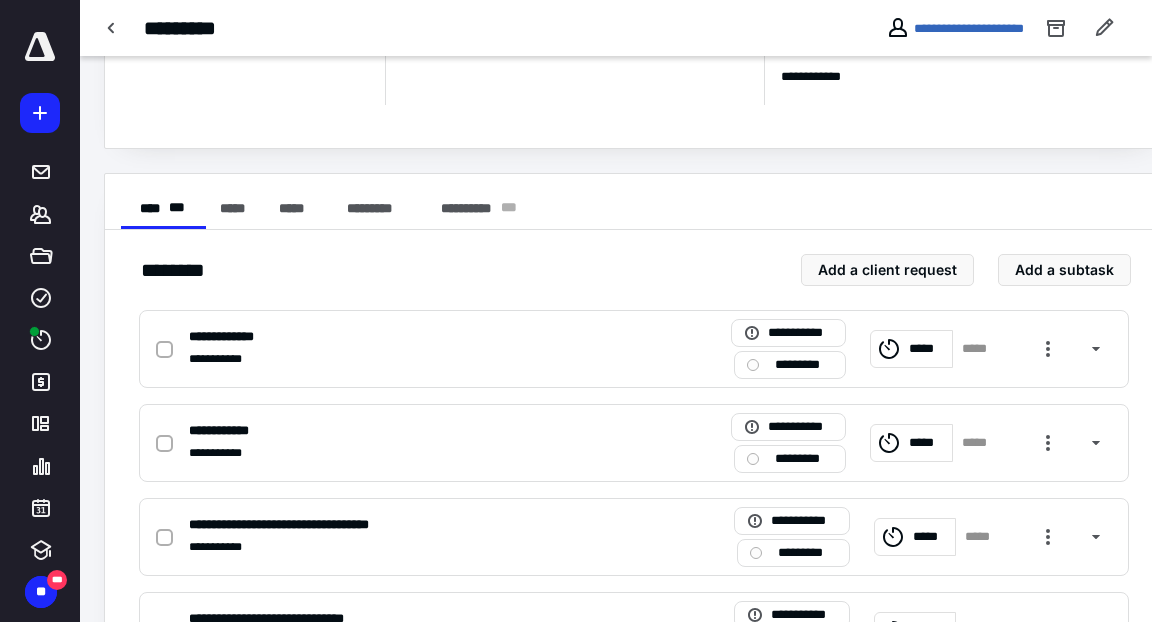 scroll, scrollTop: 271, scrollLeft: 0, axis: vertical 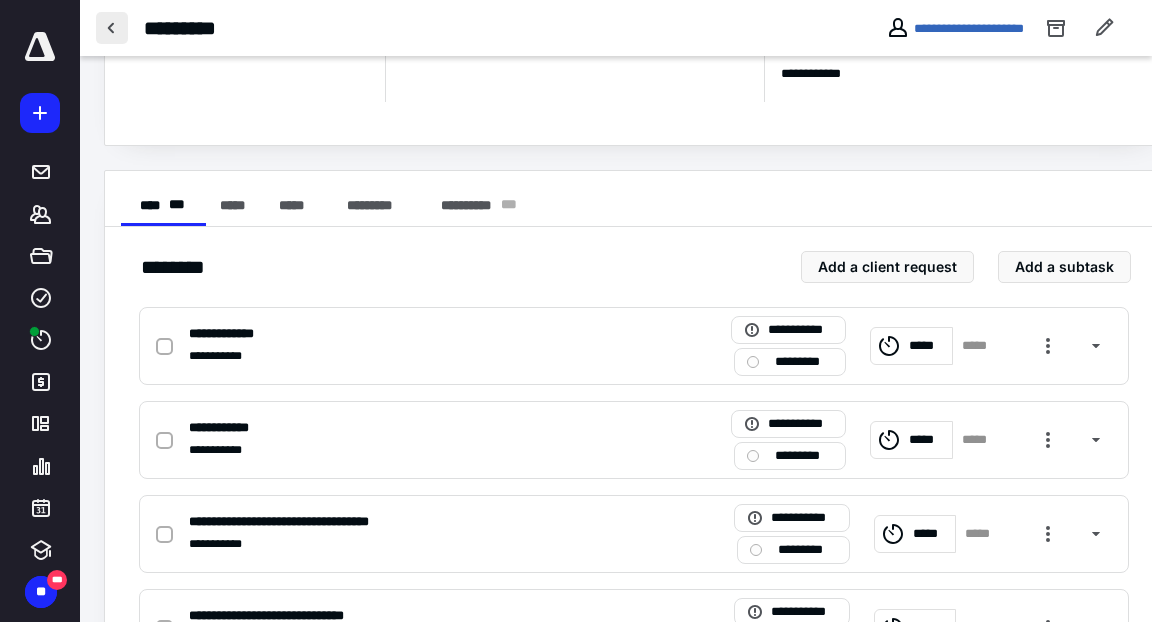click at bounding box center (112, 28) 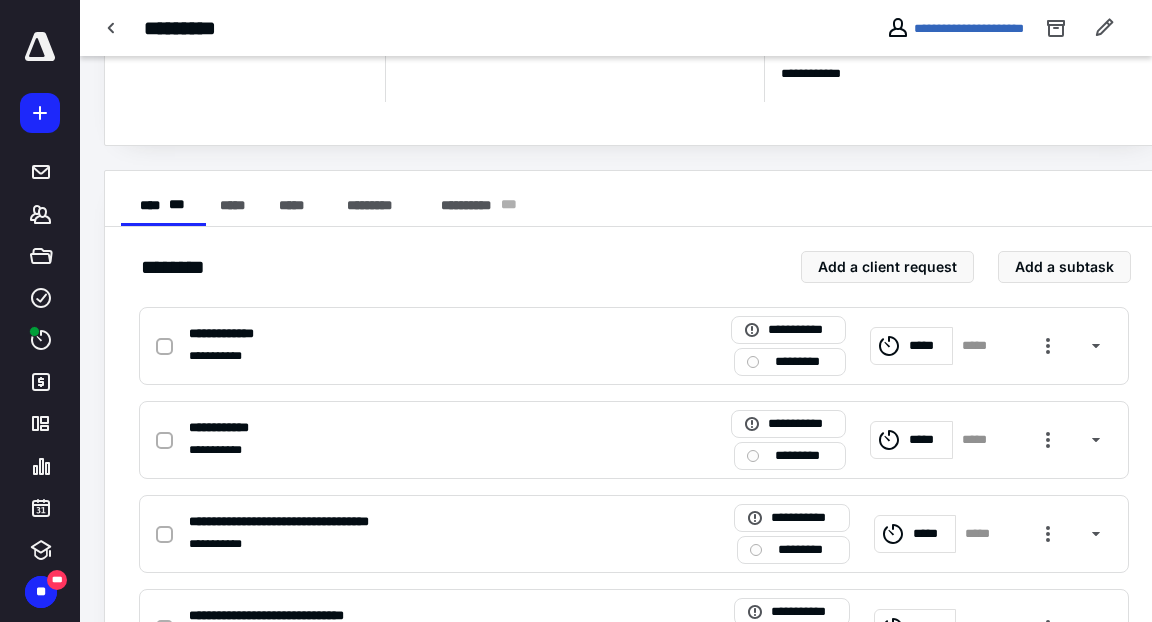 scroll, scrollTop: 0, scrollLeft: 0, axis: both 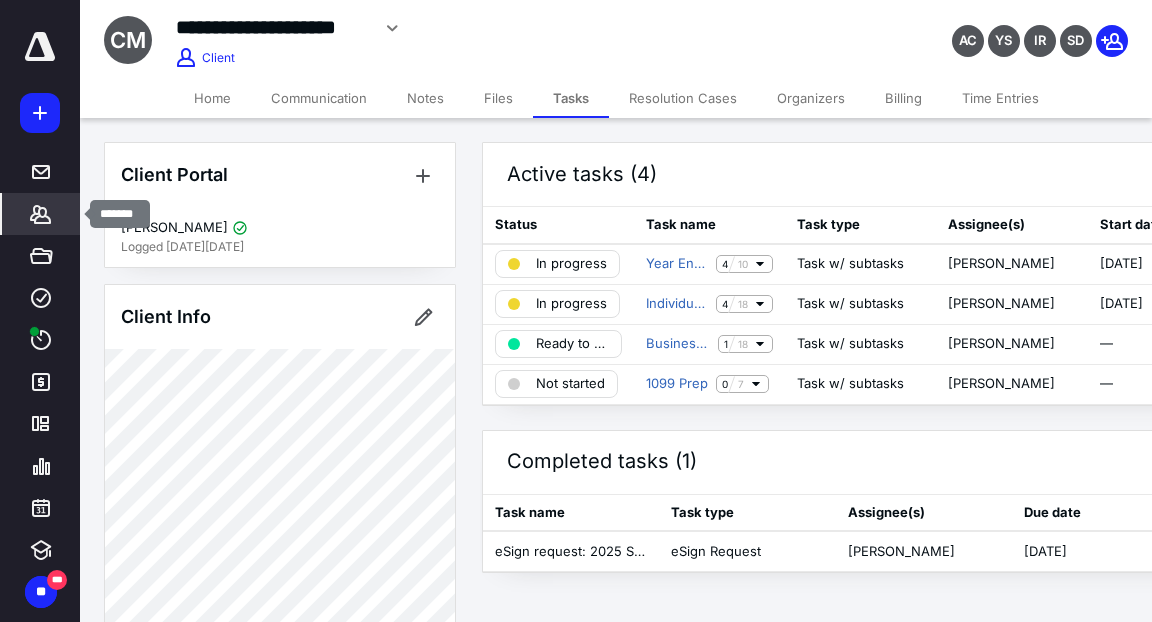 click 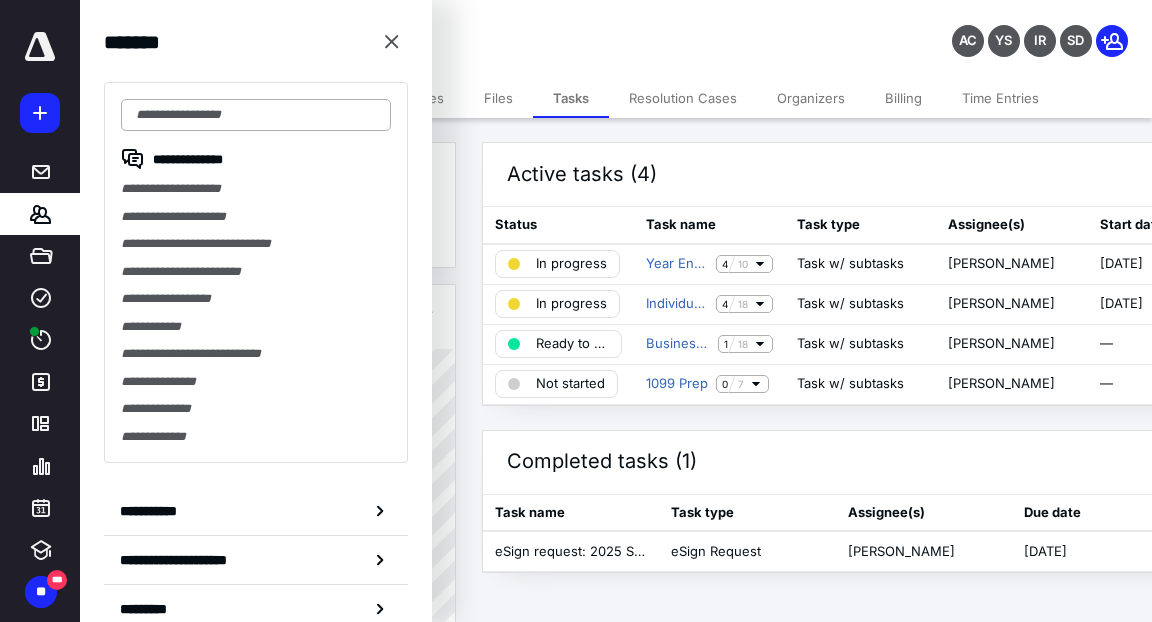 click at bounding box center (256, 115) 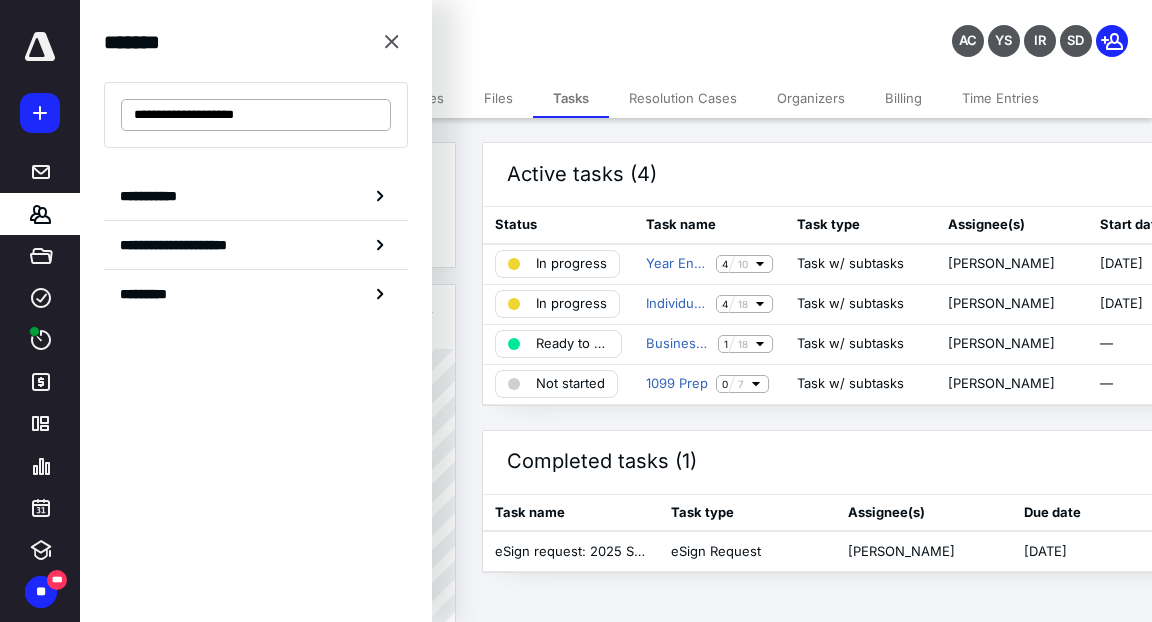 click on "**********" at bounding box center (256, 115) 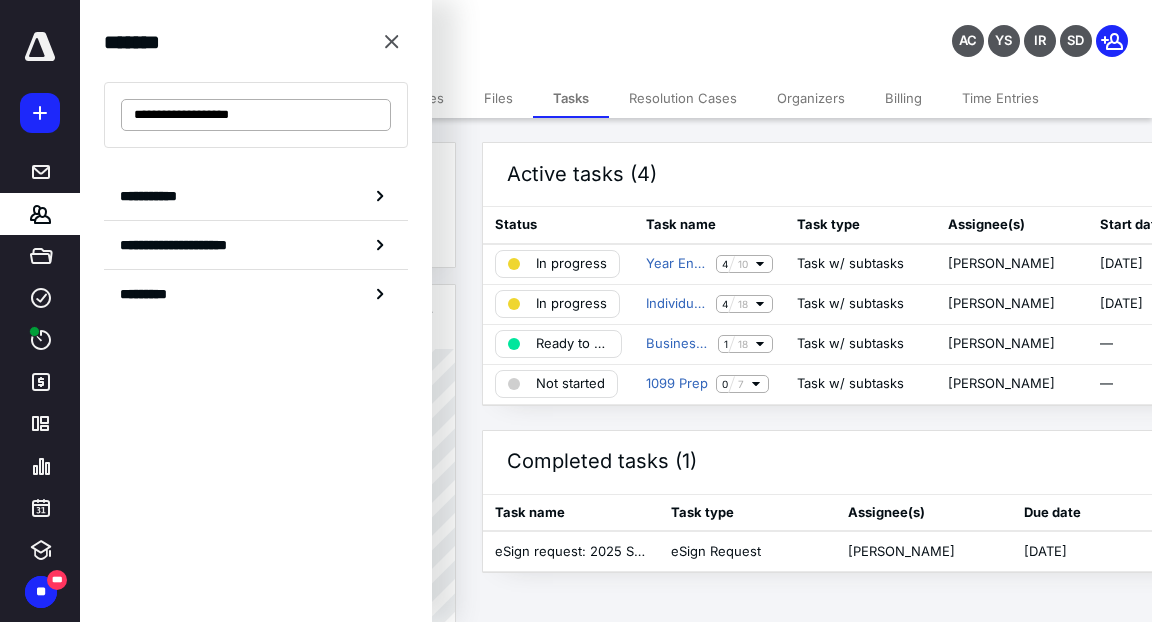 click on "**********" at bounding box center (256, 115) 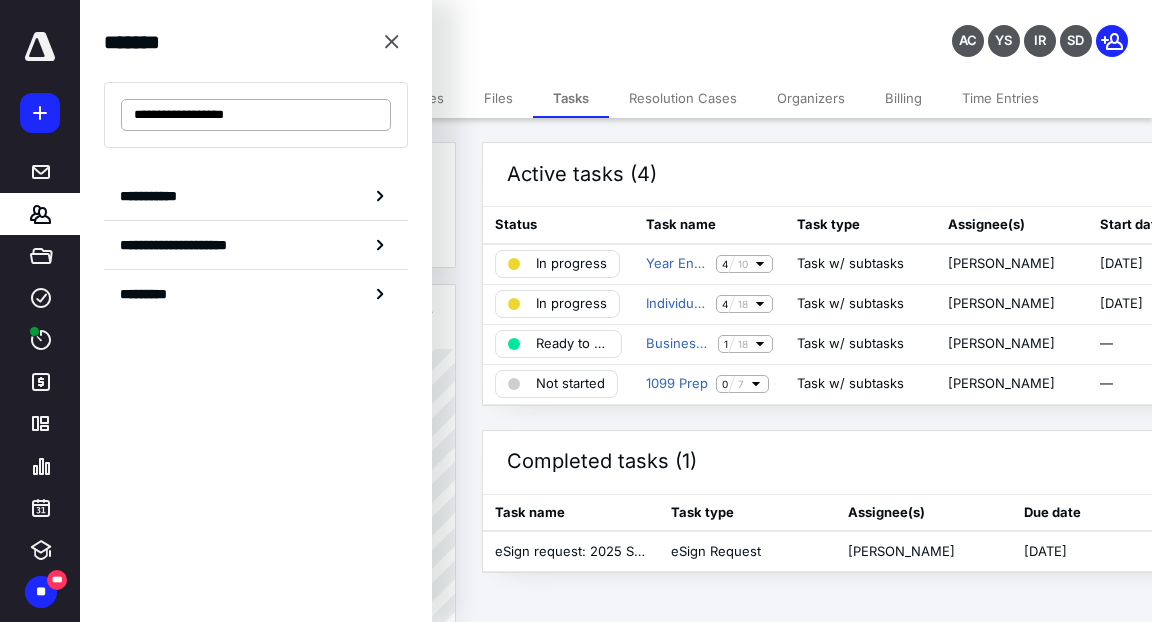 click on "**********" at bounding box center (256, 115) 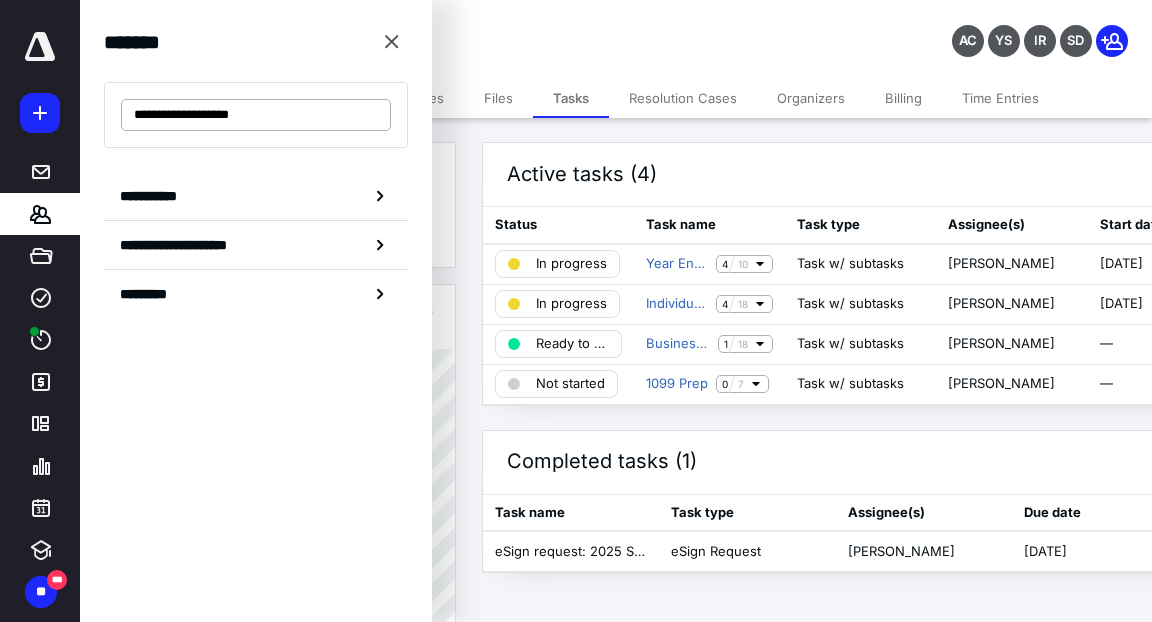 click on "**********" at bounding box center (256, 115) 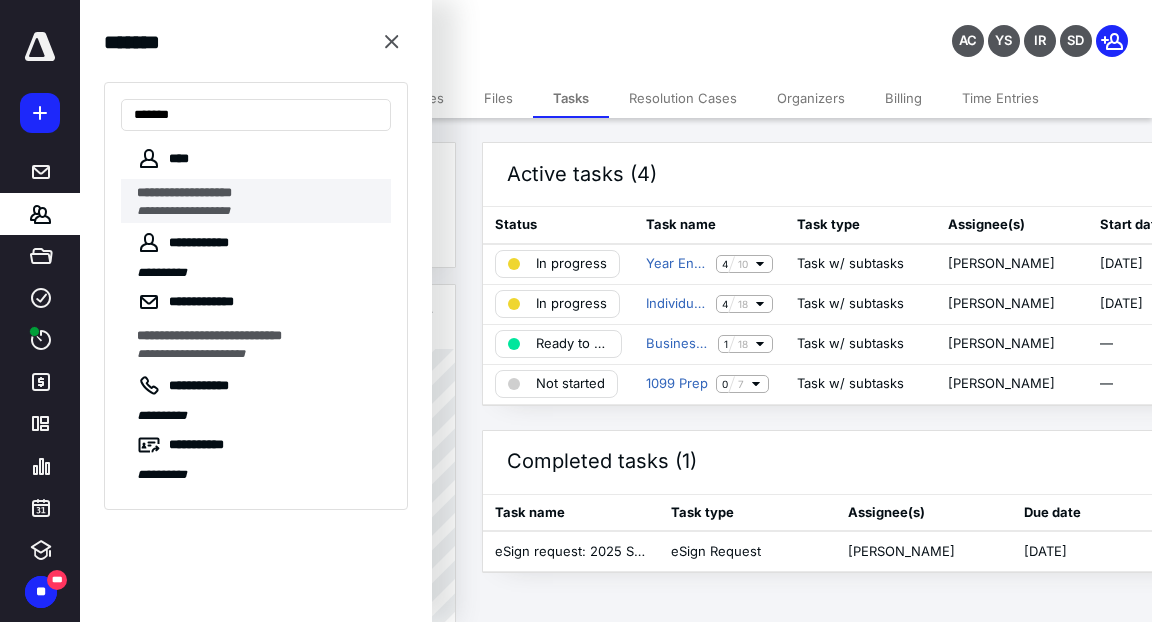 type on "******" 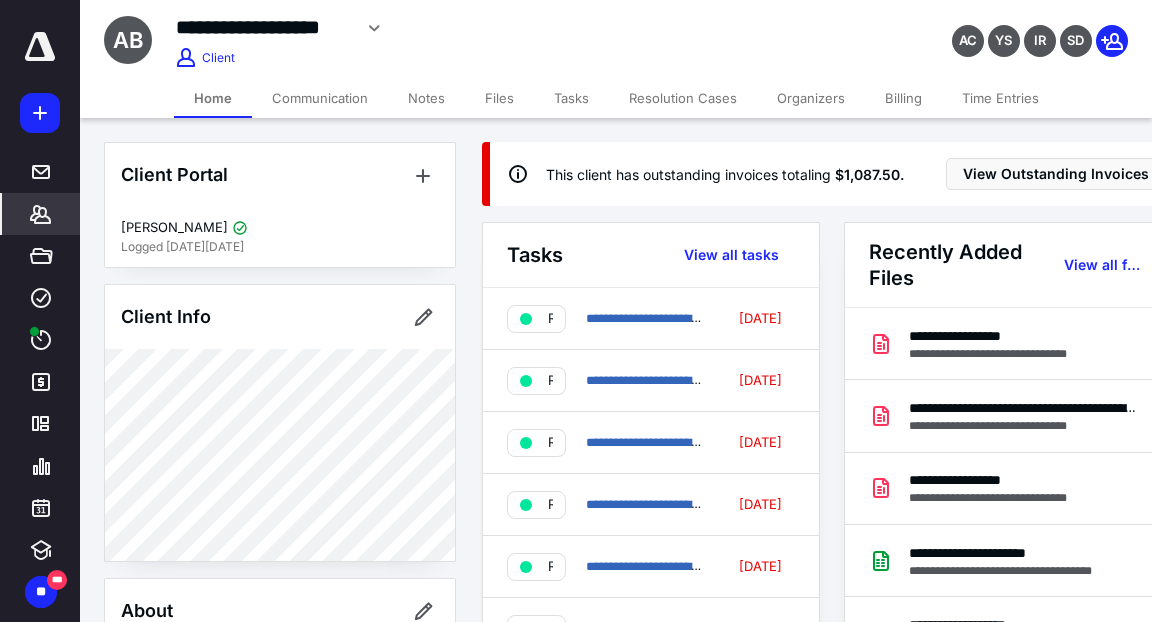 click on "Tasks" at bounding box center (571, 98) 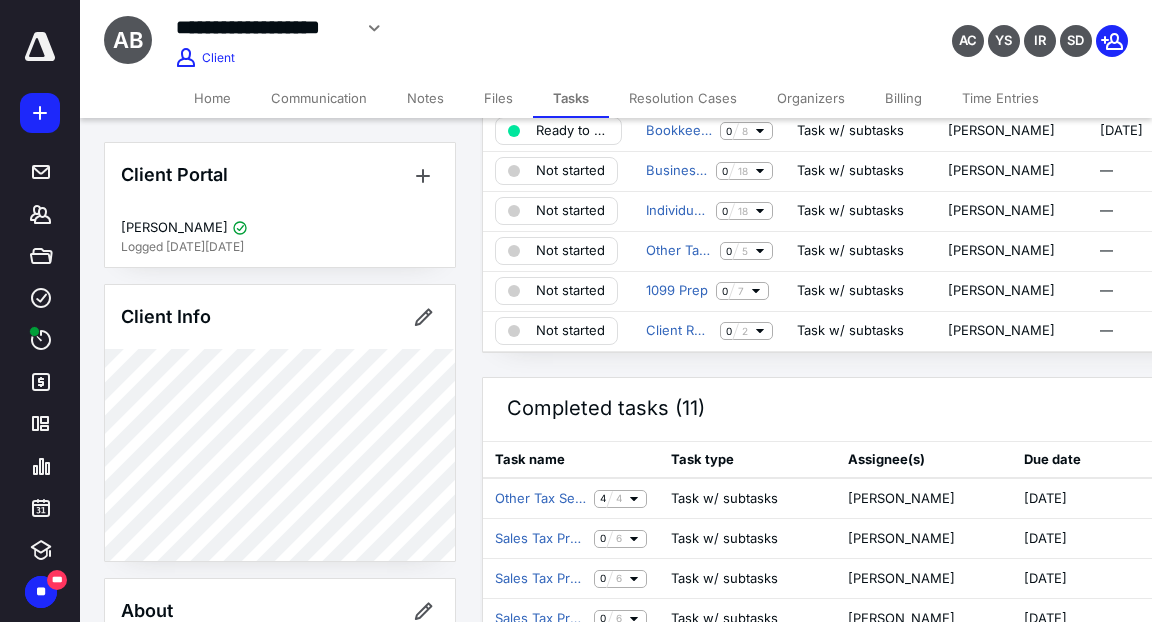 scroll, scrollTop: 335, scrollLeft: 0, axis: vertical 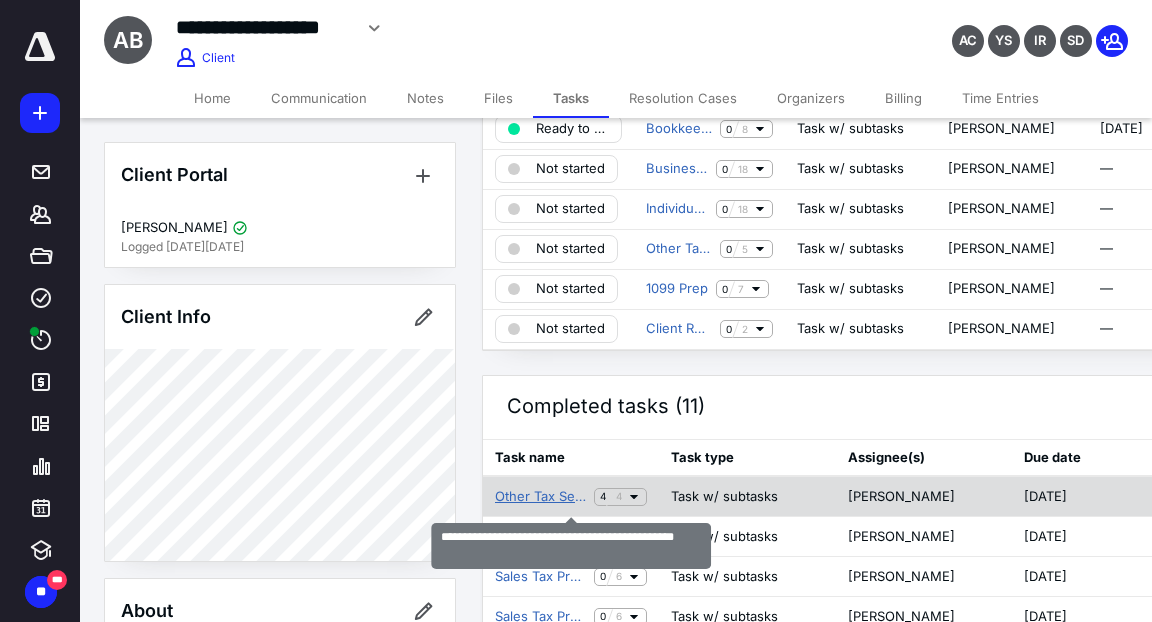 click on "Other Tax Services - workers compensation audit" at bounding box center (540, 497) 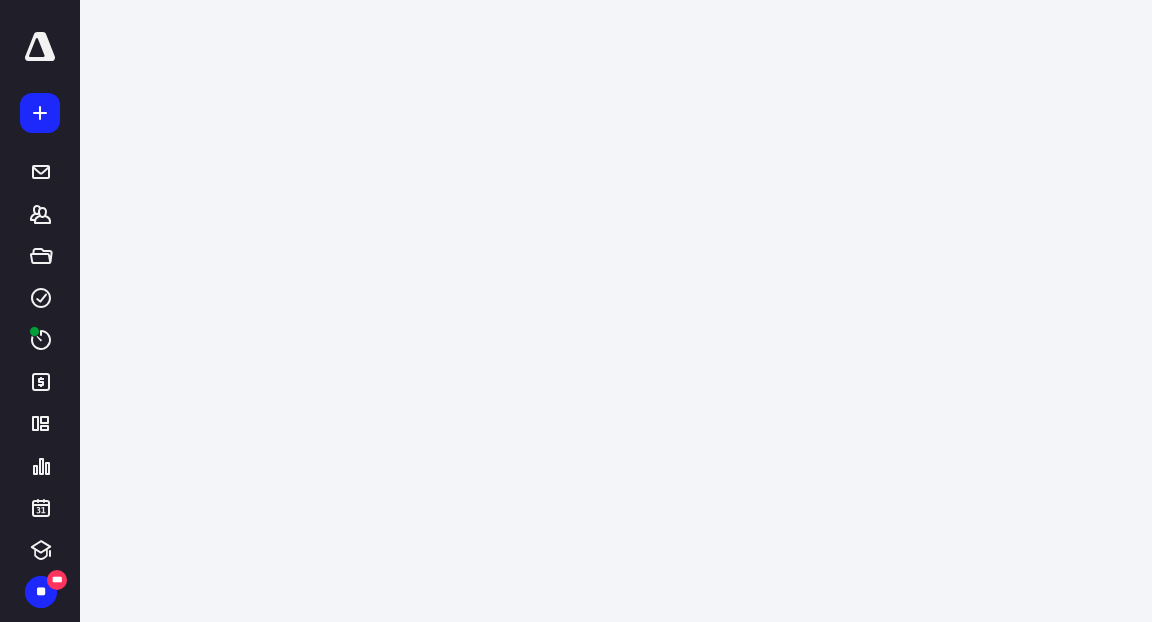 scroll, scrollTop: 0, scrollLeft: 0, axis: both 